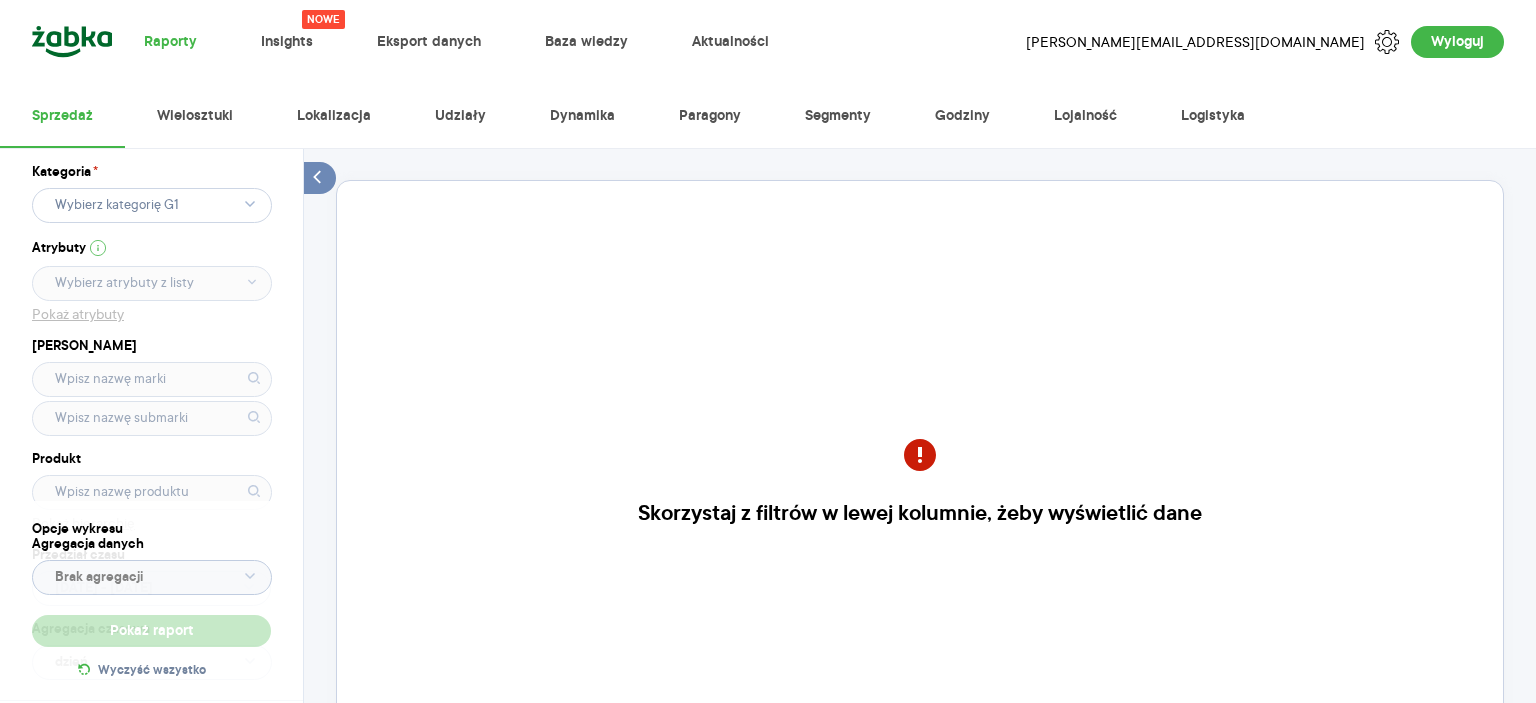 scroll, scrollTop: 0, scrollLeft: 0, axis: both 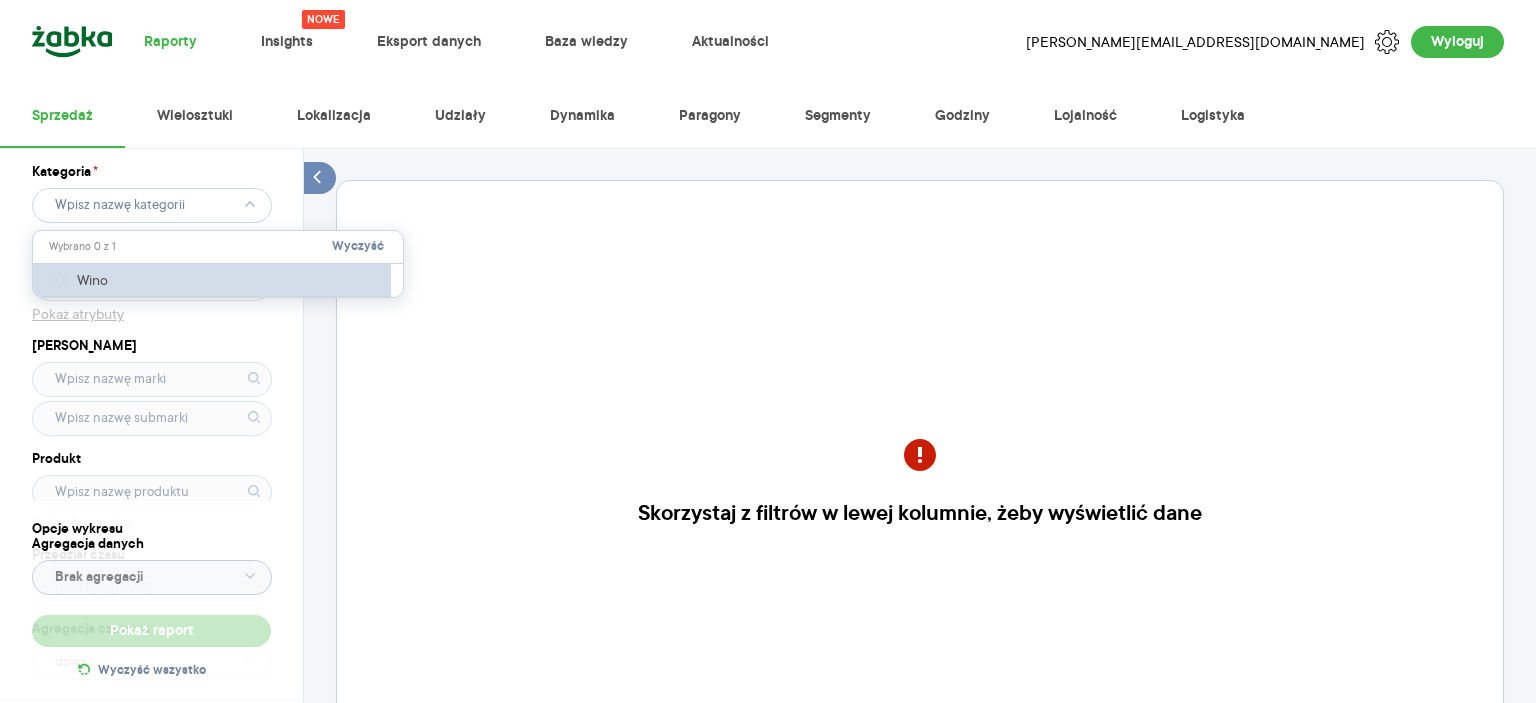 click on "Wino" at bounding box center [212, 280] 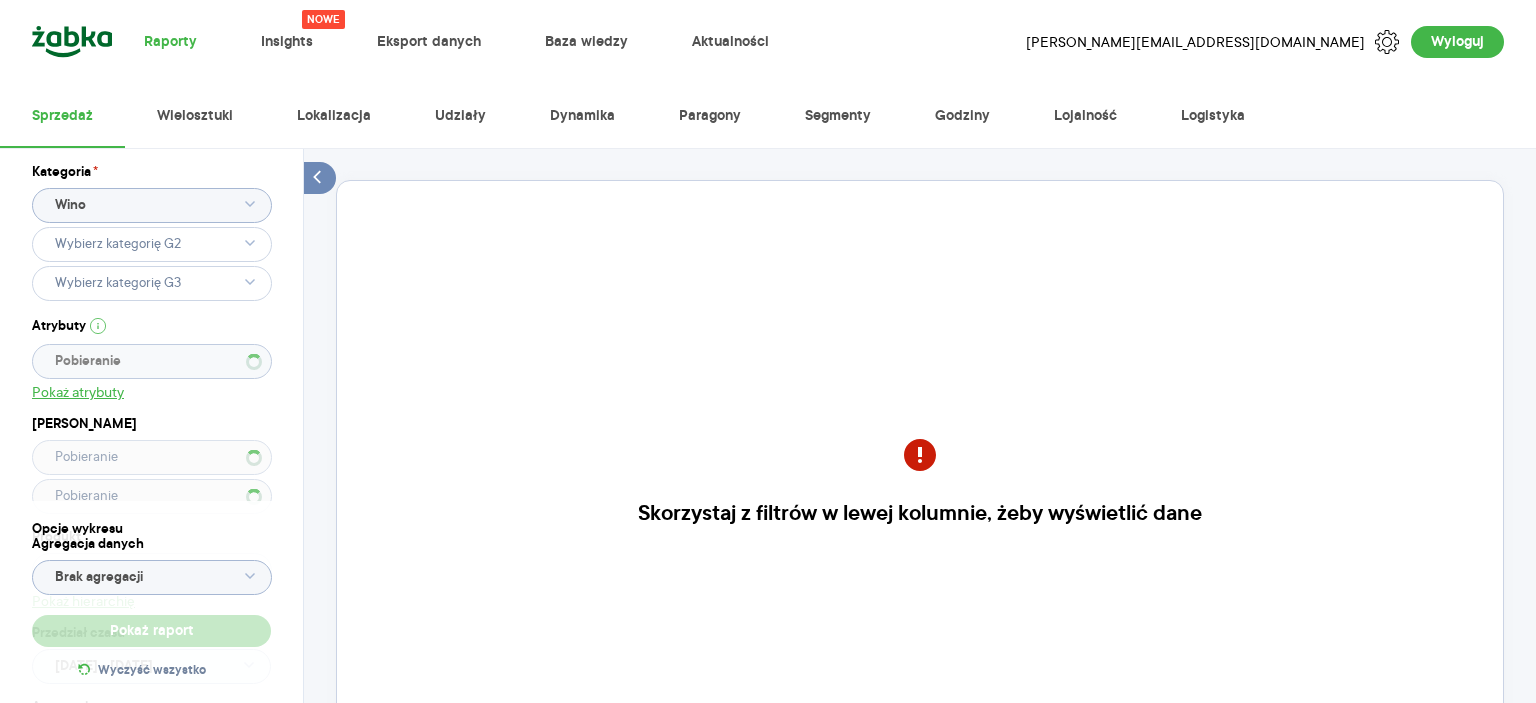 type on "Wino" 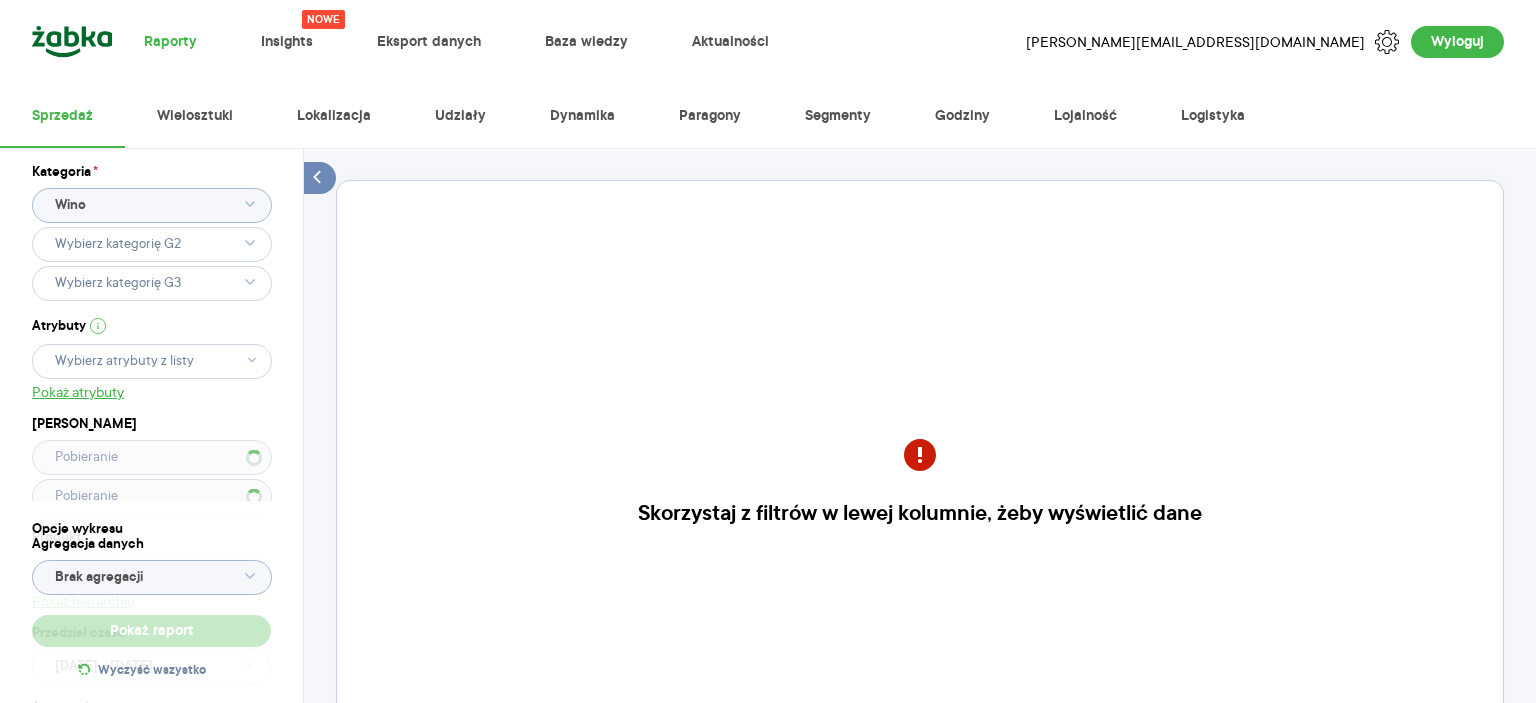click 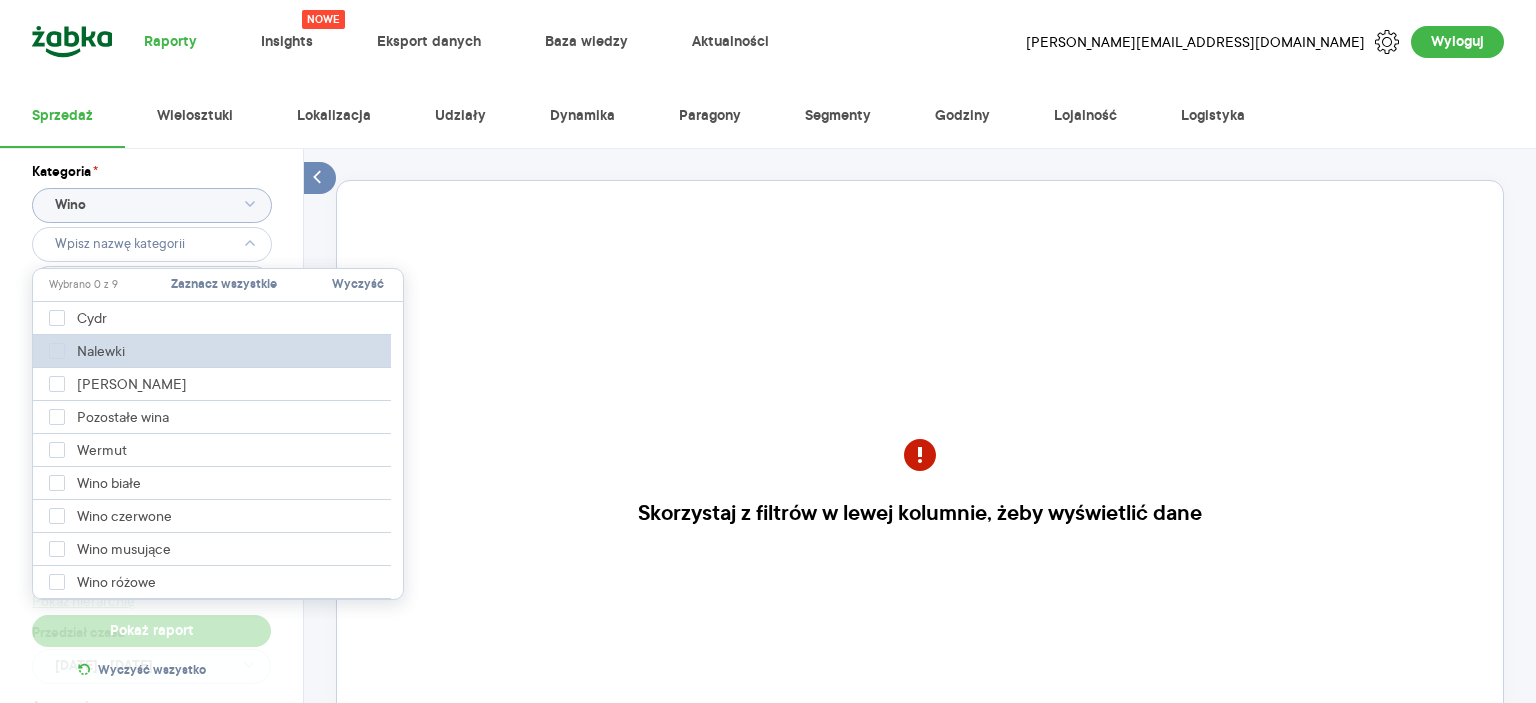 type 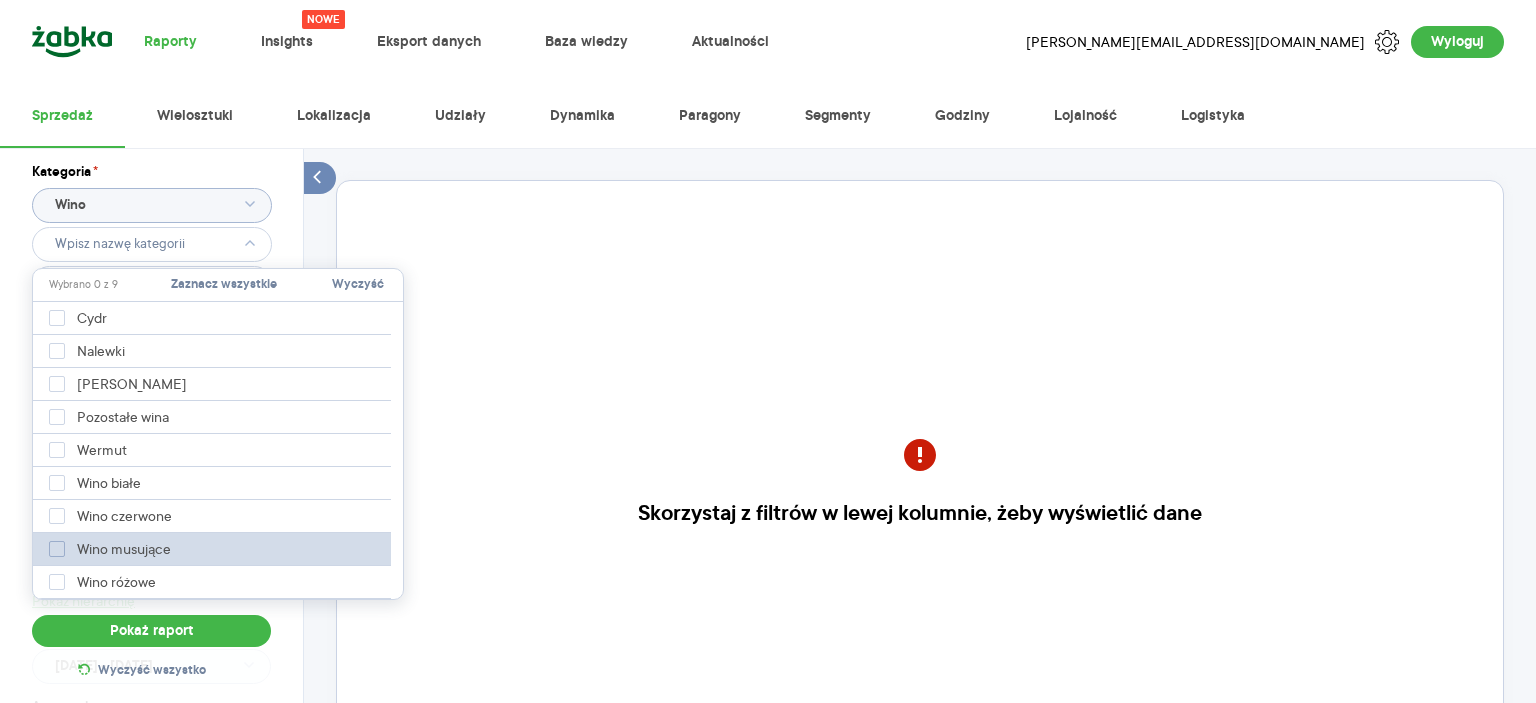 click at bounding box center [57, 549] 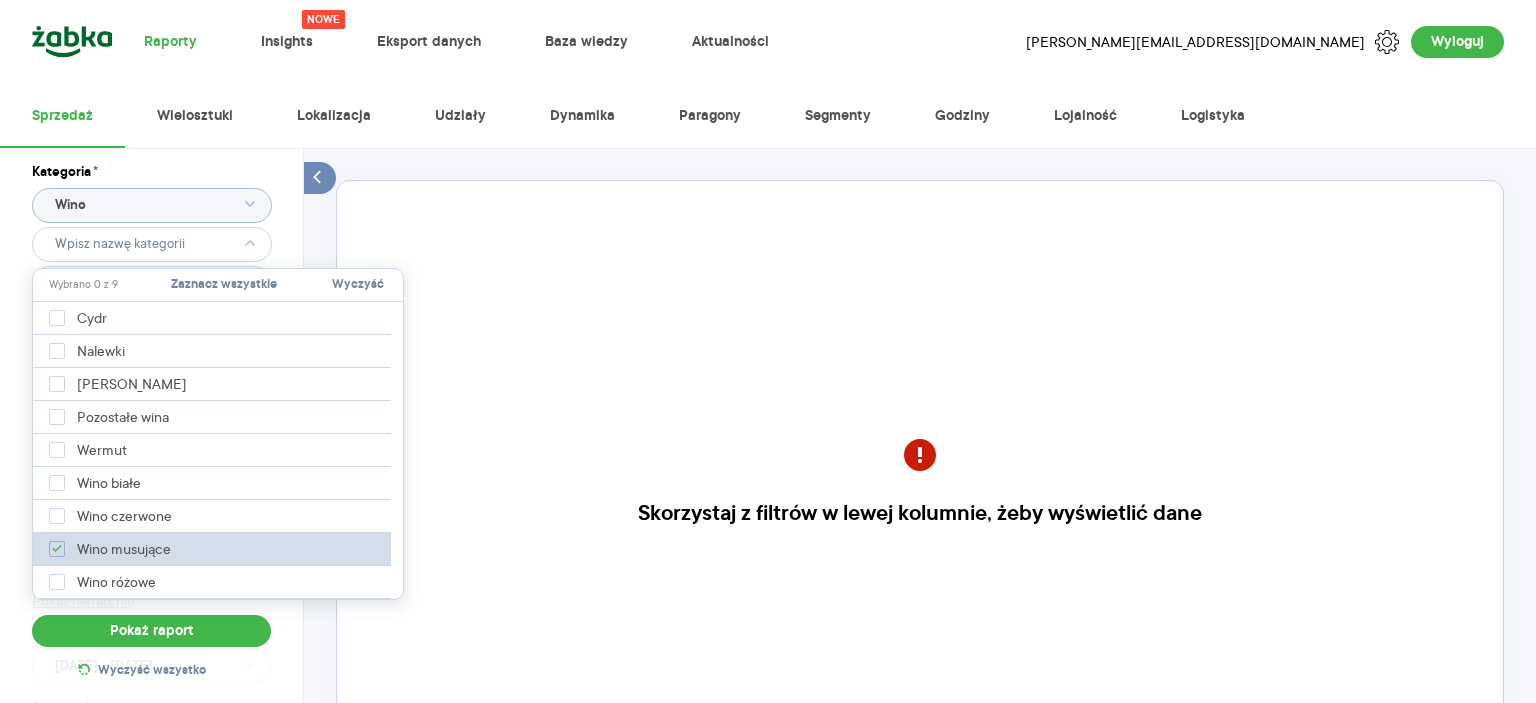 type on "Pobieranie" 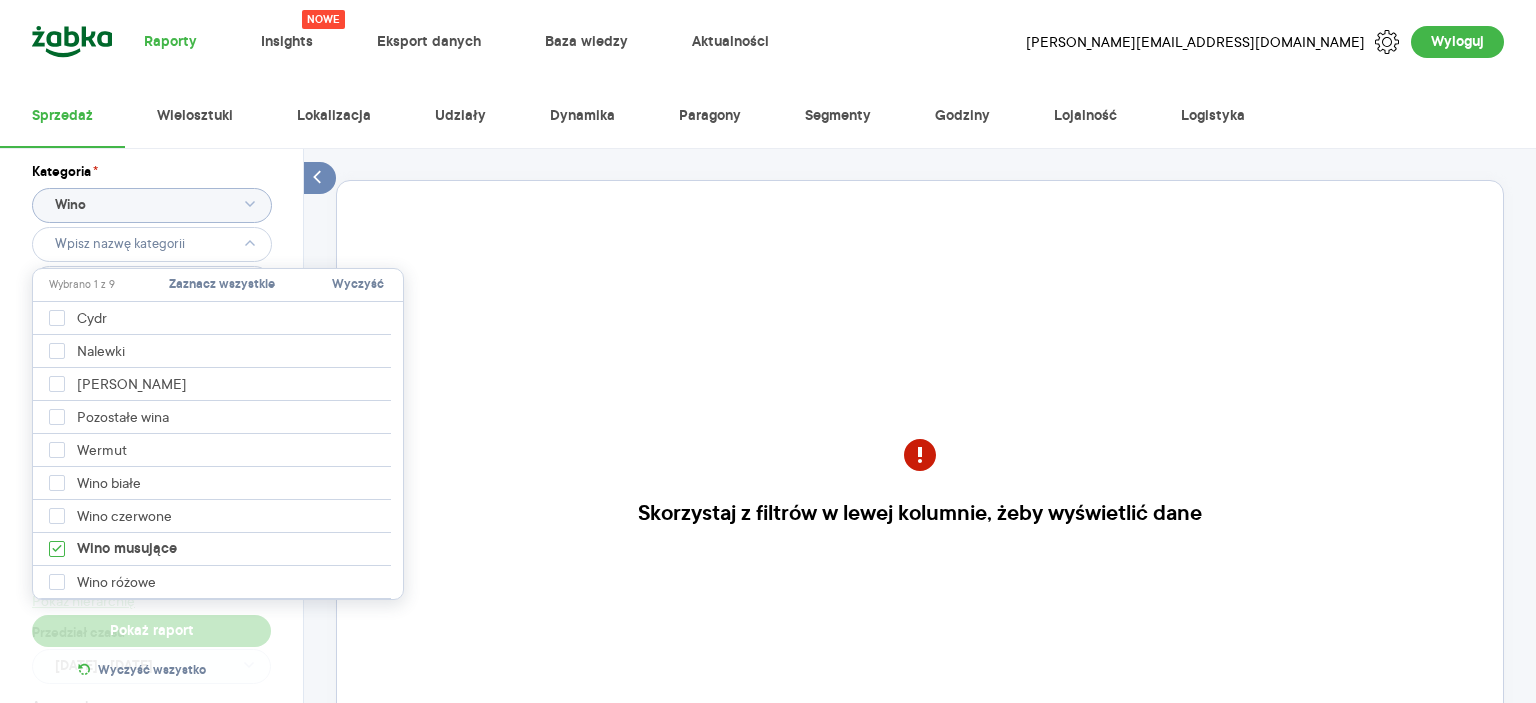 type 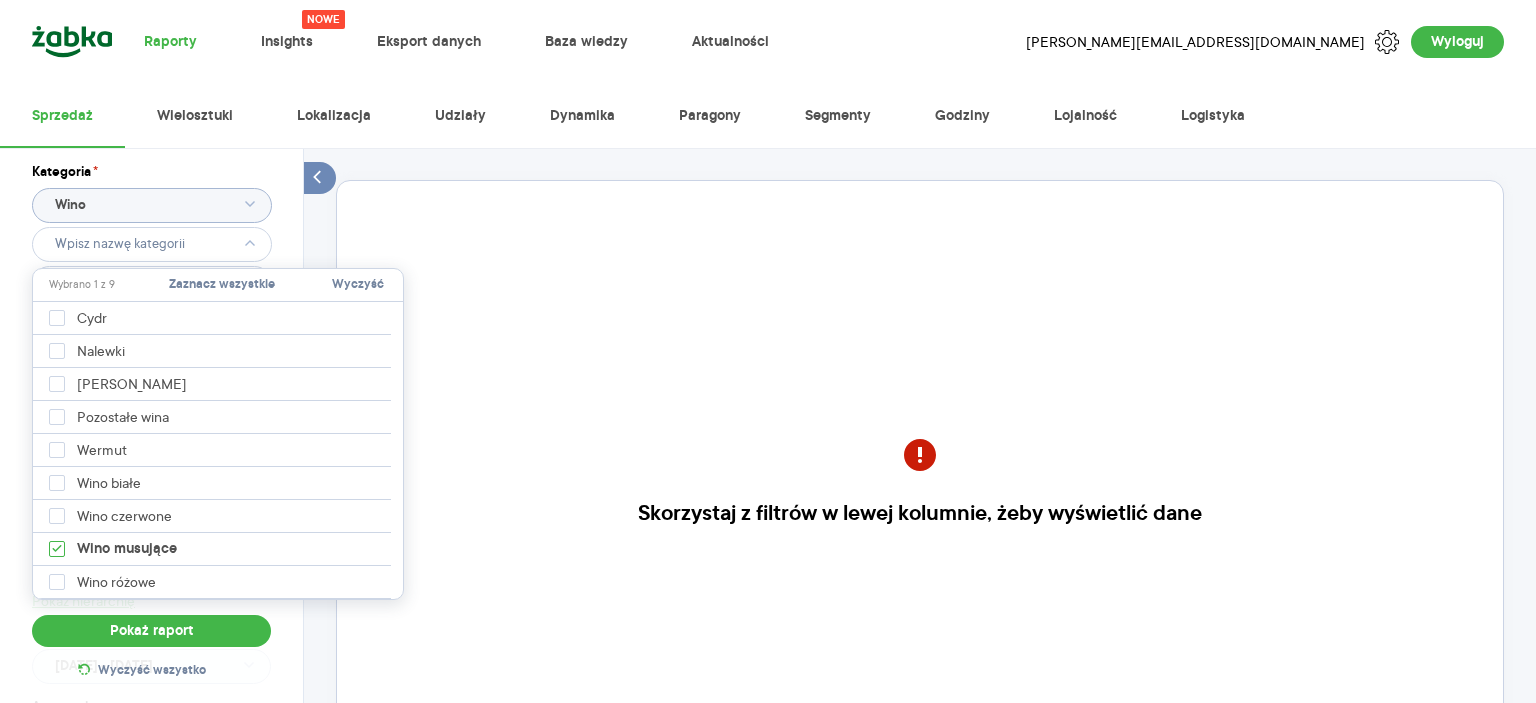click on "Kategoria * Wino Atrybuty Pokaż atrybuty Marka Produkt Pokaż hierarchię Przedział czasu [DATE] - [DATE] Agregacja czasowa dzień" at bounding box center [151, 463] 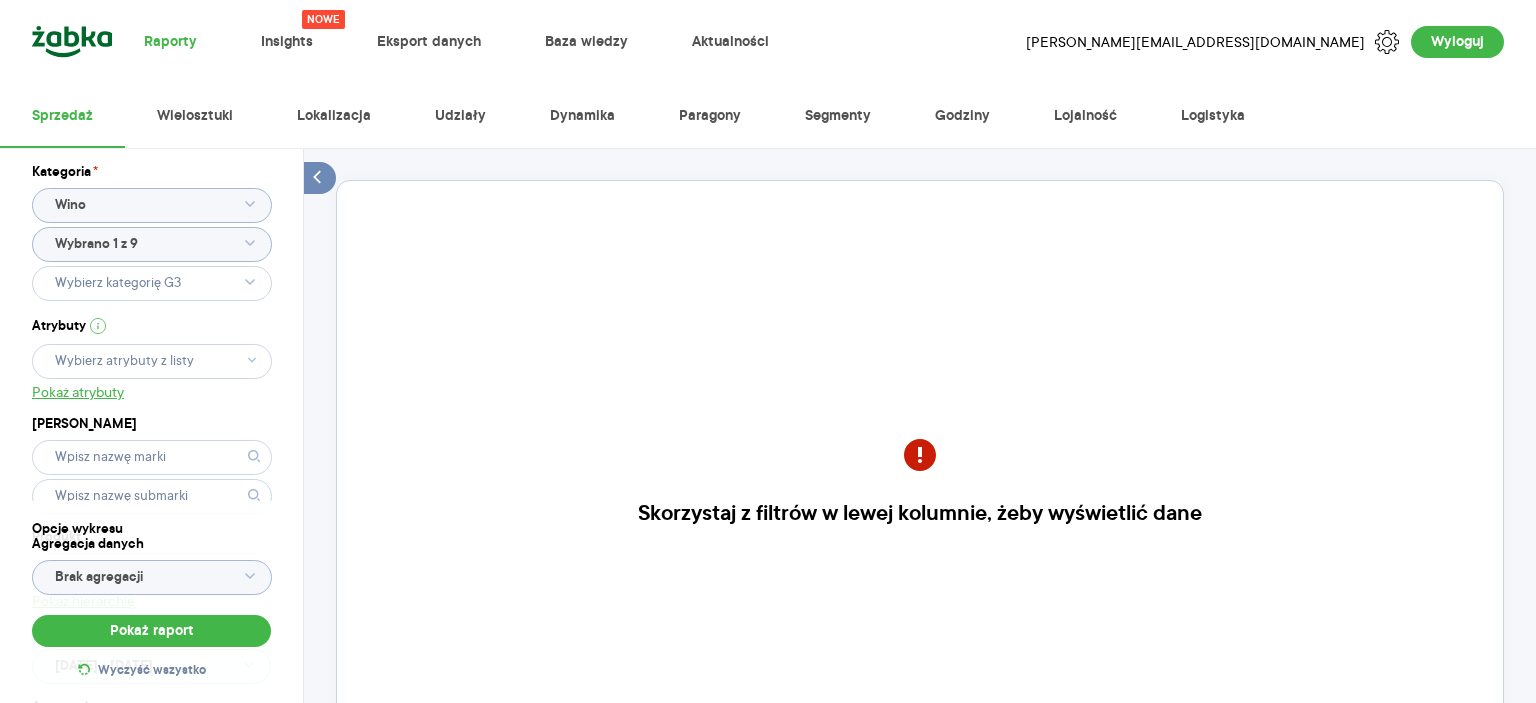 click 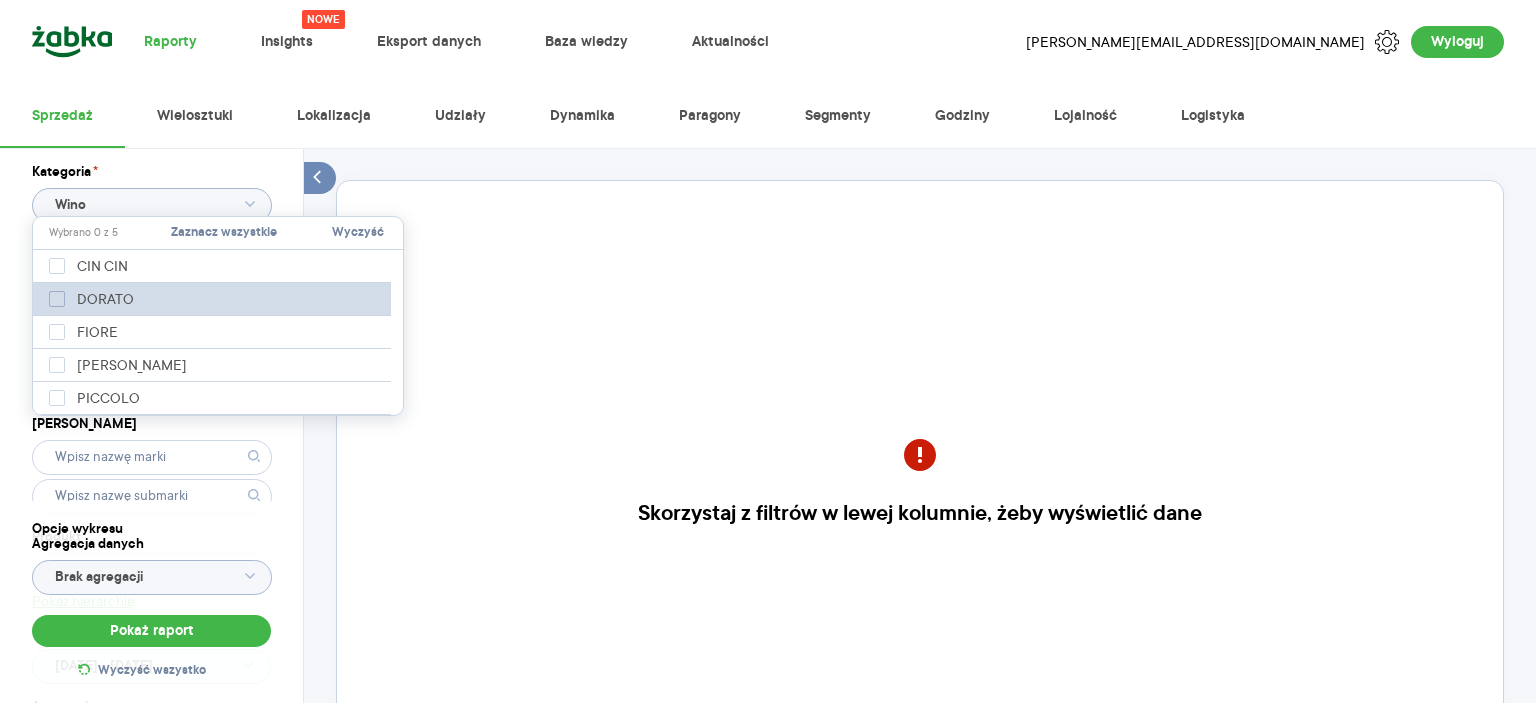 click 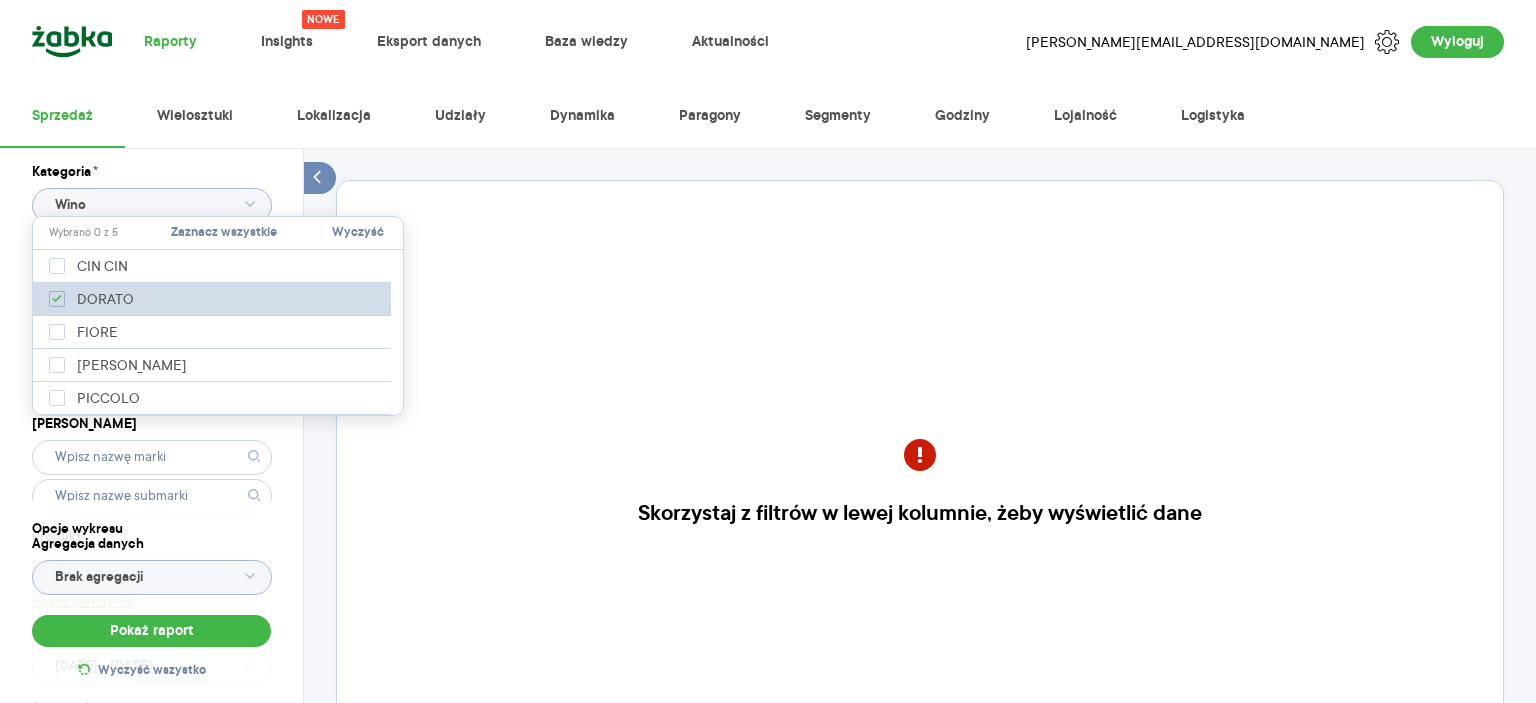 checkbox on "true" 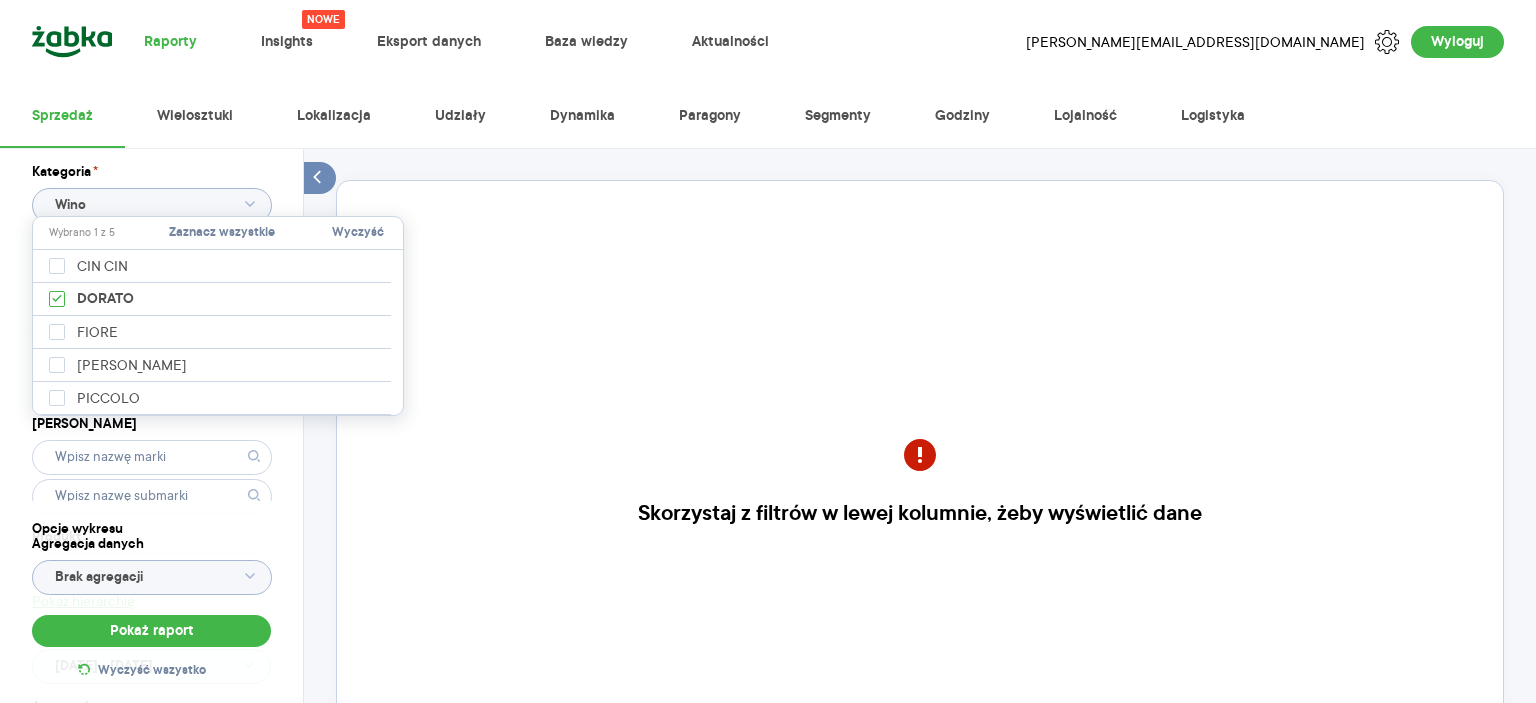 click on "Opcje wykresu Agregacja danych Brak agregacji Pokaż raport Wyczyść wszystko" at bounding box center (151, 602) 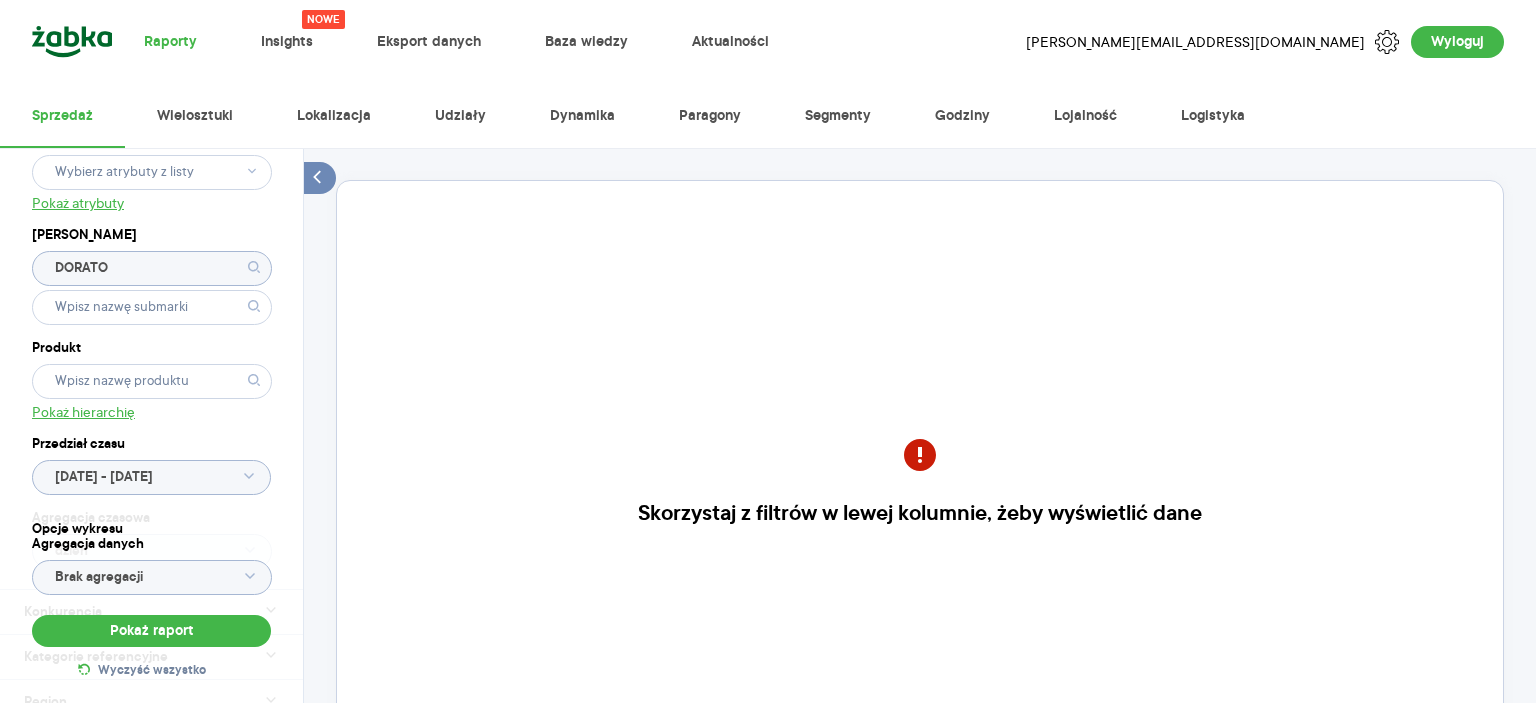 scroll, scrollTop: 190, scrollLeft: 0, axis: vertical 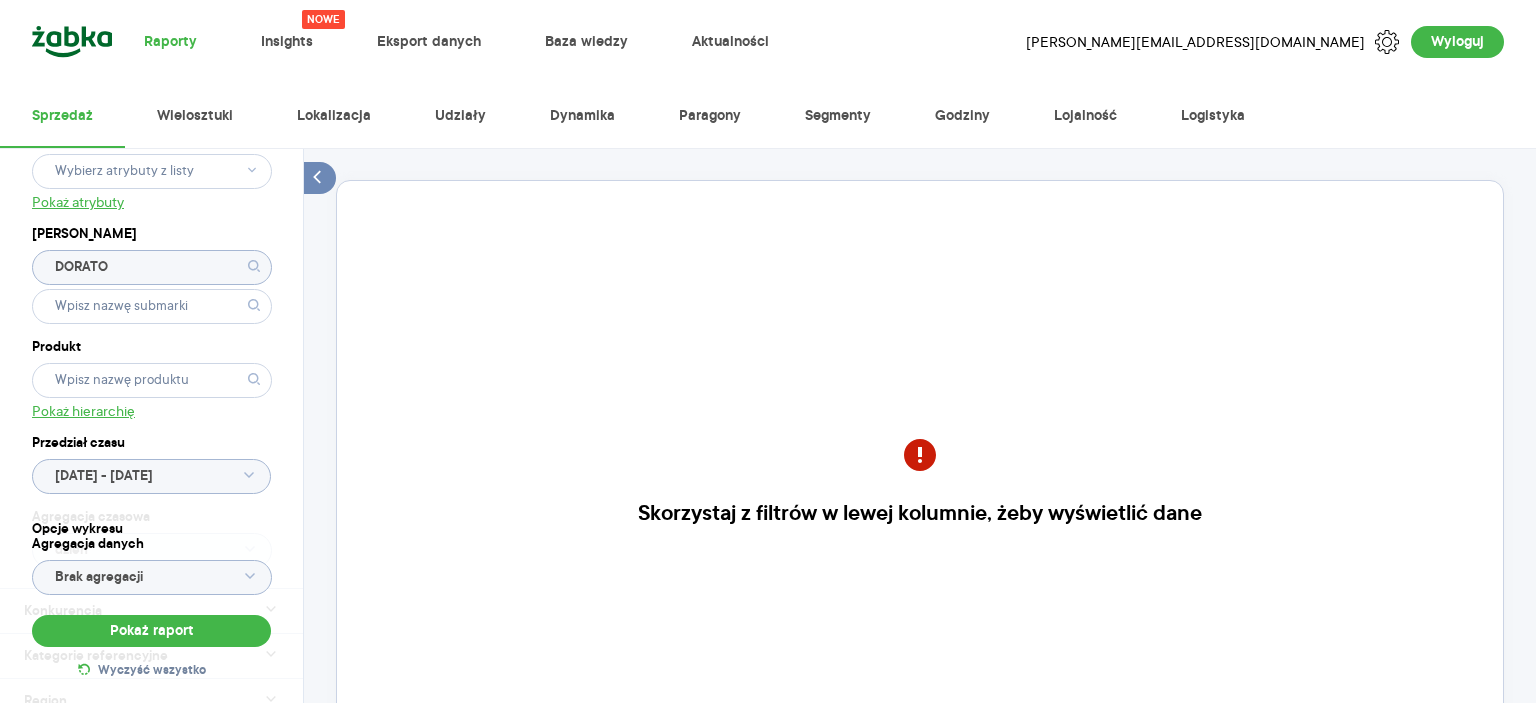 drag, startPoint x: 296, startPoint y: 395, endPoint x: 300, endPoint y: 490, distance: 95.084175 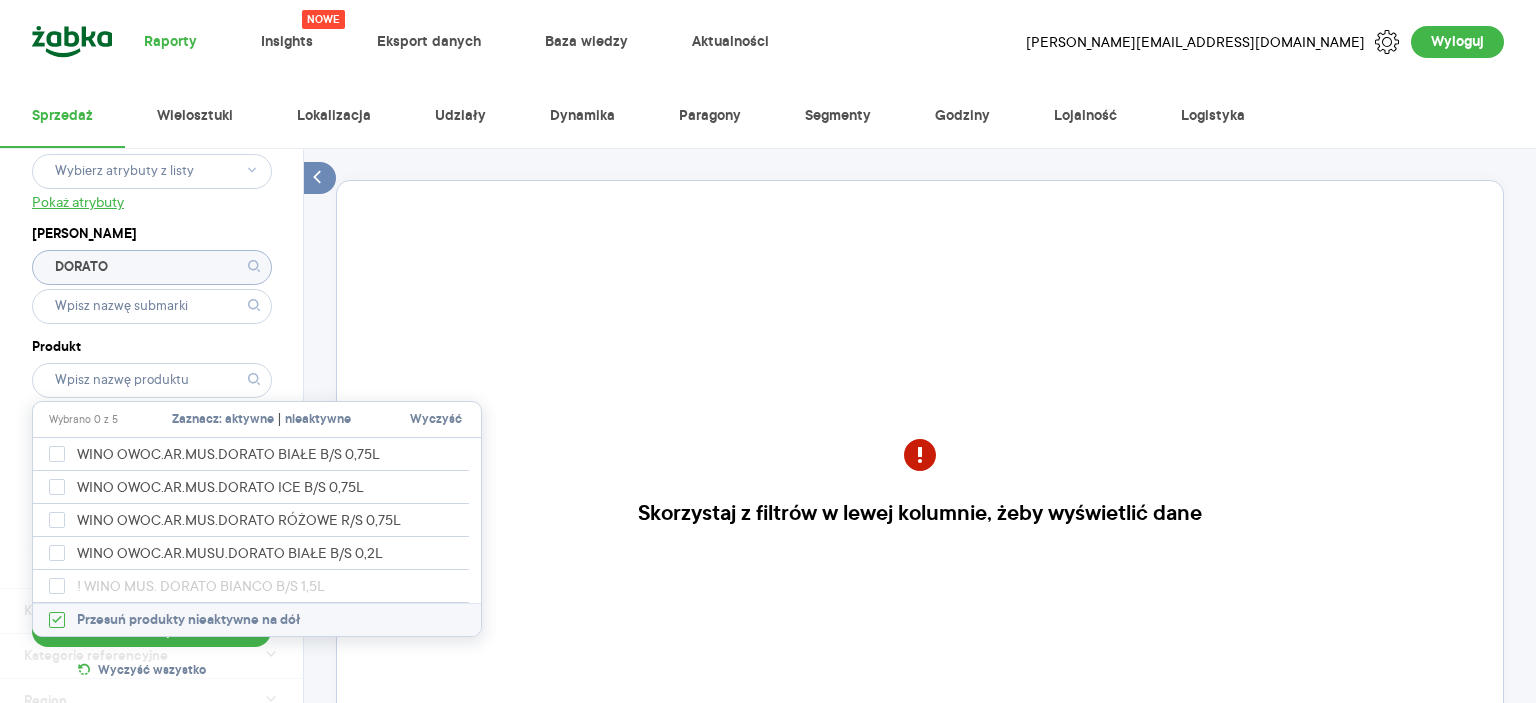 click on "aktywne" at bounding box center [249, 420] 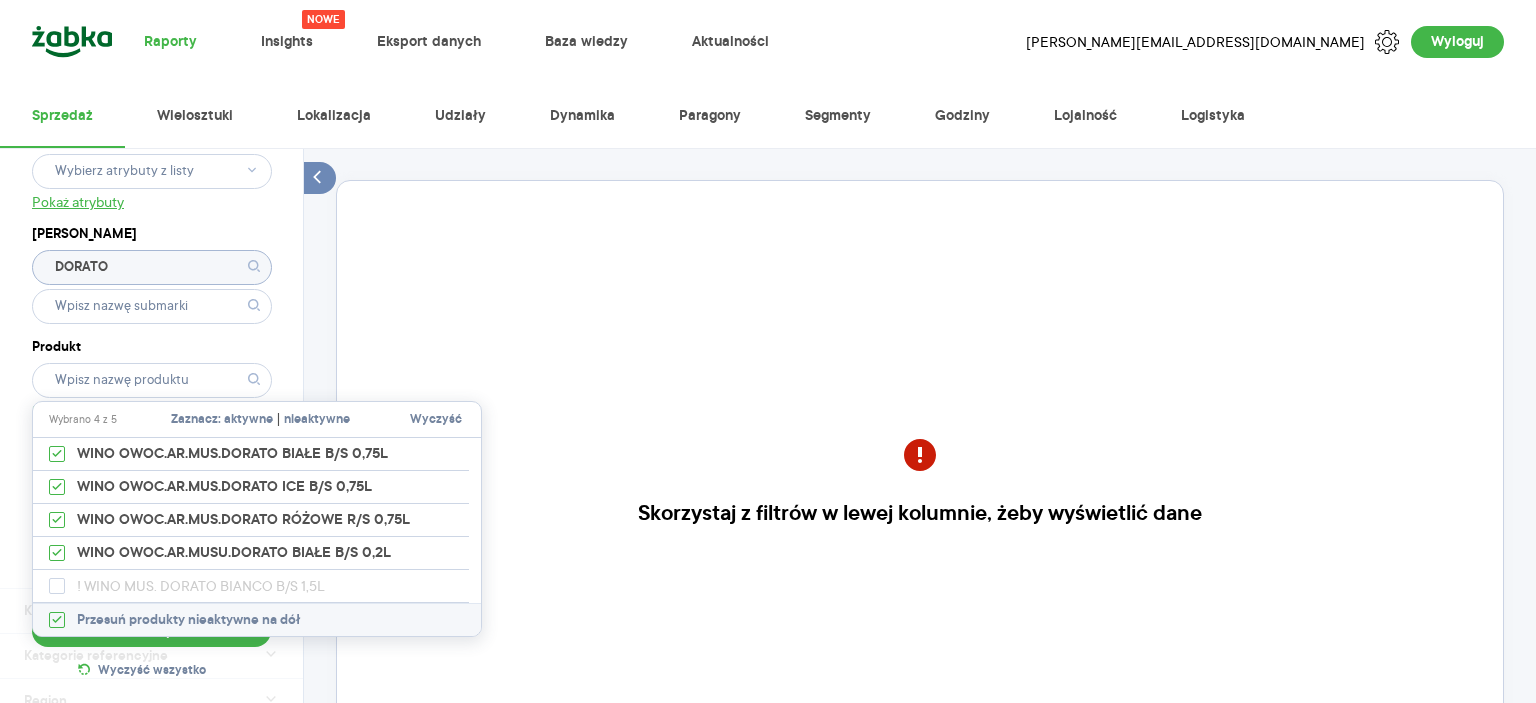 checkbox on "true" 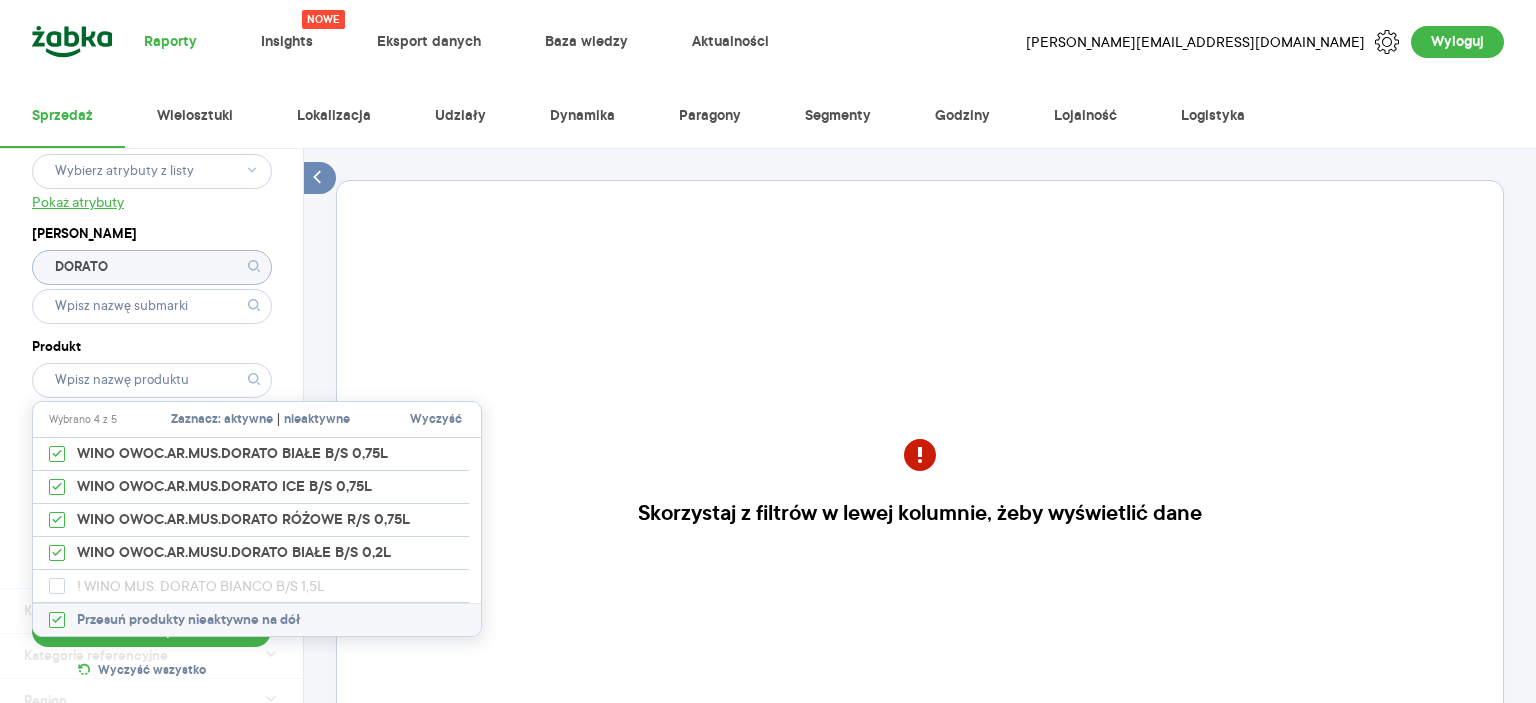click on "Opcje wykresu Agregacja danych Brak agregacji Pokaż raport Wyczyść wszystko" at bounding box center (151, 602) 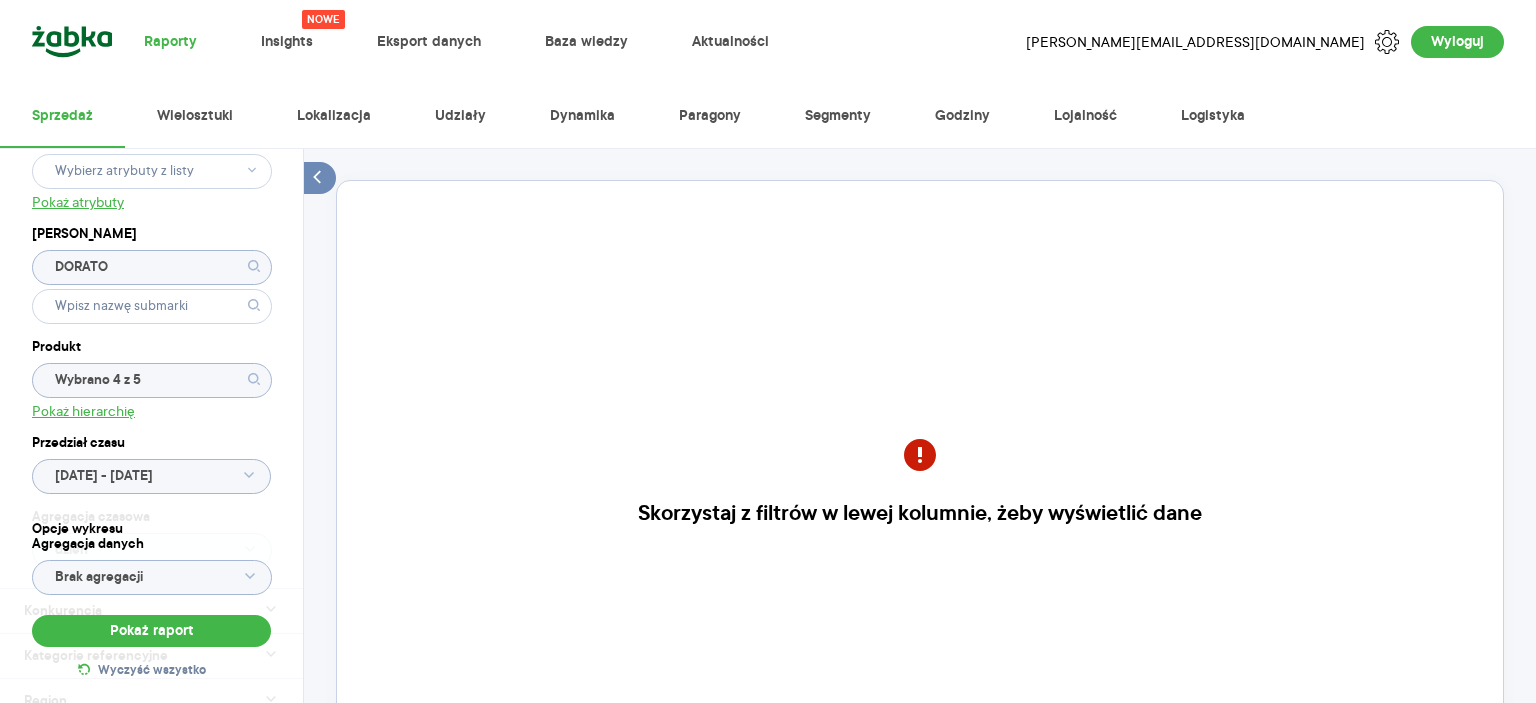 click 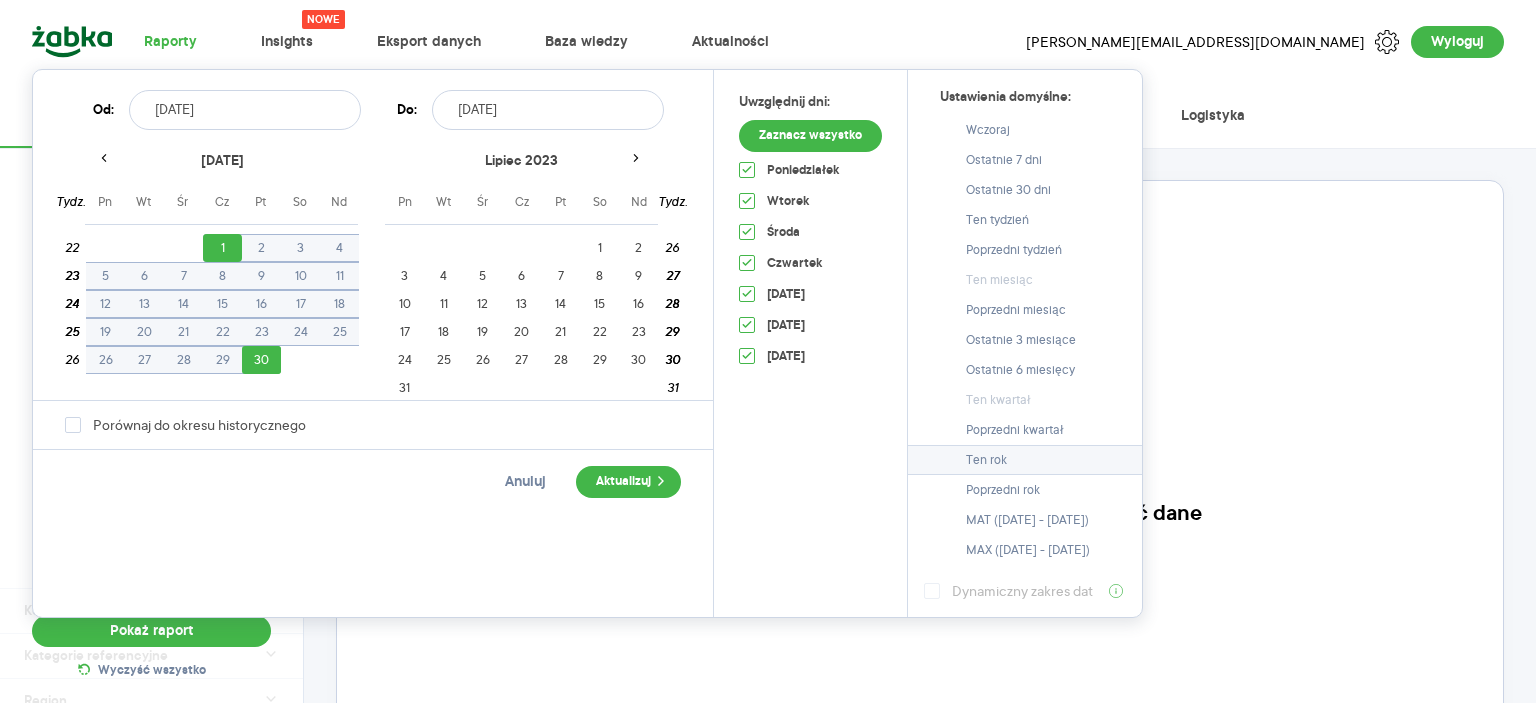 click on "Ten rok" at bounding box center (986, 460) 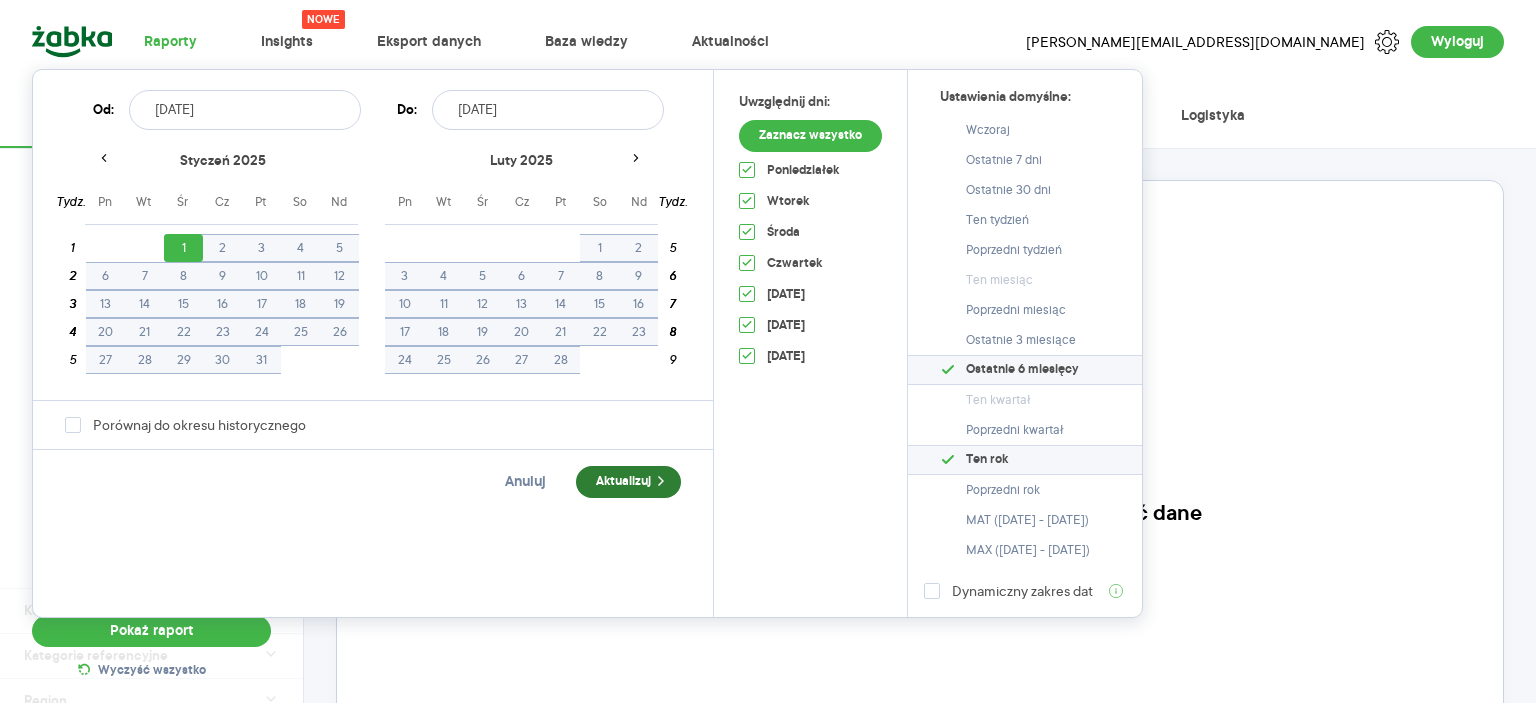 click on "Aktualizuj" at bounding box center (628, 482) 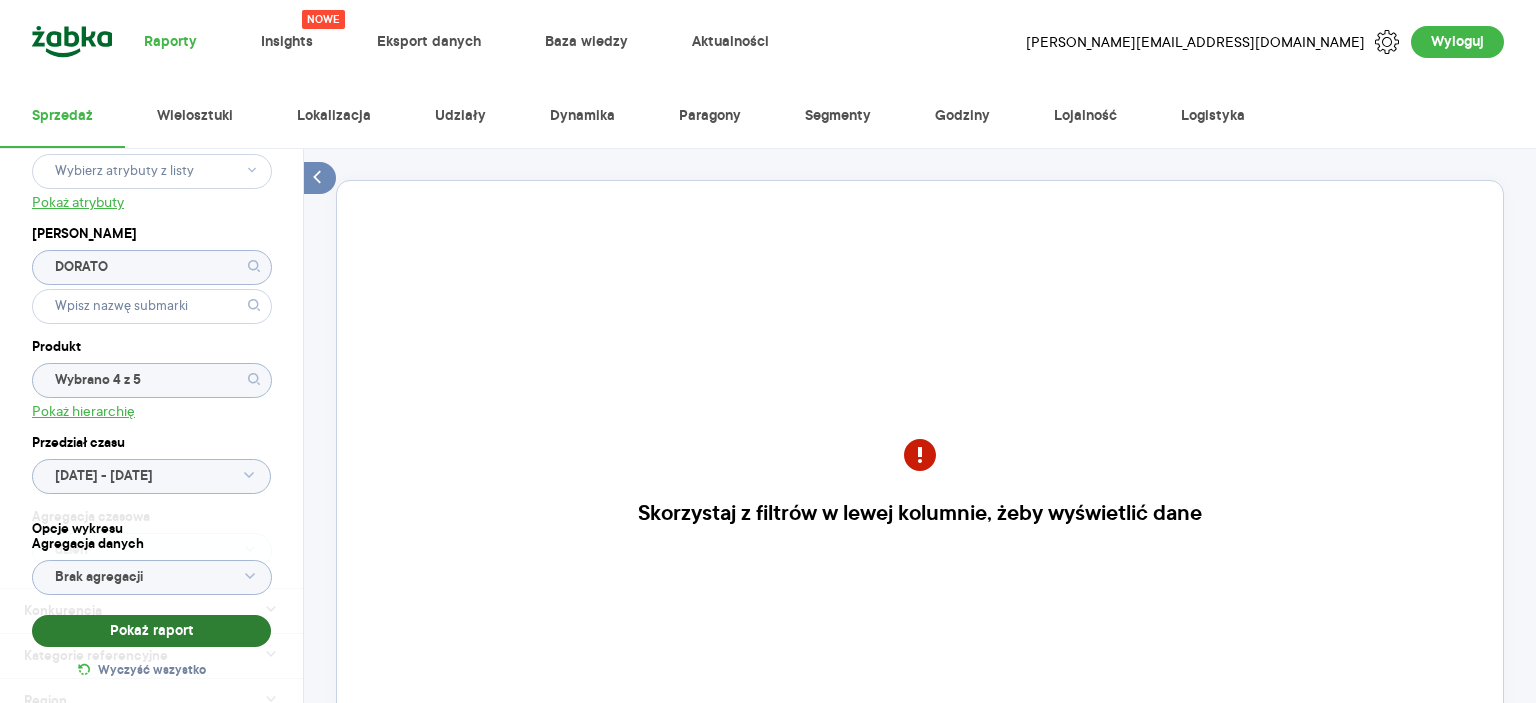 click on "Pokaż raport" at bounding box center (152, 631) 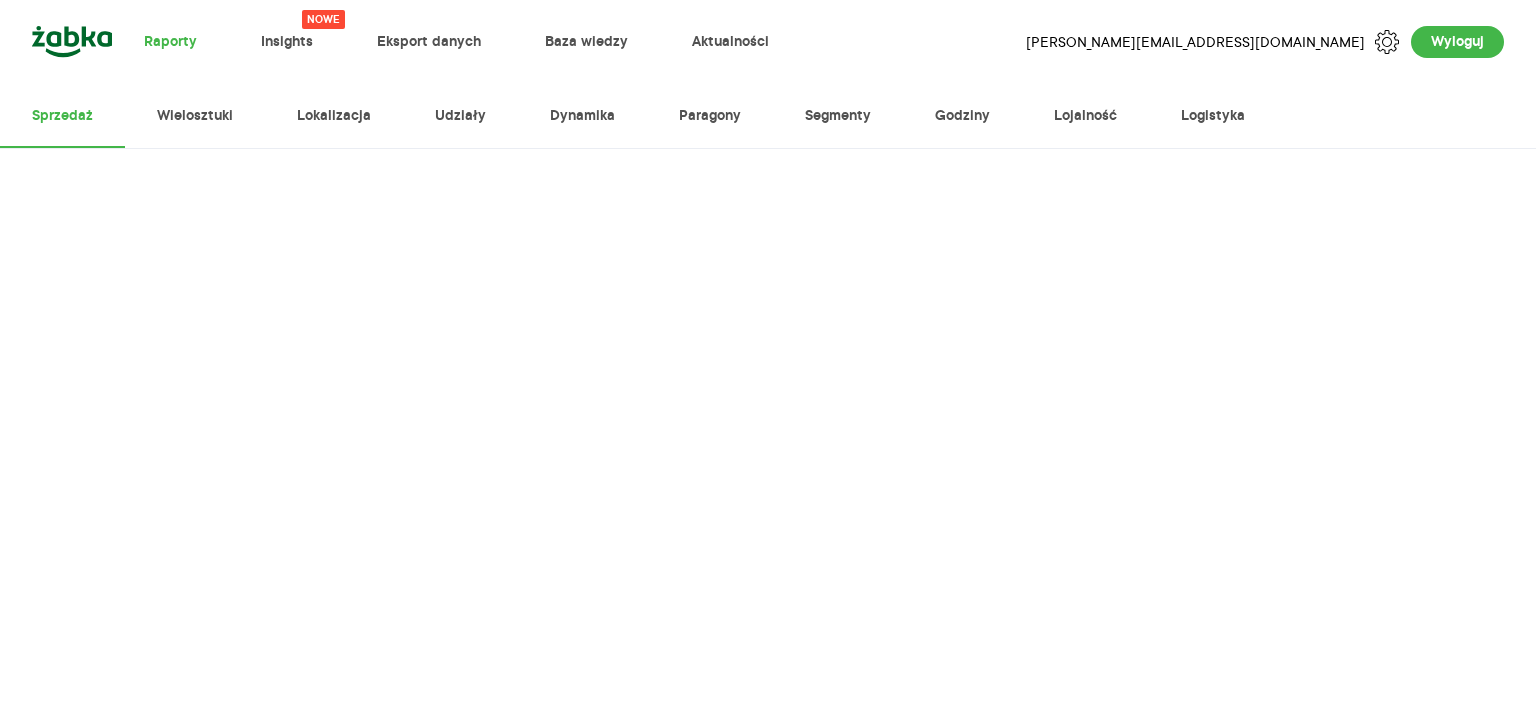 scroll, scrollTop: 190, scrollLeft: 0, axis: vertical 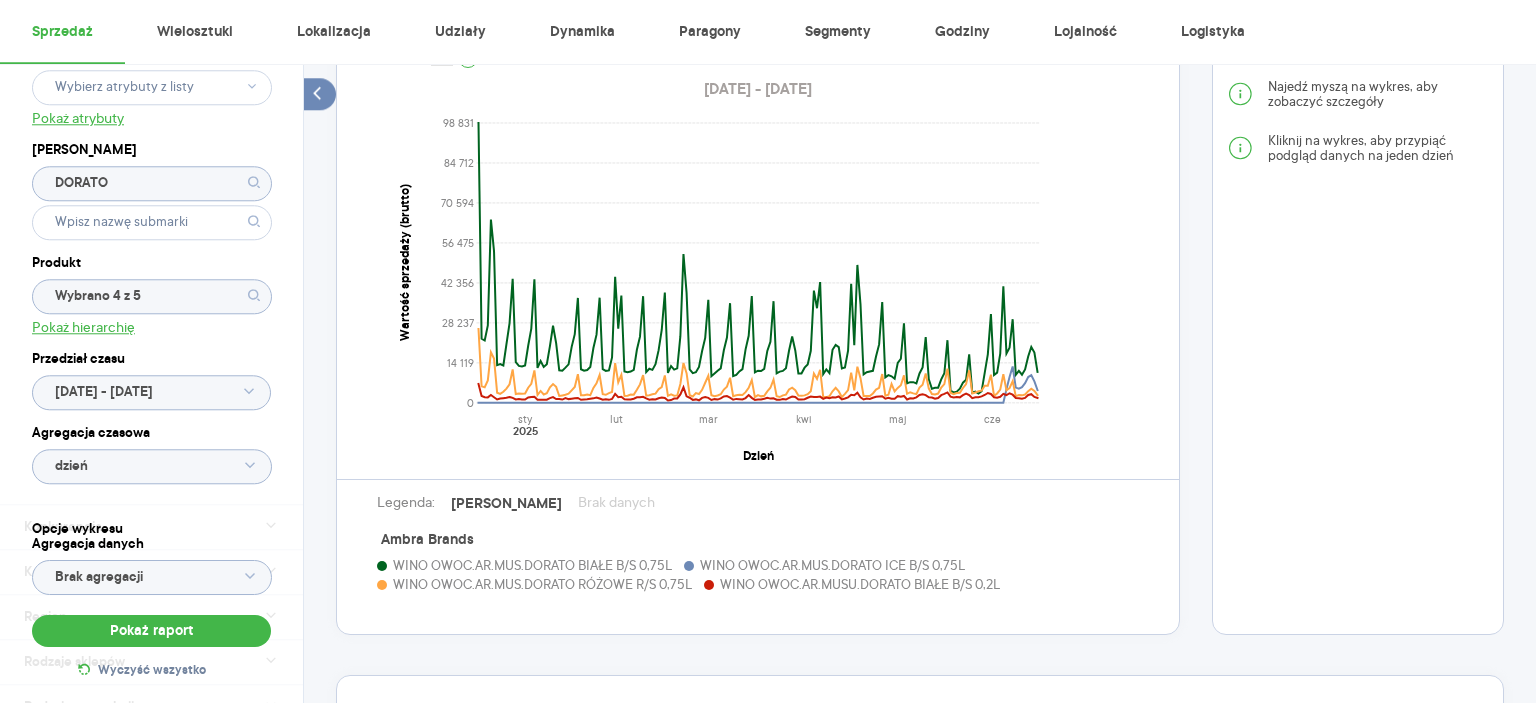 click on "Ambra Brands" at bounding box center [427, 540] 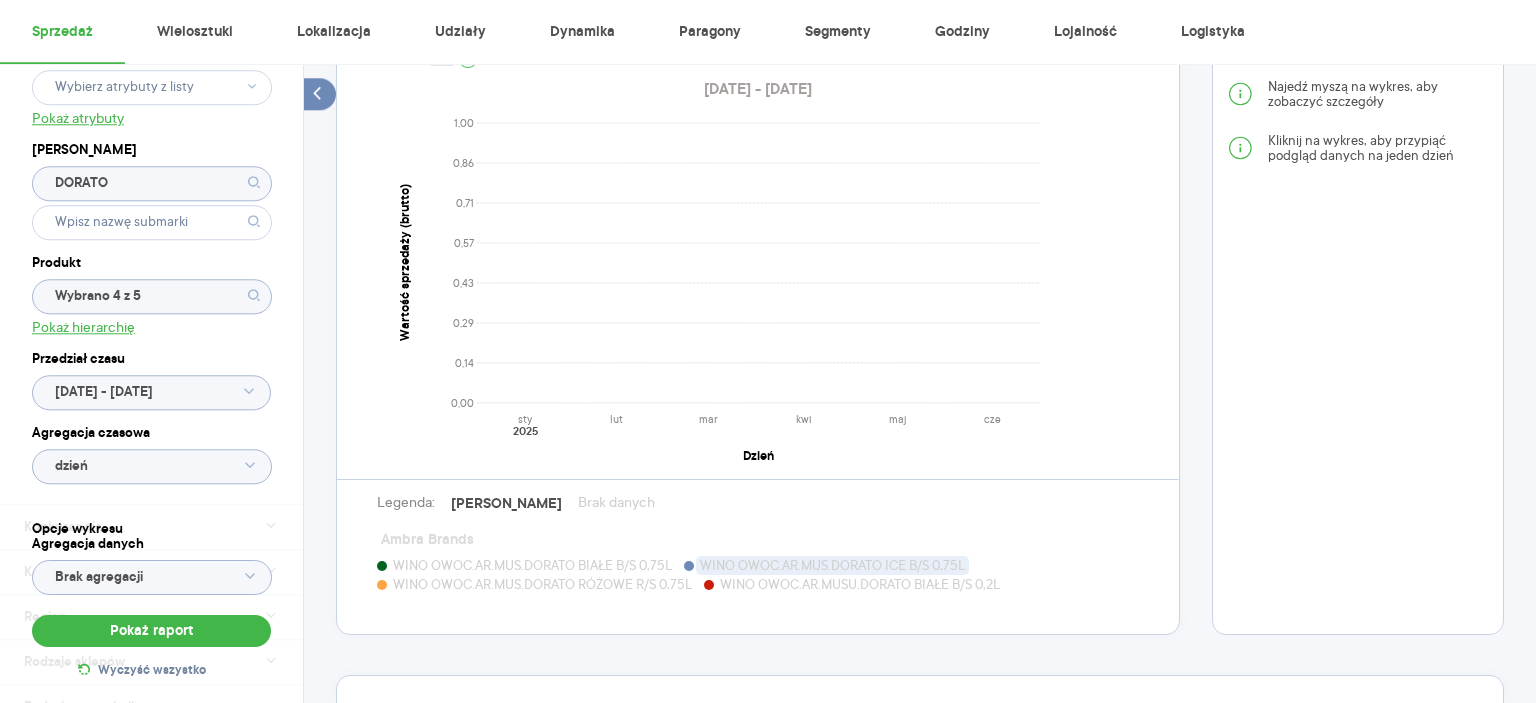 click on "WINO OWOC.AR.MUS.DORATO ICE B/S 0,75L" at bounding box center [832, 565] 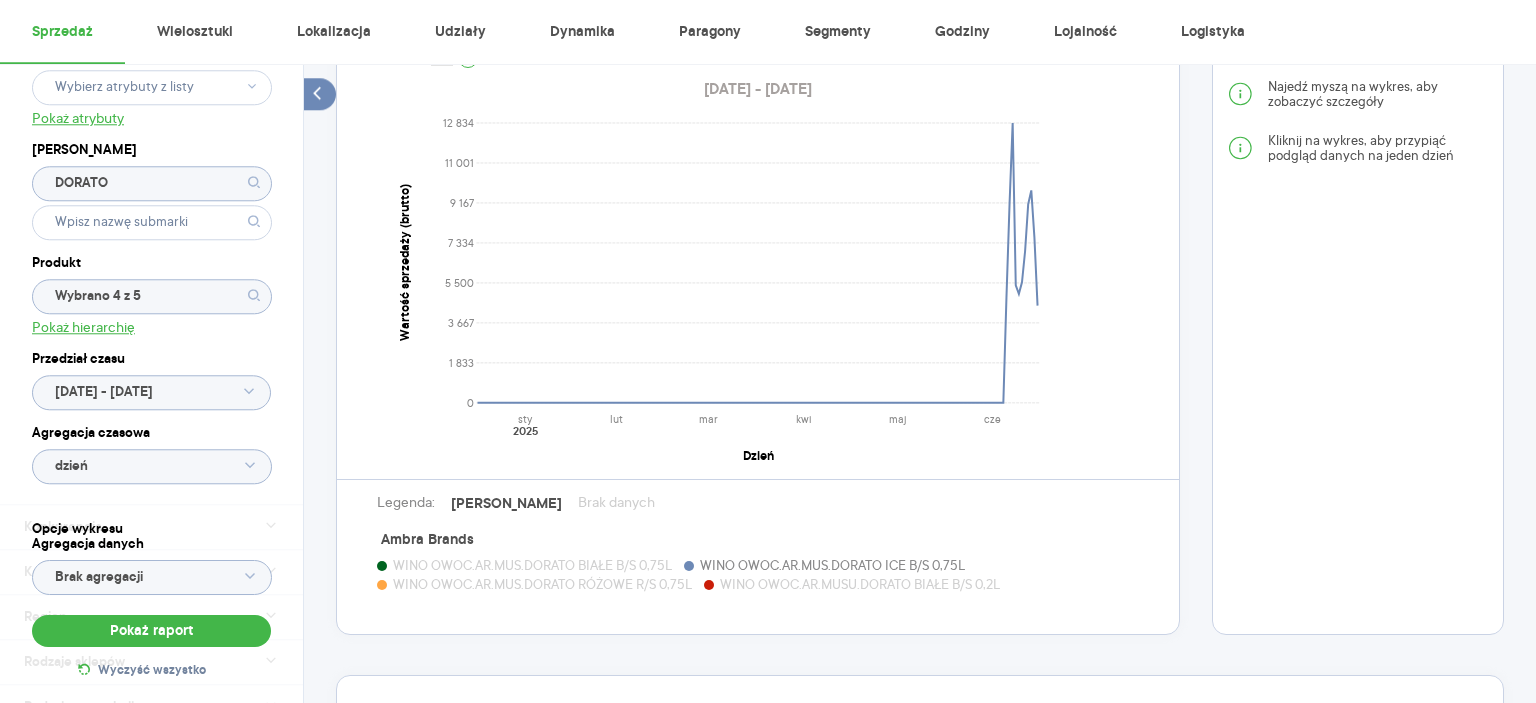 click on "[DATE] - [DATE]" 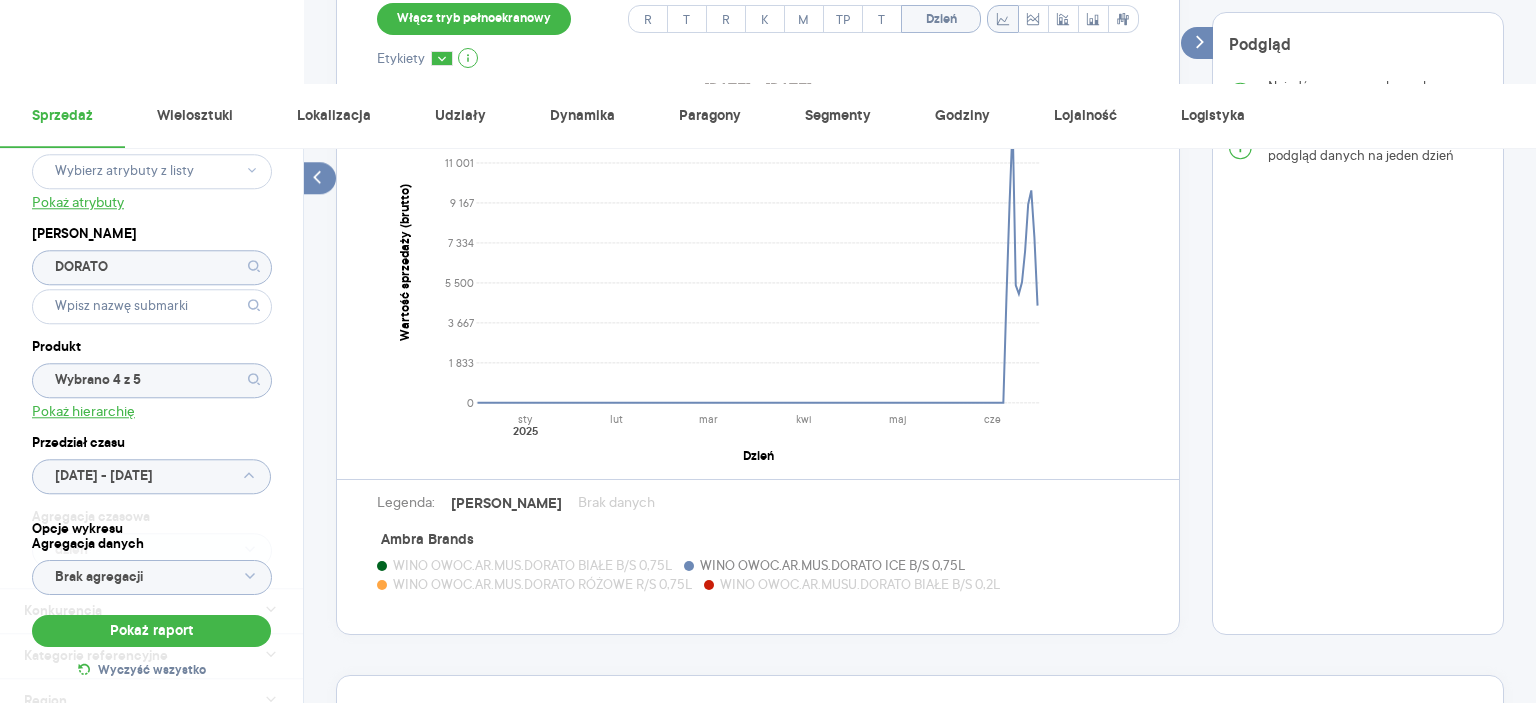 scroll, scrollTop: 0, scrollLeft: 0, axis: both 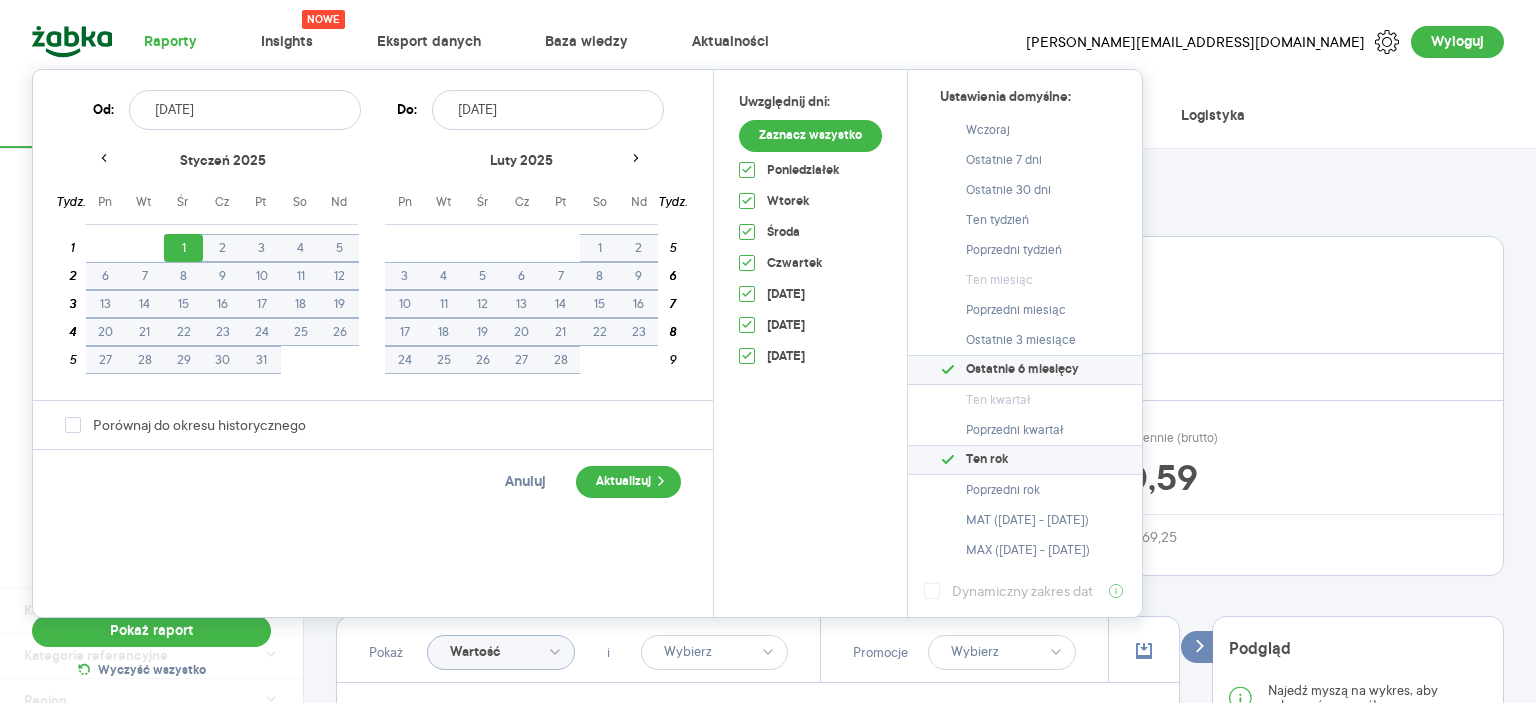 click on "[DATE]" at bounding box center [548, 110] 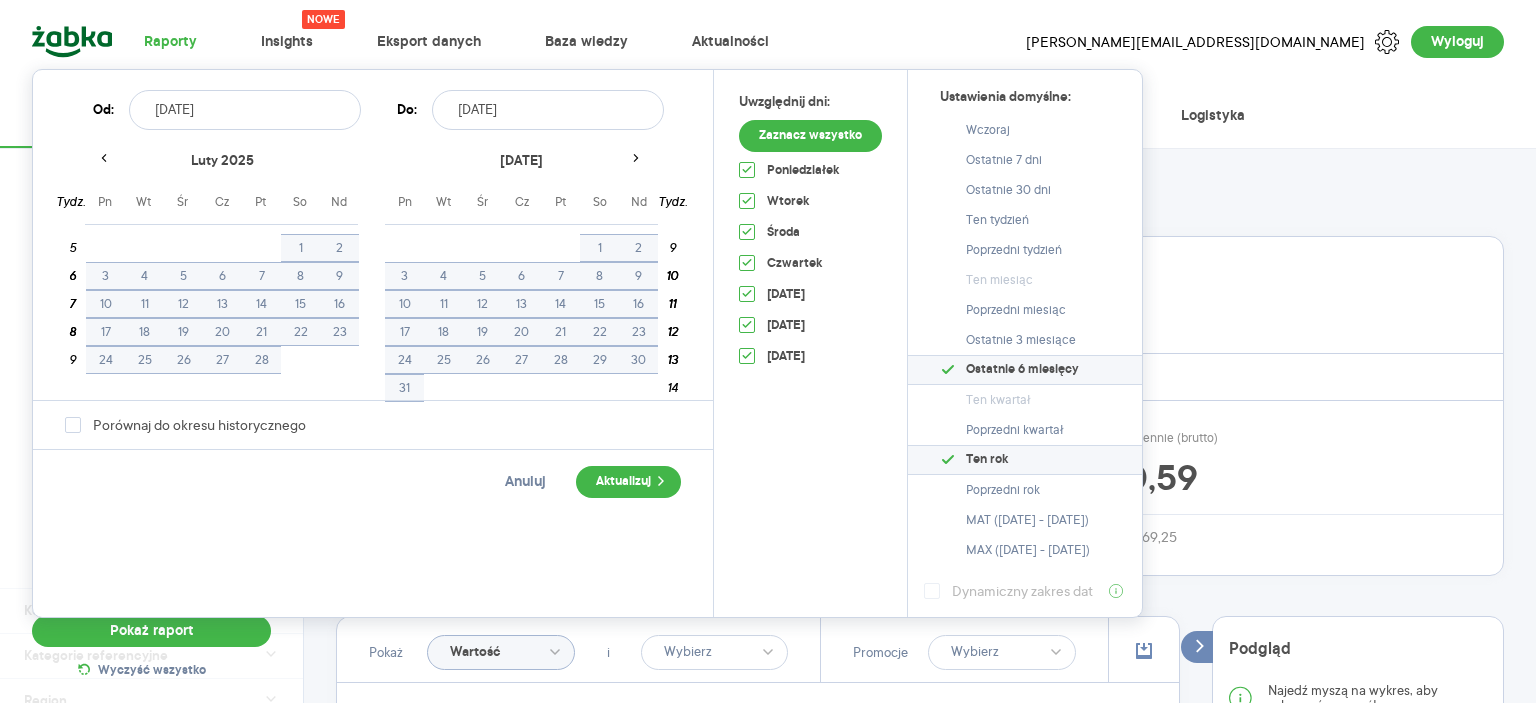 click 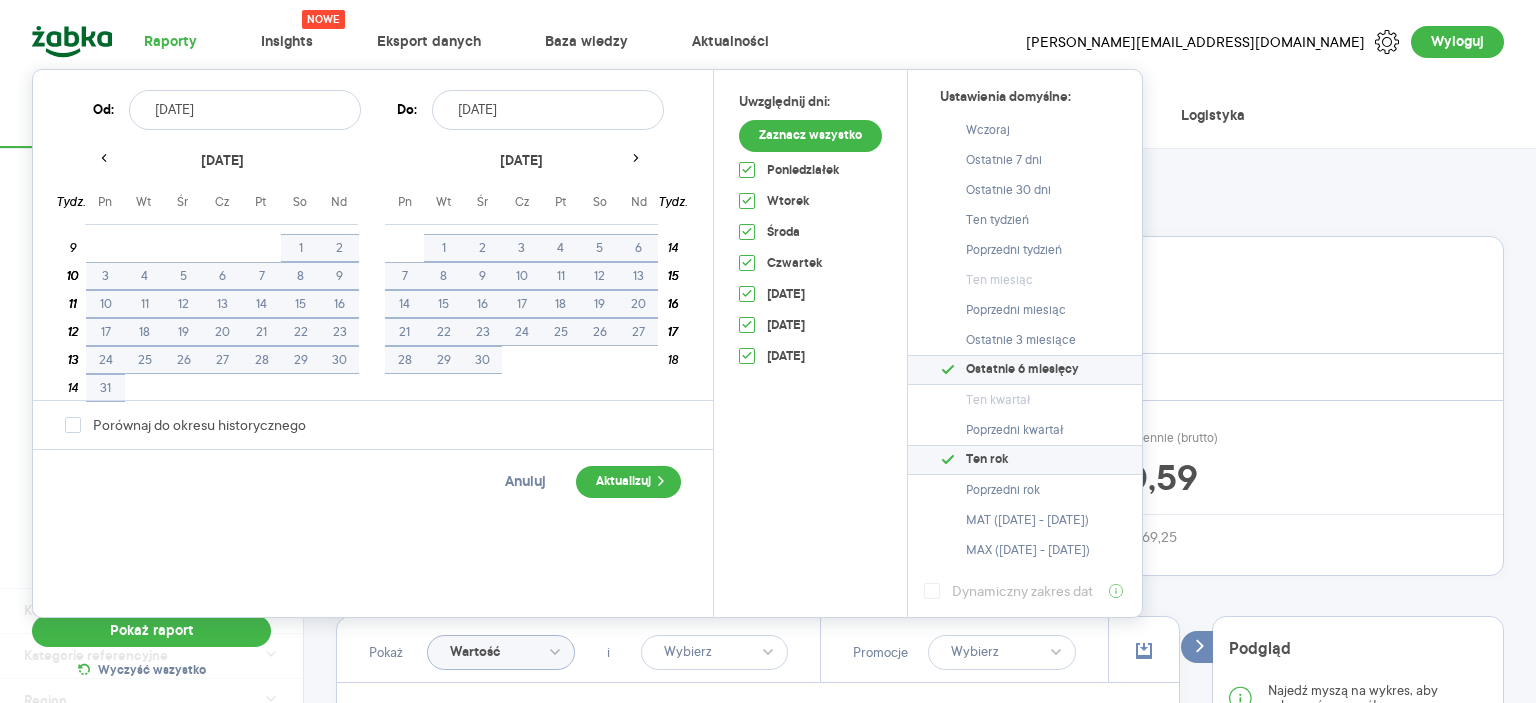 click 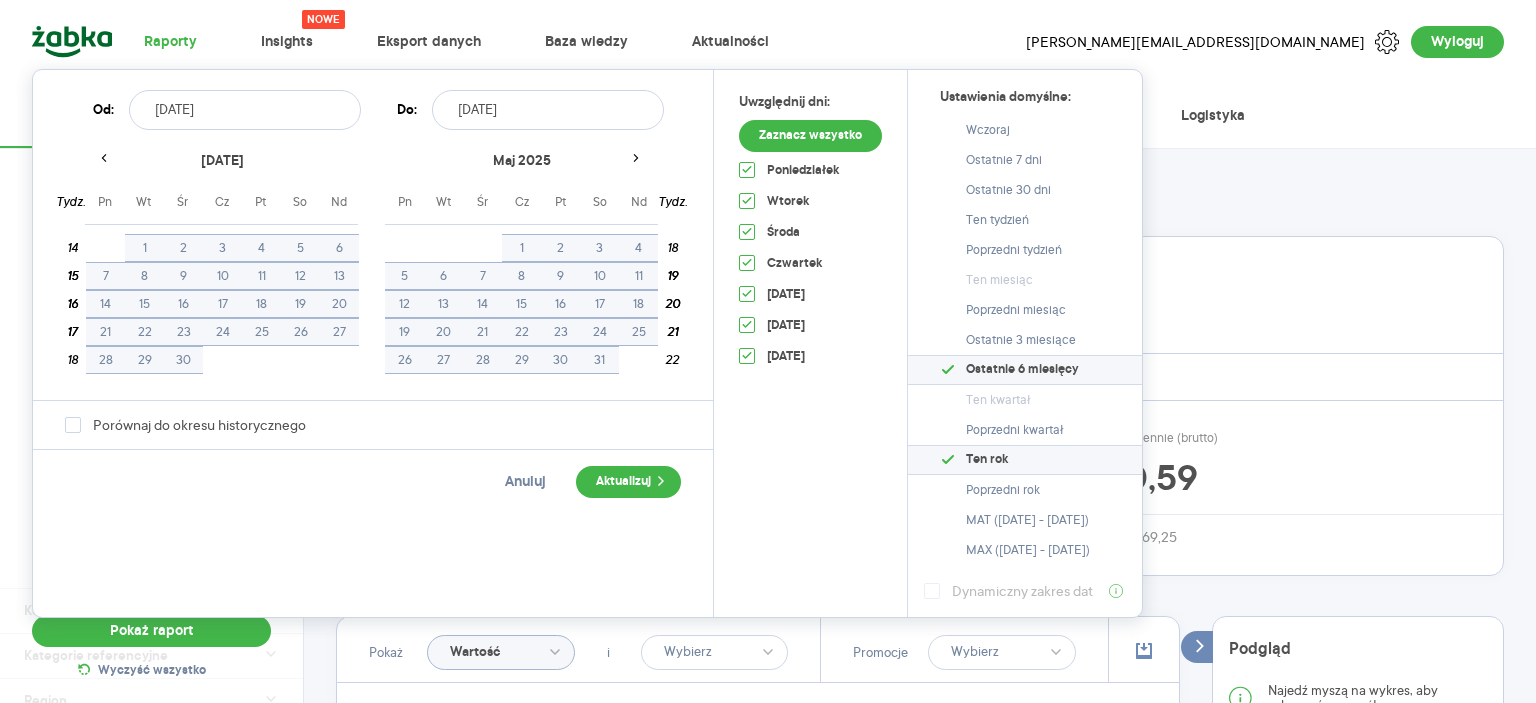 click 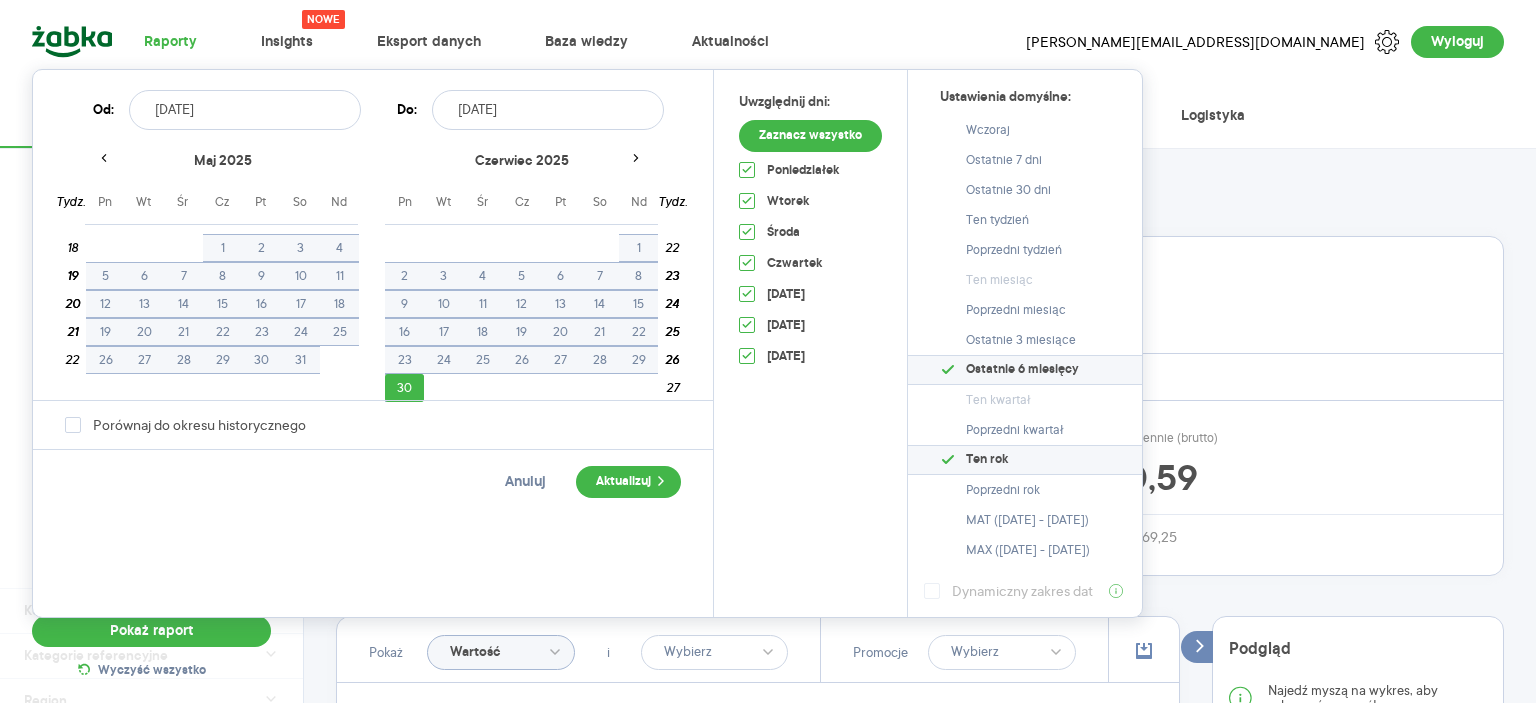 click on "1" at bounding box center (638, 248) 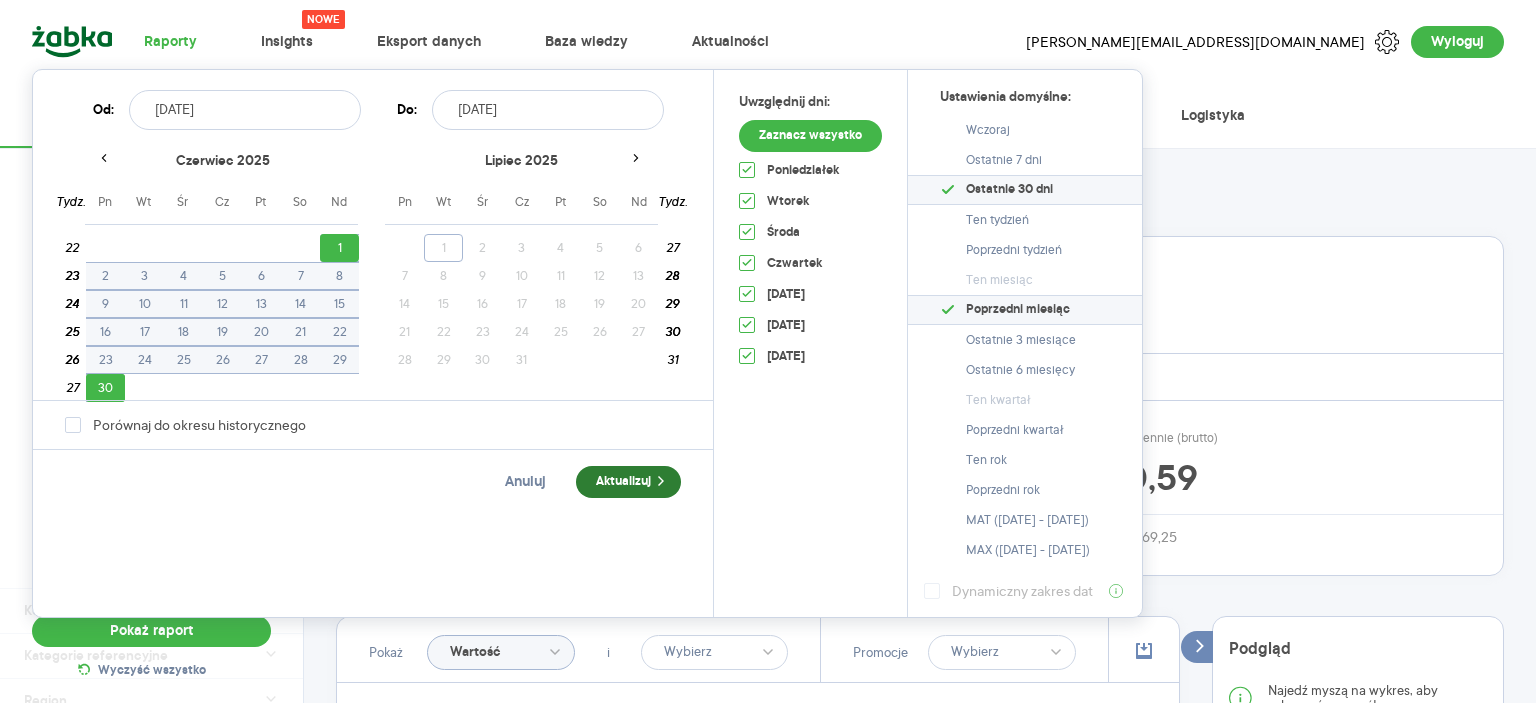 click on "Aktualizuj" at bounding box center [628, 482] 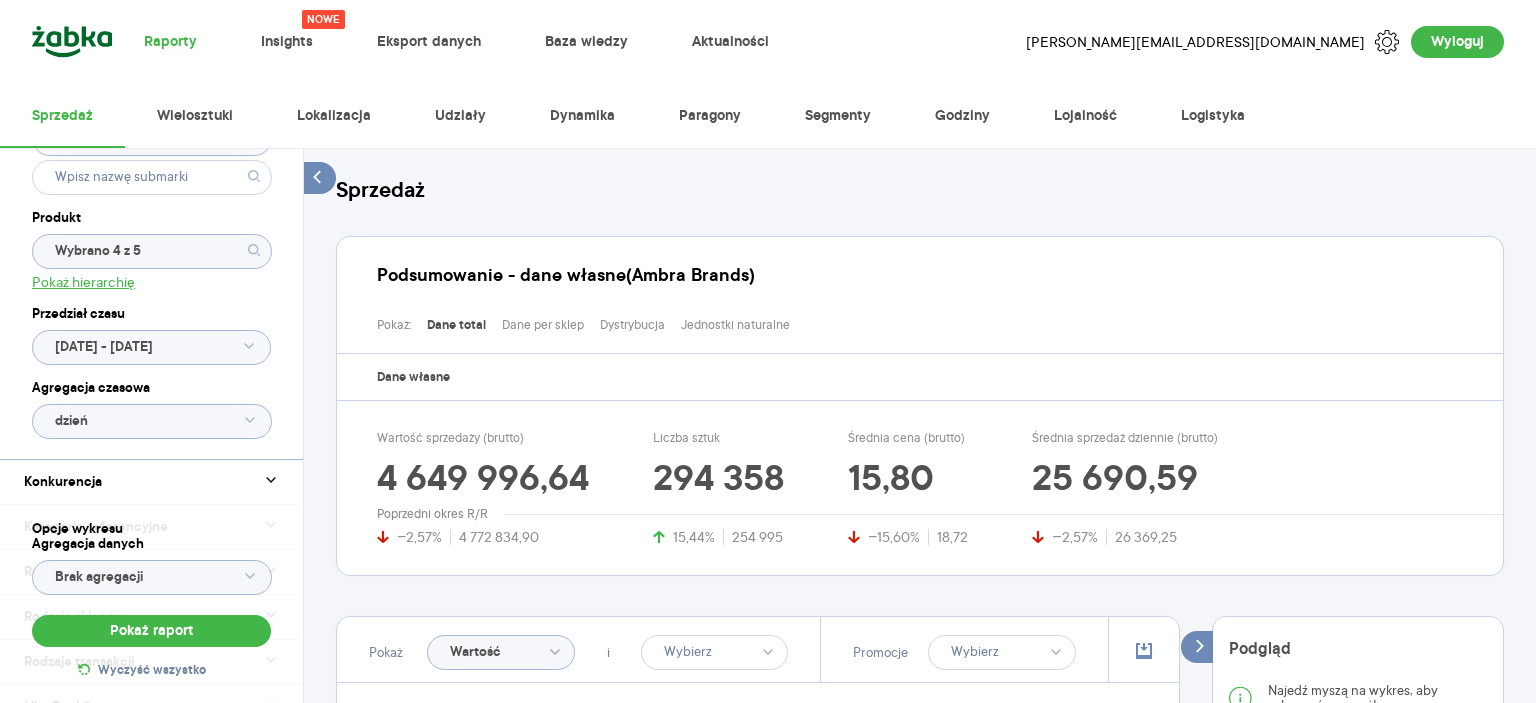 scroll, scrollTop: 321, scrollLeft: 0, axis: vertical 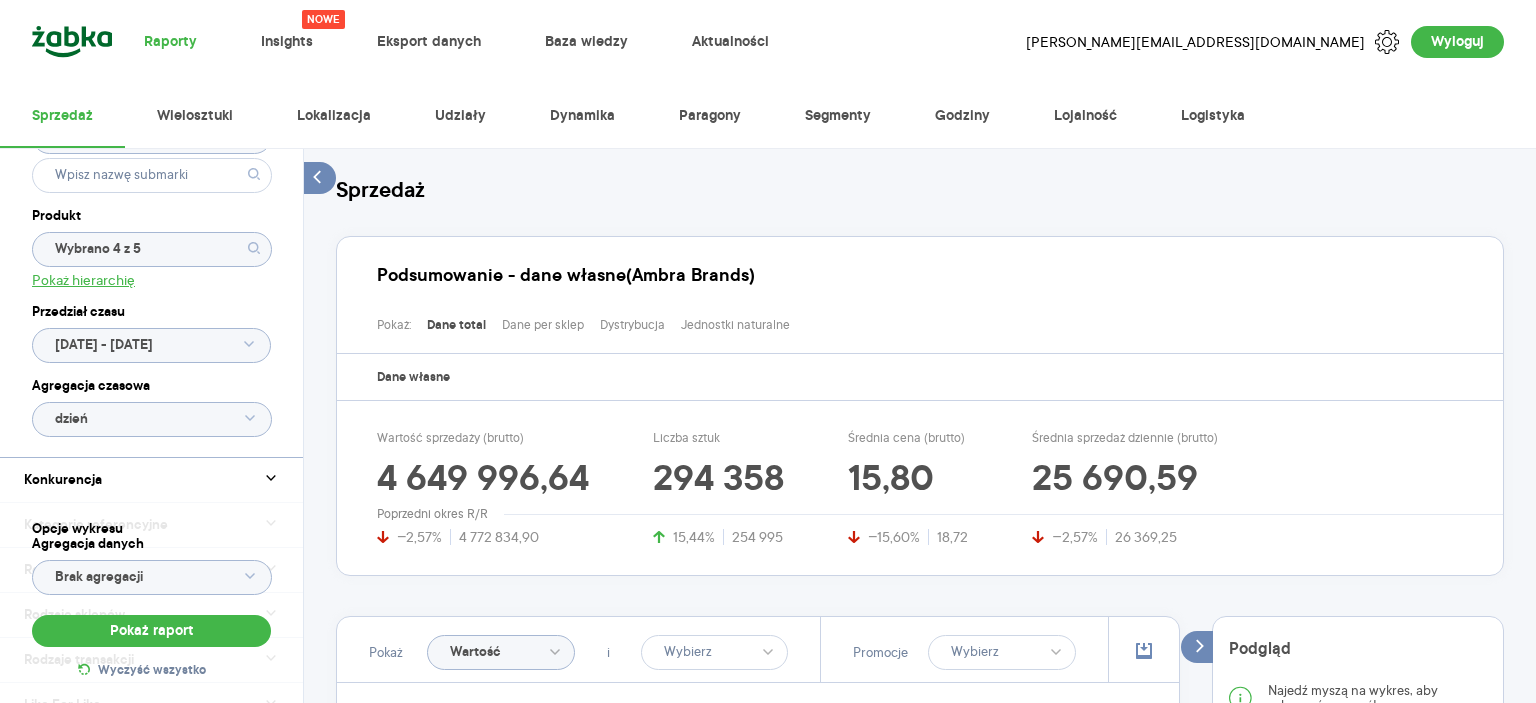drag, startPoint x: 297, startPoint y: 319, endPoint x: 302, endPoint y: 384, distance: 65.192024 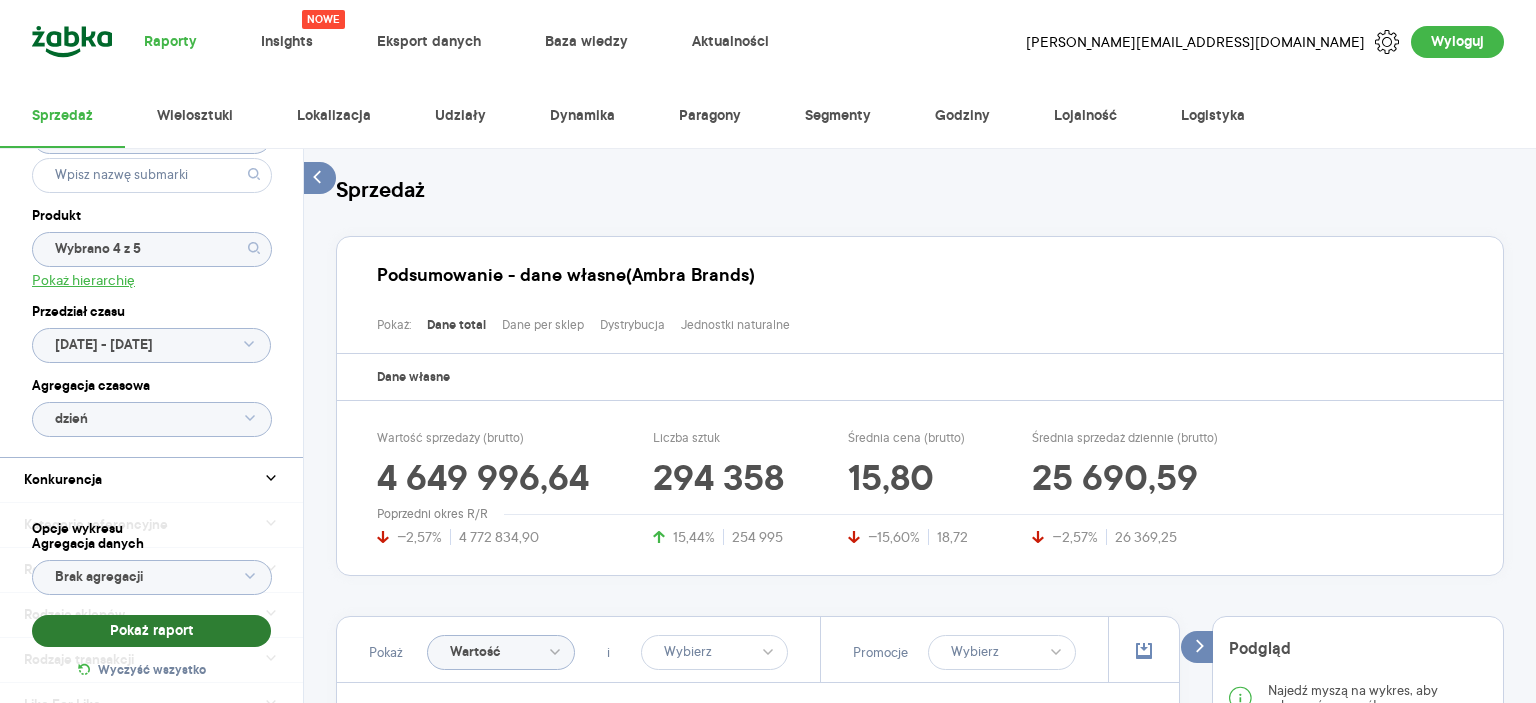click on "Pokaż raport" at bounding box center (151, 631) 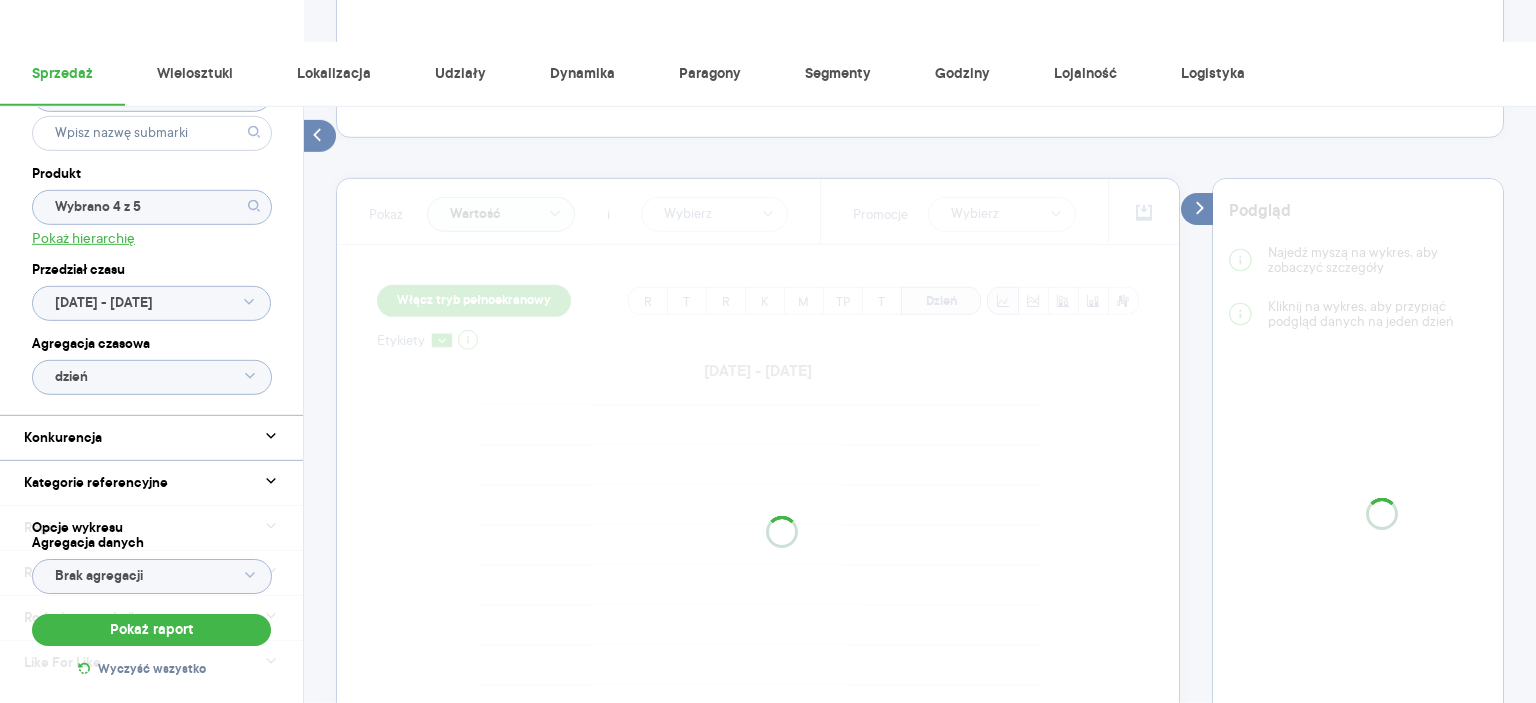 scroll, scrollTop: 474, scrollLeft: 0, axis: vertical 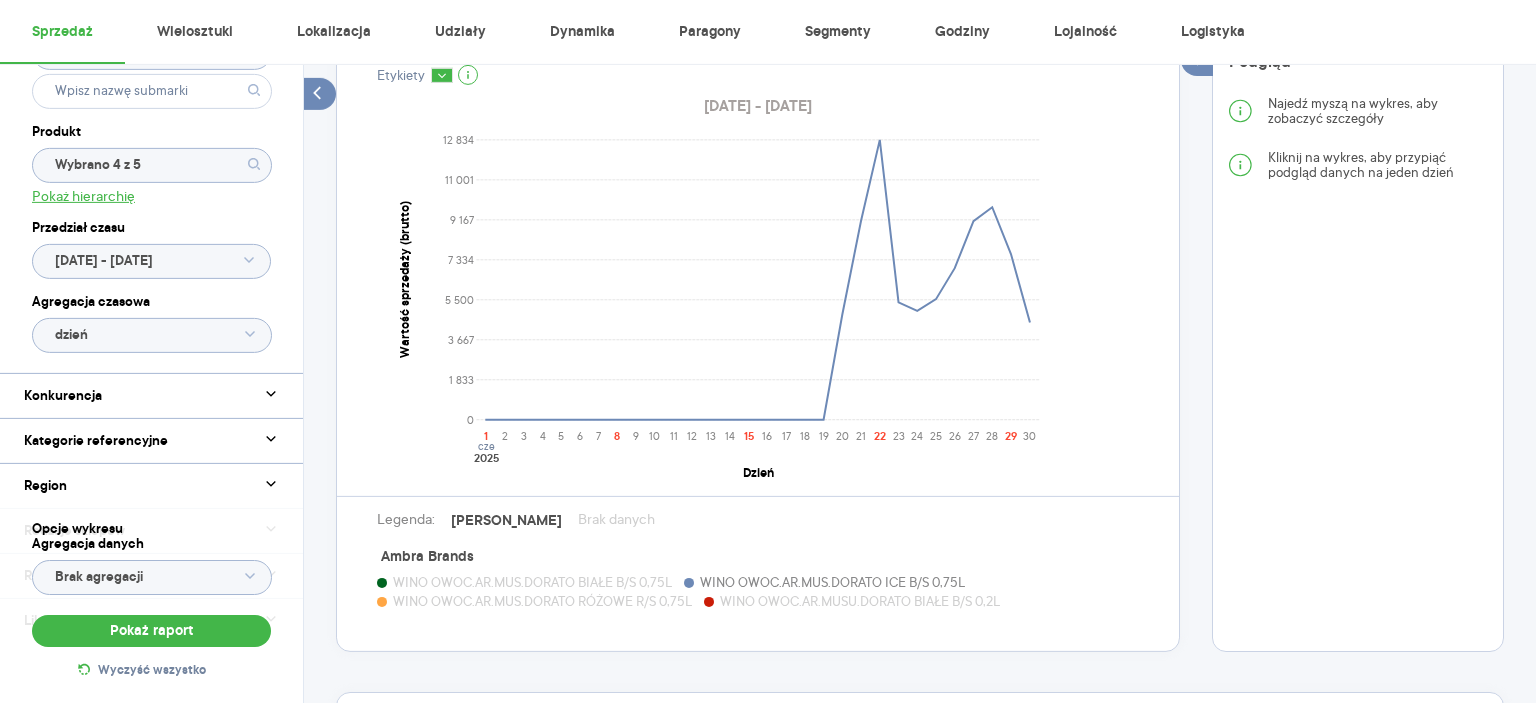 click on "Ambra Brands" at bounding box center [427, 557] 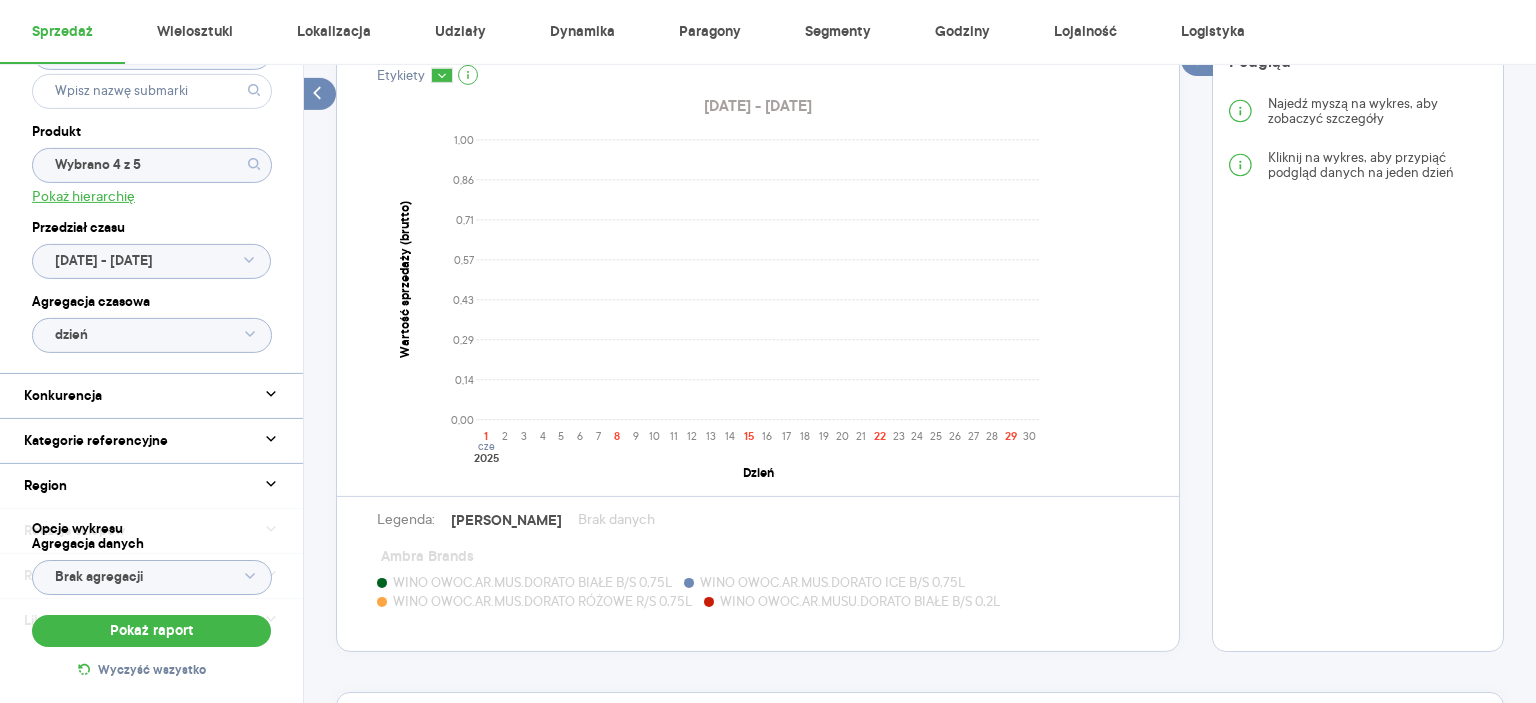 click on "Ambra Brands" at bounding box center [427, 557] 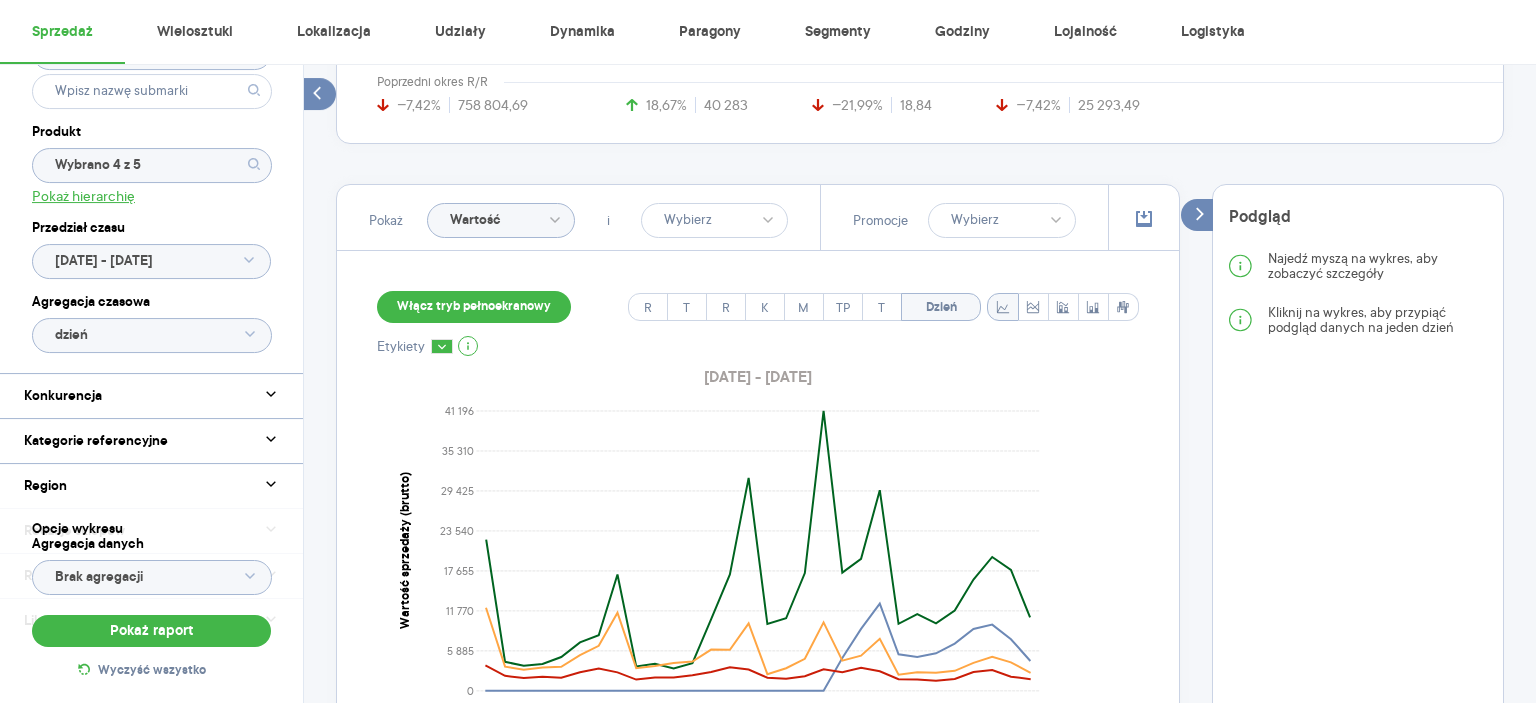 scroll, scrollTop: 422, scrollLeft: 0, axis: vertical 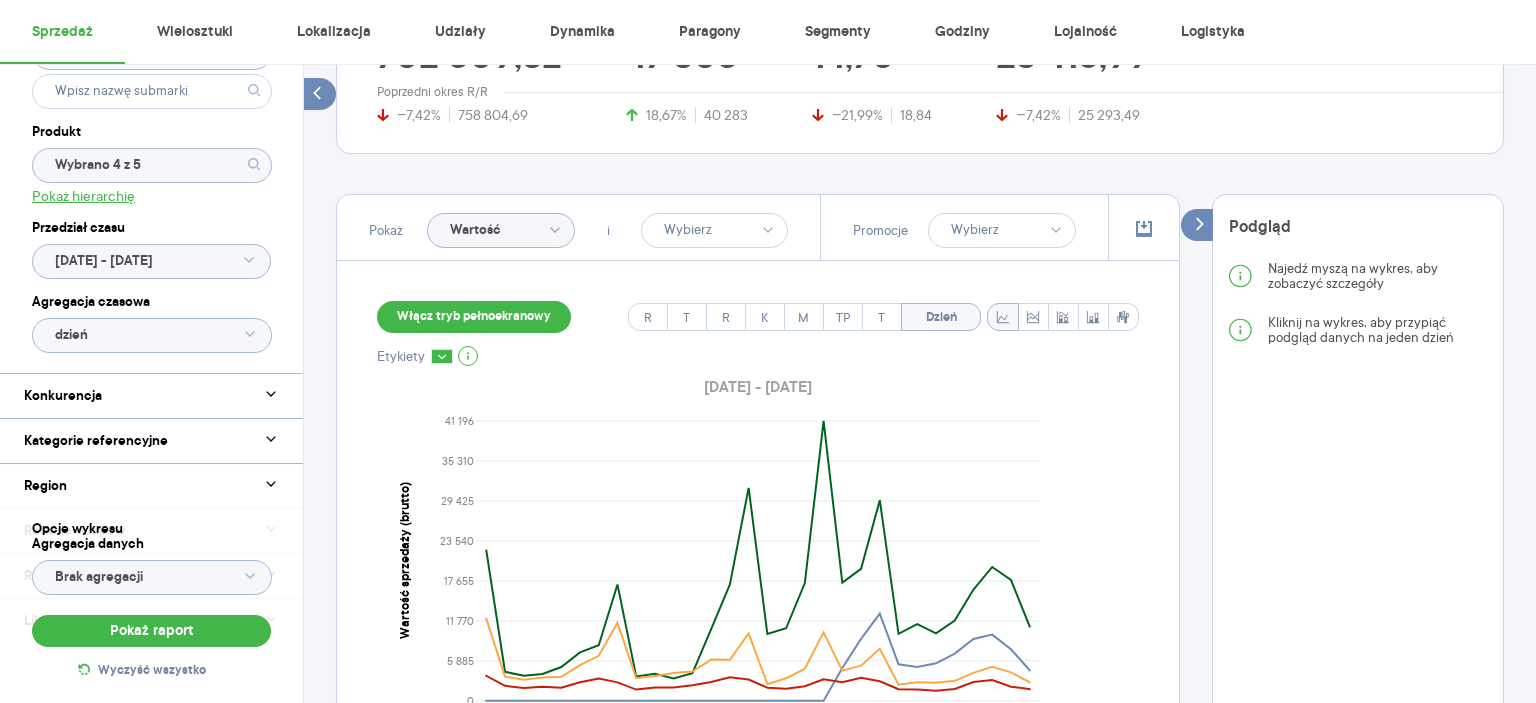 click on "Wartość" 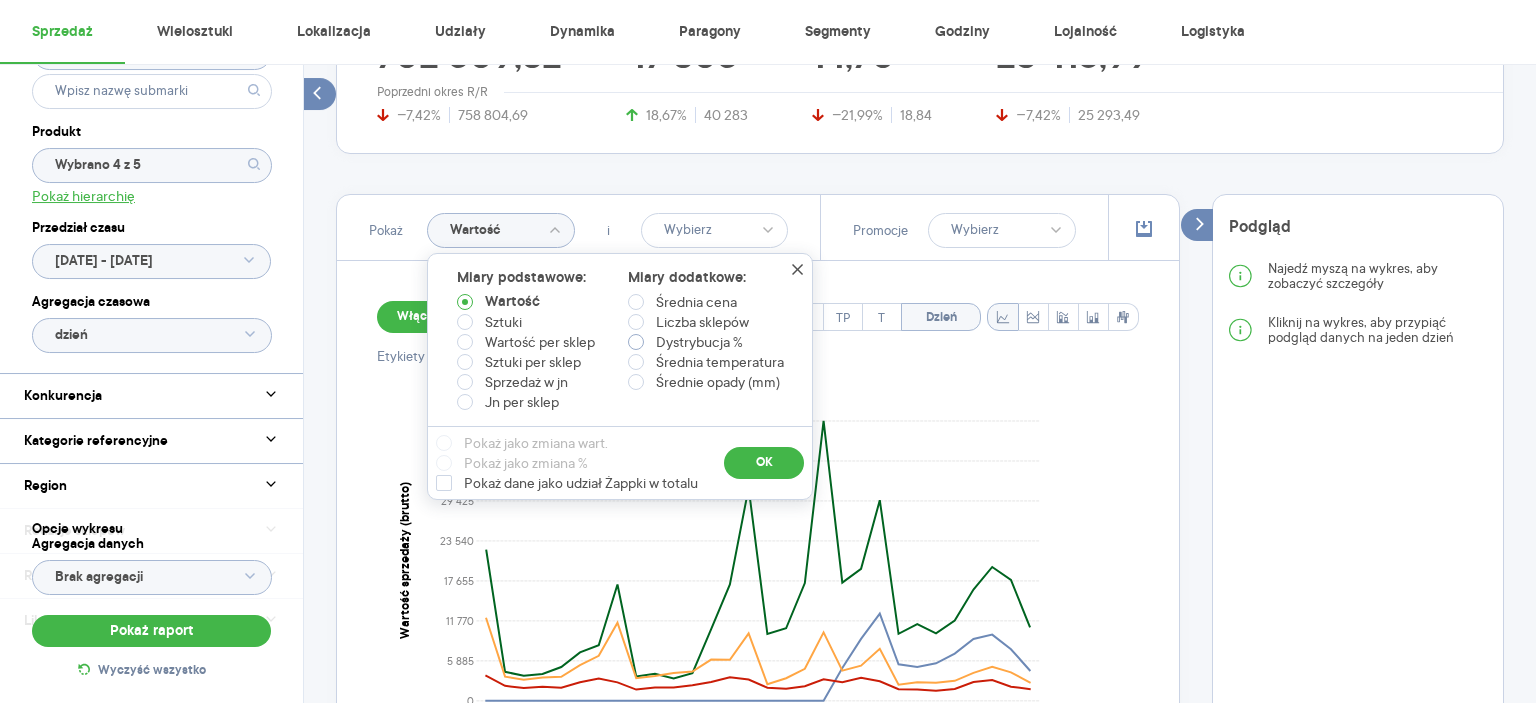click at bounding box center (636, 342) 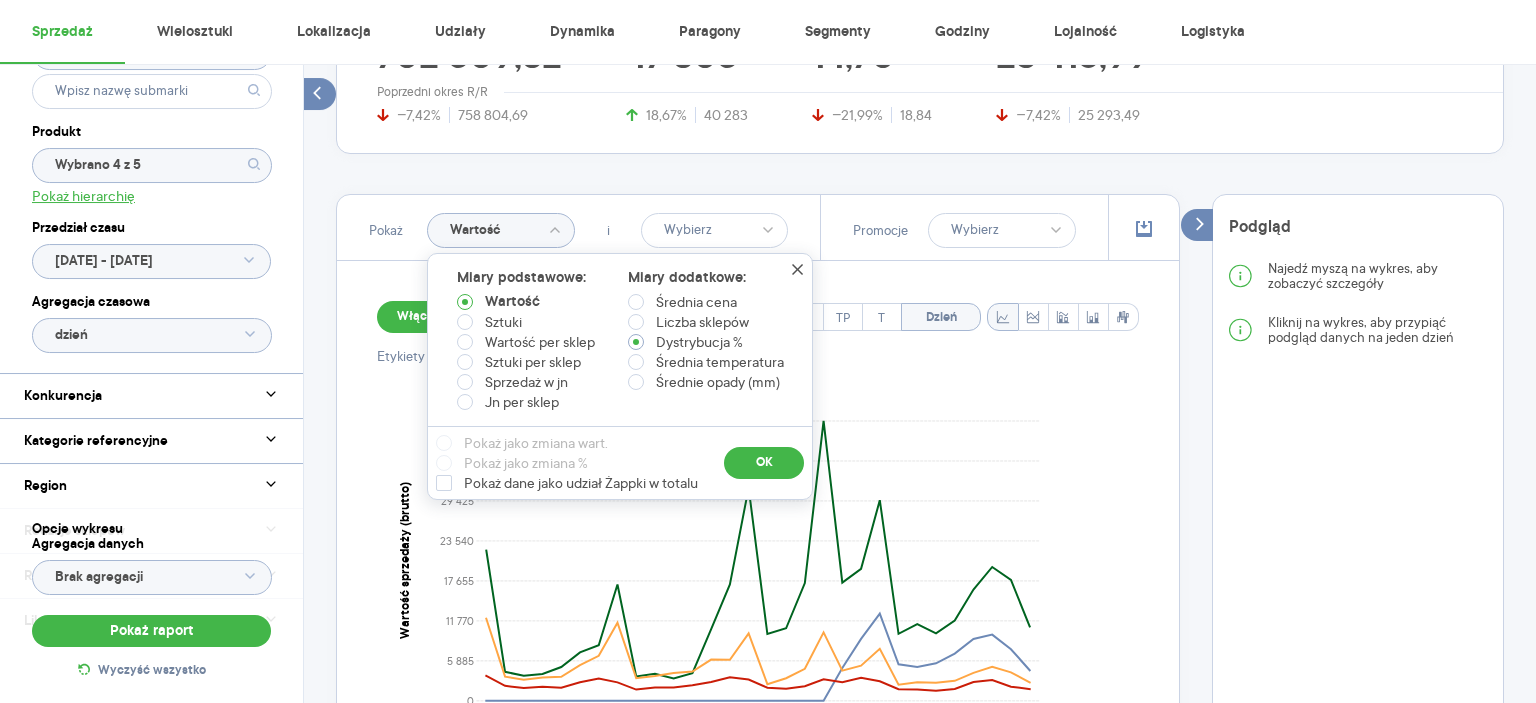 radio on "true" 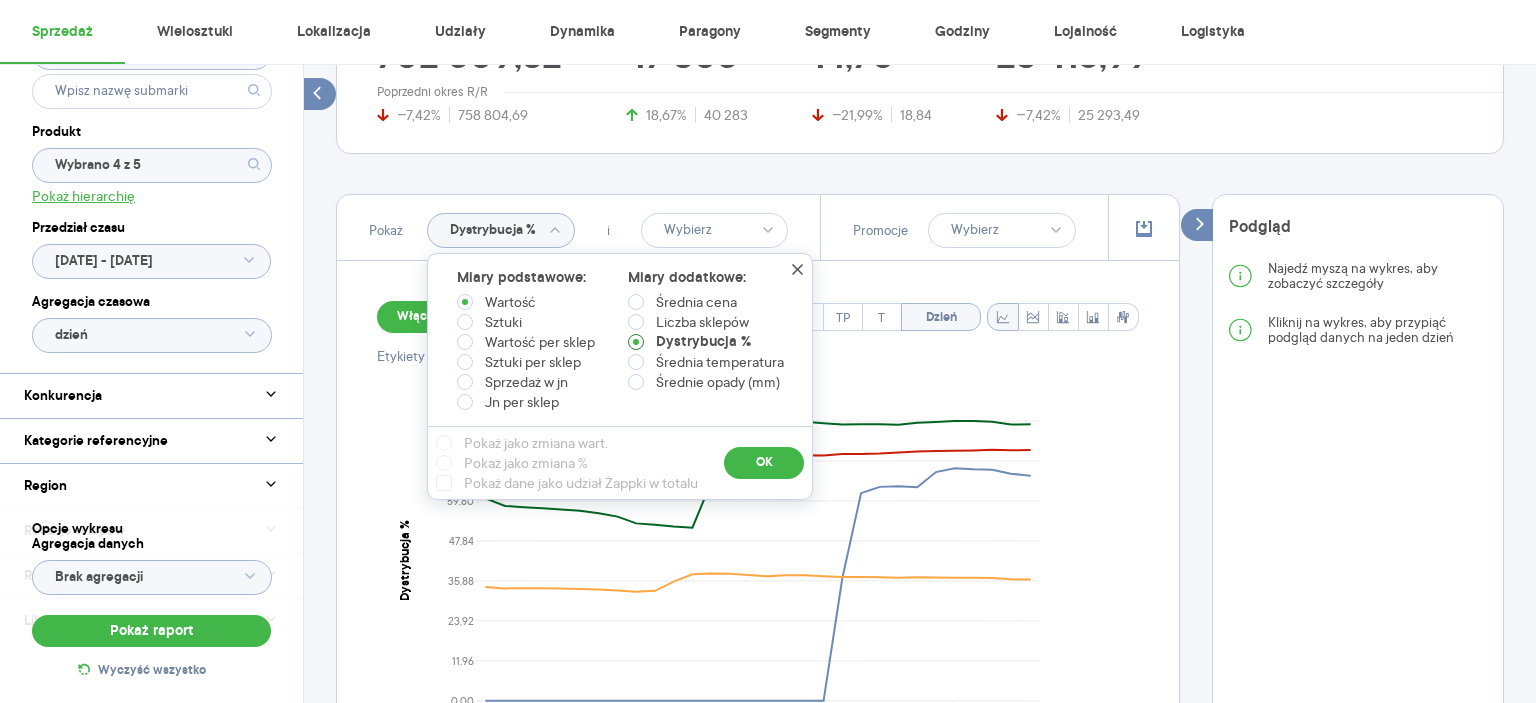 type on "Dystrybucja %" 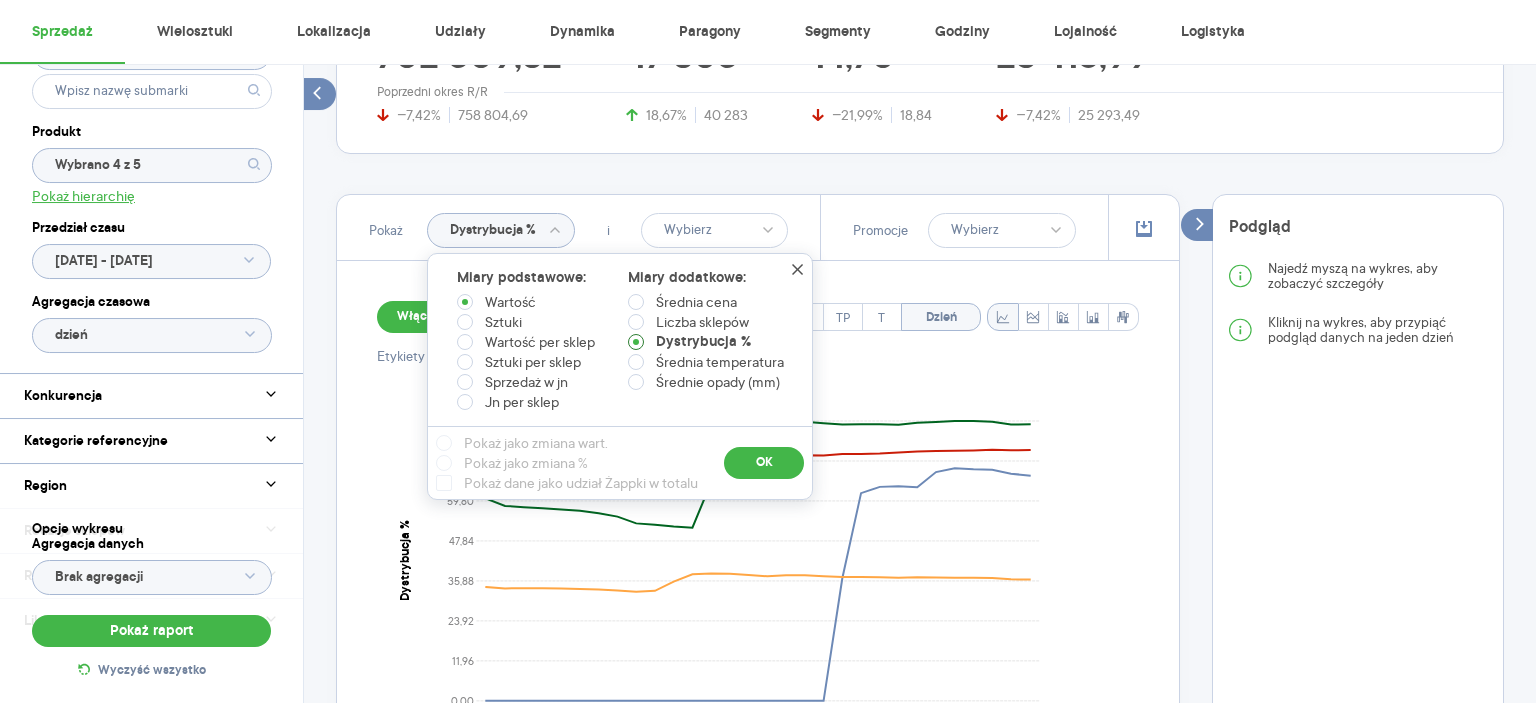 radio on "false" 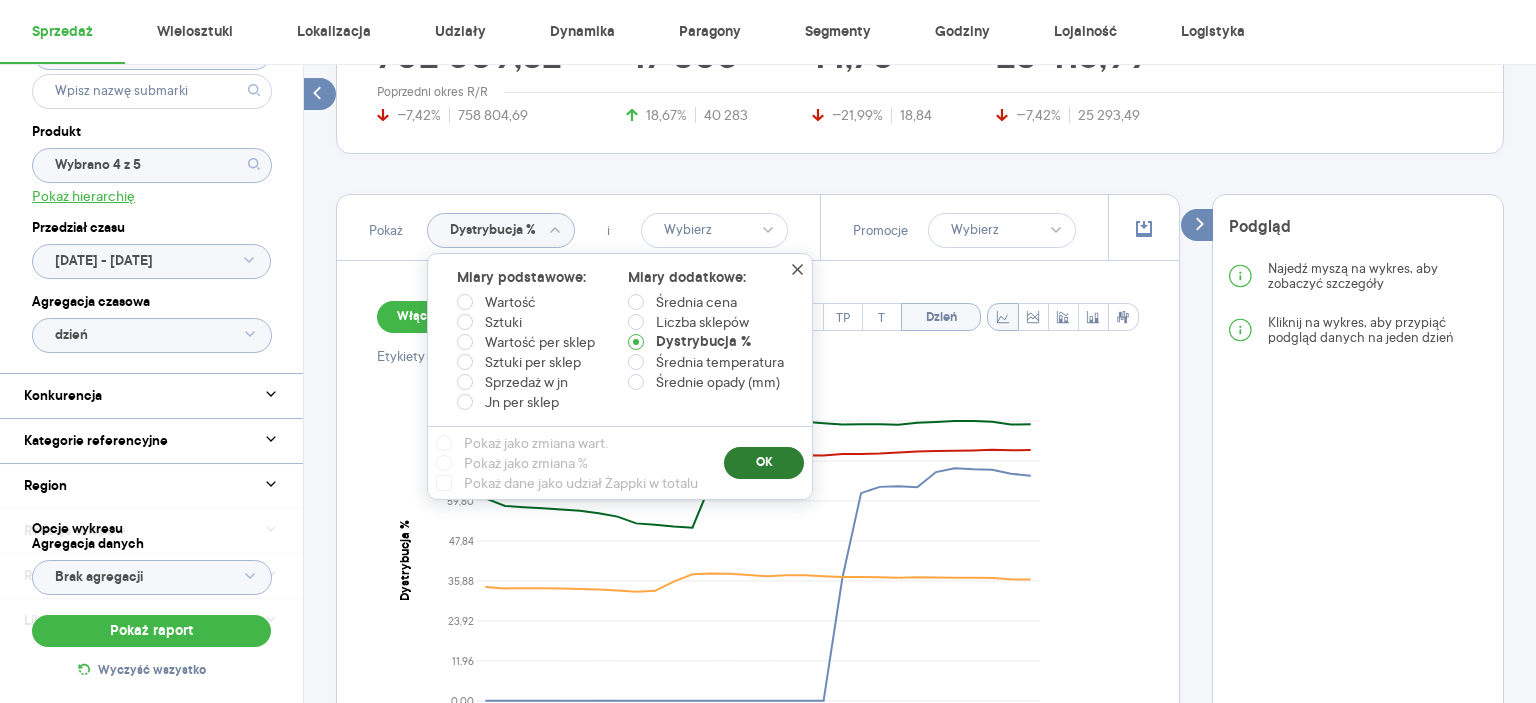 click on "OK" at bounding box center (764, 463) 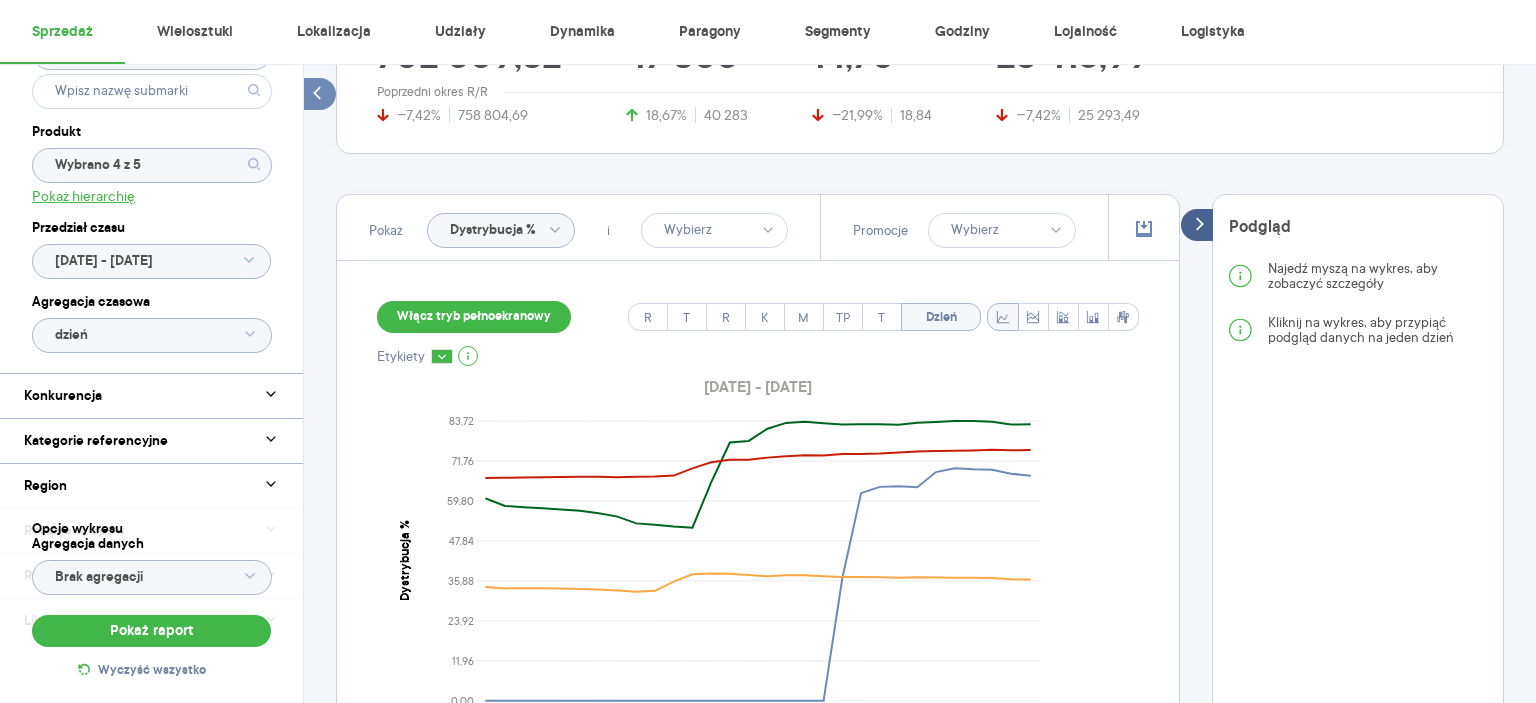 click 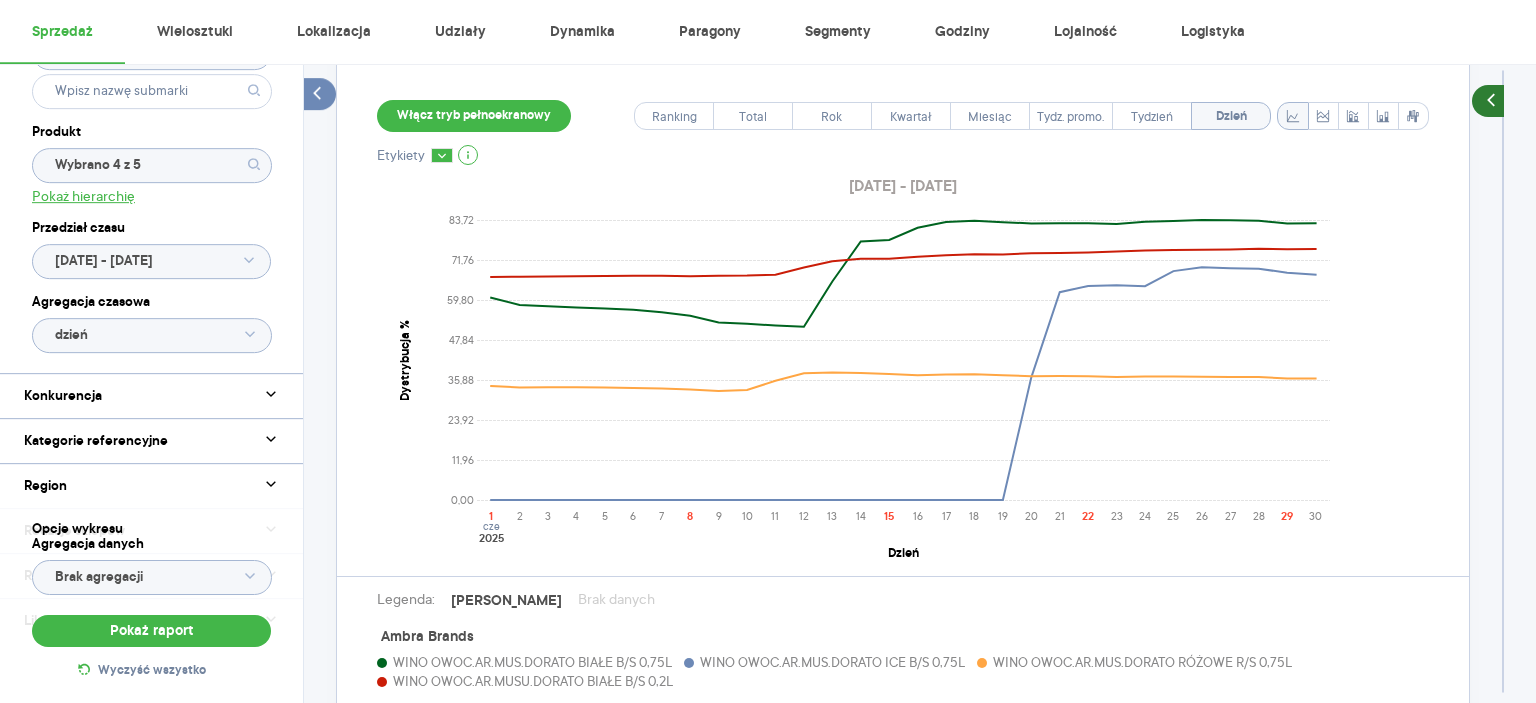 scroll, scrollTop: 640, scrollLeft: 0, axis: vertical 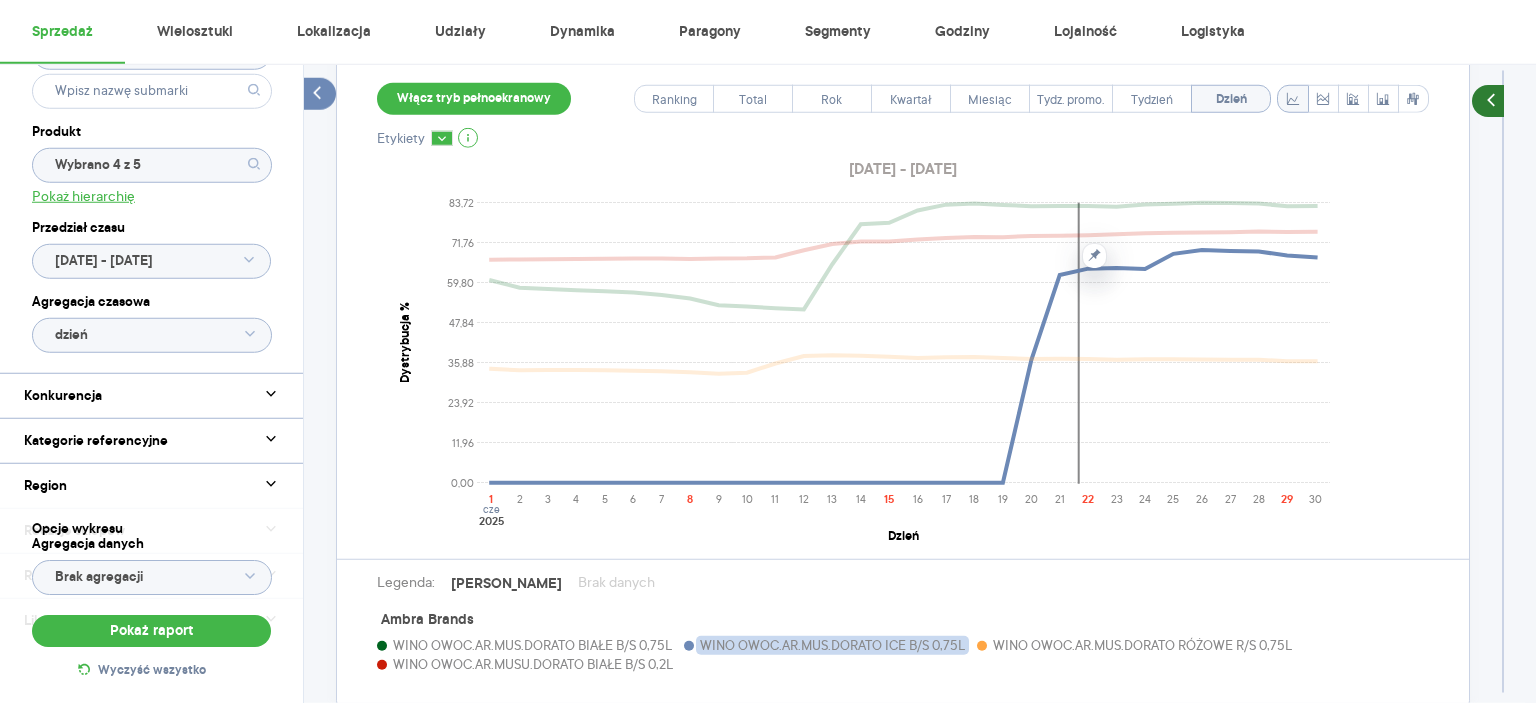 click 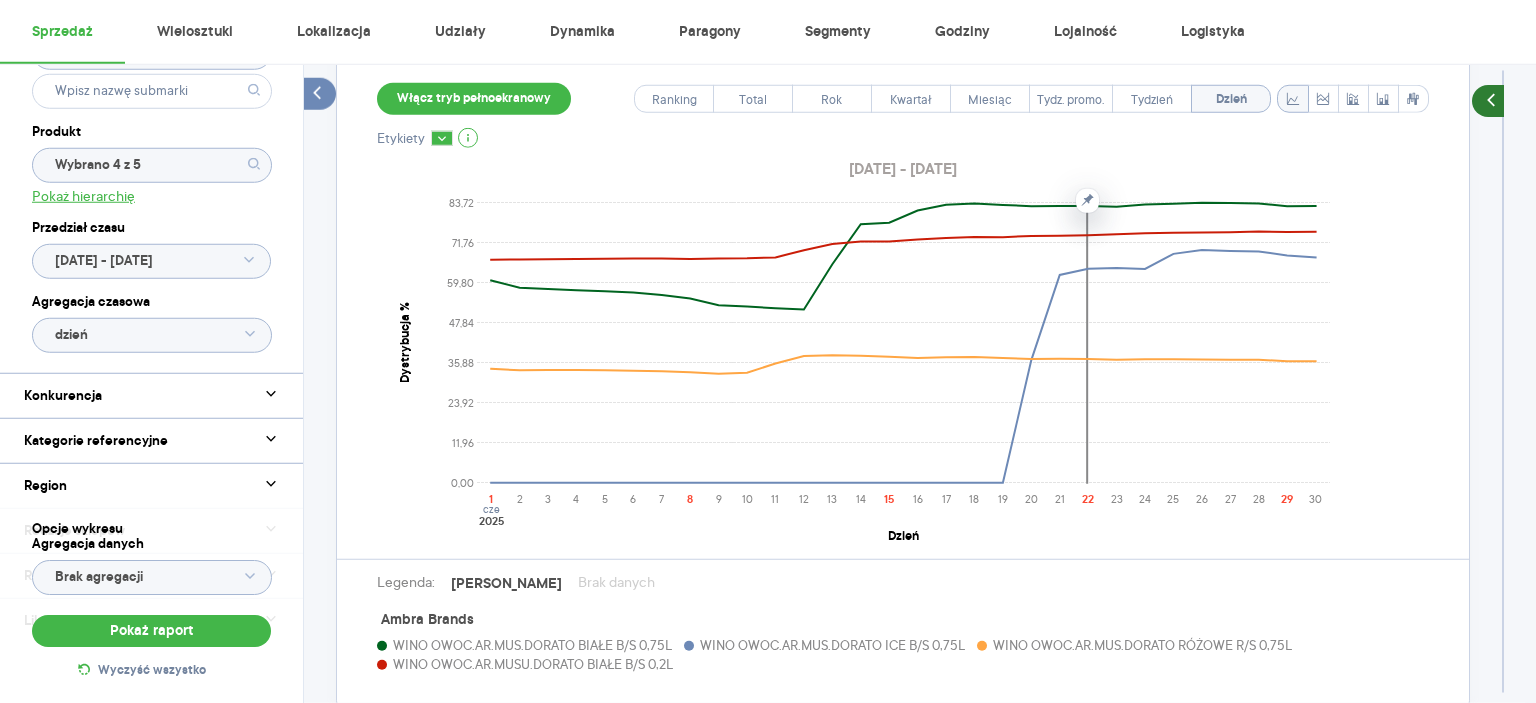 click 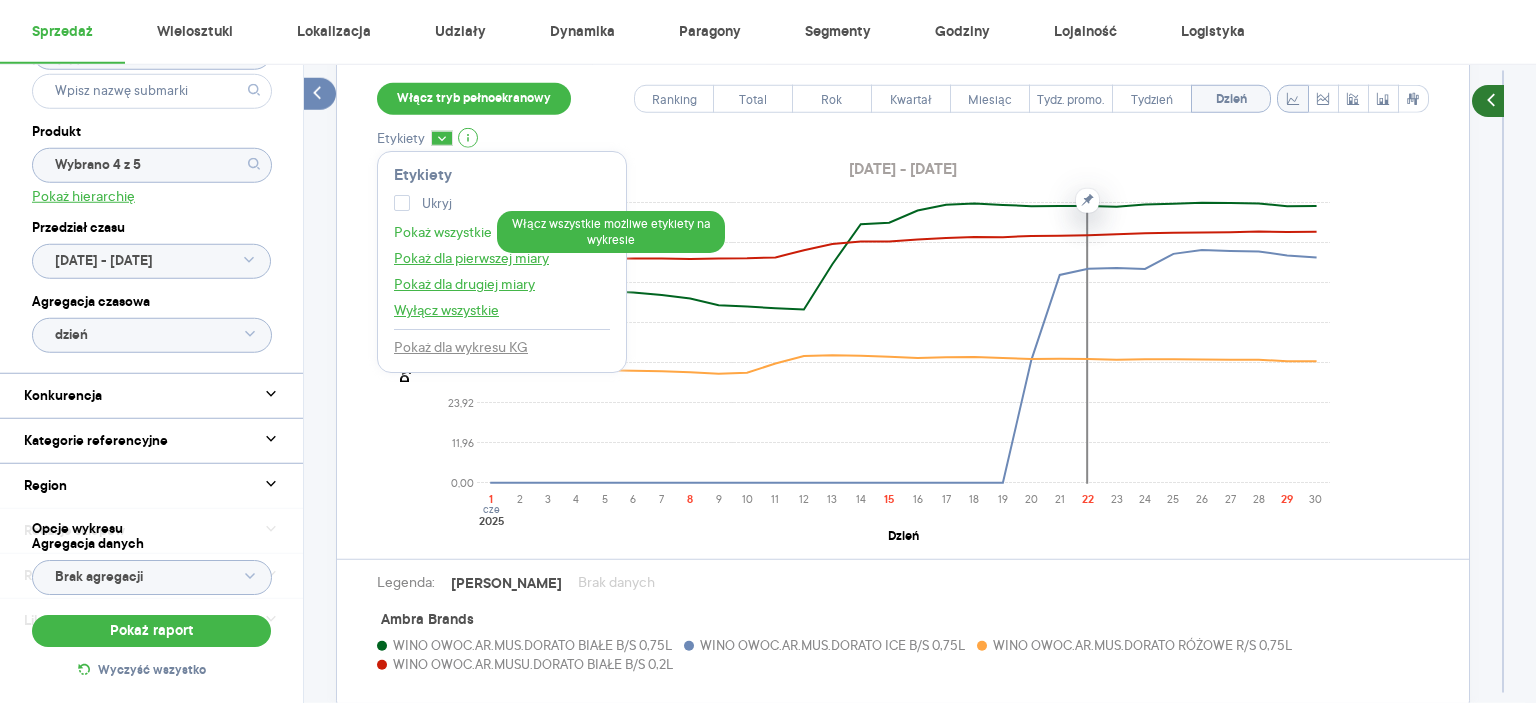 click on "Pokaż wszystkie" at bounding box center (443, 232) 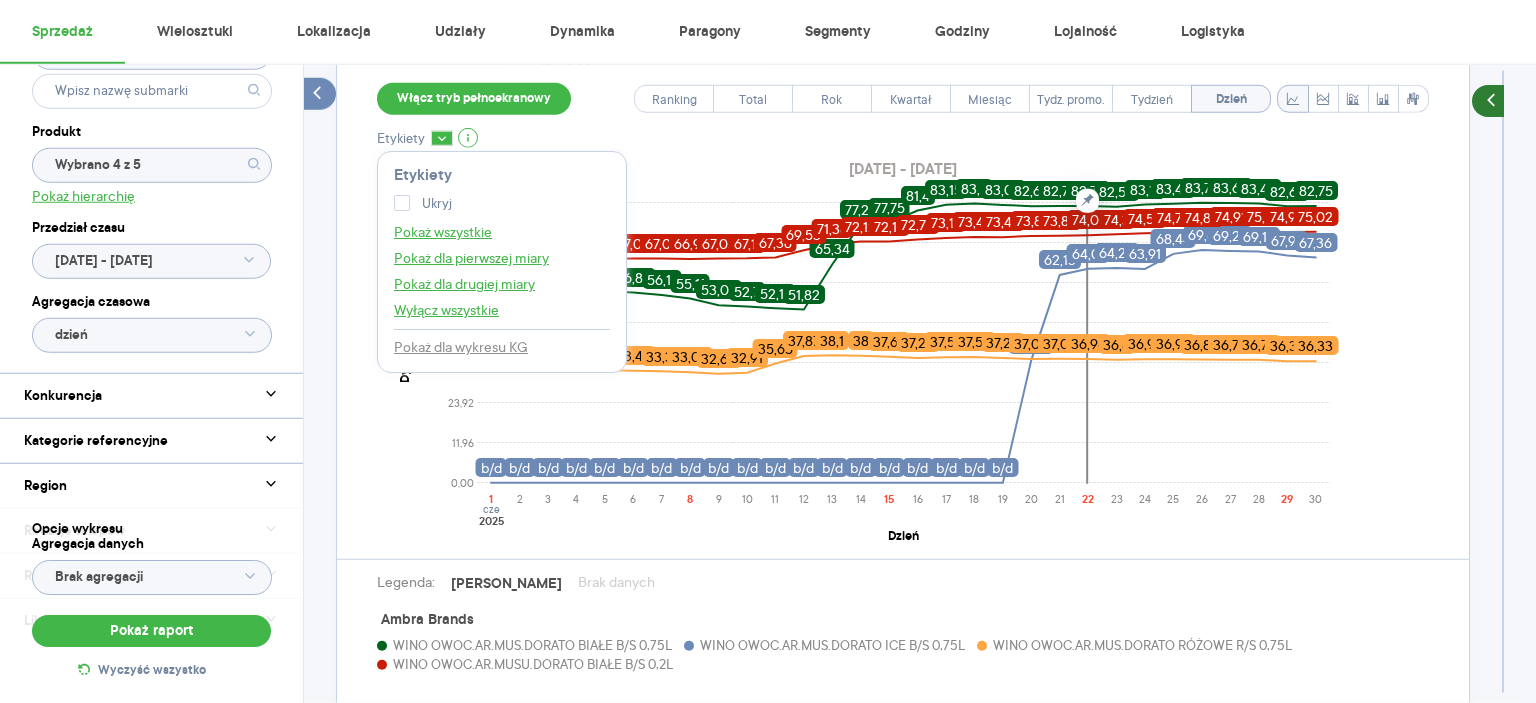 click on "Pokaż Dystrybucja % i Promocje Włącz tryb pełnoekranowy Ranking Total Rok Kwartał Miesiąc [GEOGRAPHIC_DATA] promo. Tydzień Dzień Etykiety Etykiety Ukryj Pokaż wszystkie Pokaż dla pierwszej miary Pokaż dla drugiej miary Wyłącz wszystkie Pokaż dla wykresu KG [DATE] - [DATE] 0,00 11,96 23,92 35,88 47,84 59,80 71,76 83,72 Dystrybucja % 1 2 3 4 5 6 7 8 9 10 11 12 13 14 15 16 17 18 19 20 21 22 23 24 25 26 27 28 29 [DATE] Dzień 60,49 58,32 57,95 57,59 57,27 56,86 56,11 55,11 53,09 52,7 52,17 51,82 65,34 77,29 77,75 81,4 83,15 83,5 83,07 82,68 82,77 82,73 82,56 83,17 83,45 83,72 83,68 83,49 82,66 82,75 b/d b/d b/d b/d b/d b/d b/d b/d b/d b/d b/d b/d b/d b/d b/d b/d b/d b/d b/d 36,68 62,13 64,01 64,23 63,91 68,44 69,6 69,28 69,13 67,97 67,36 34,06 33,64 33,7 33,71 33,62 33,49 33,31 33,04 32,62 32,91 35,65 37,87 38,1 38 37,67 37,28 37,55 37,58 37,29 37,03 37,08 36,98 36,8 36,96 36,93 36,84 36,79 36,77 36,34 36,33 66,65 66,76 66,8 66,87 66,94 67,04 67,04 66,91 67,05 67,11 67,38 69,53 71,38 72,12 72,15" at bounding box center (920, 345) 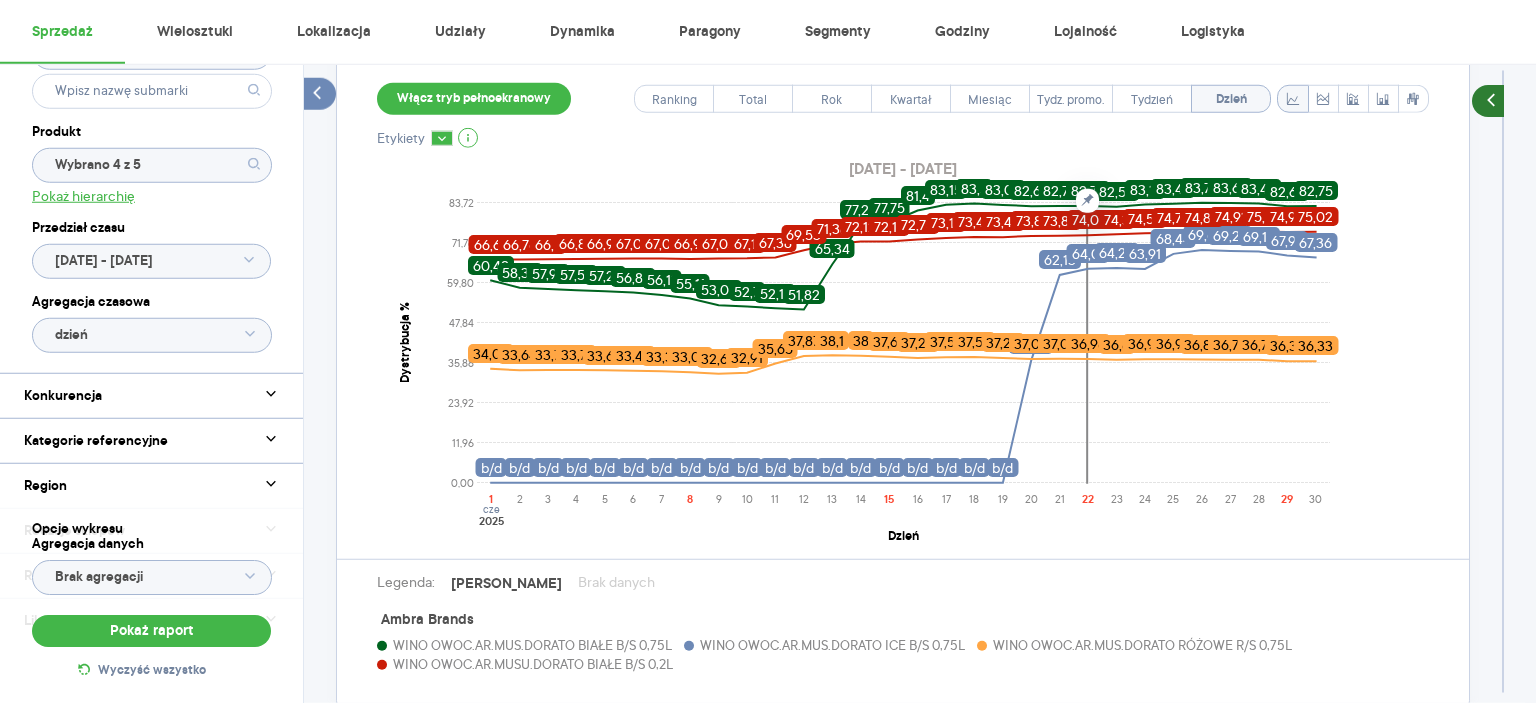 click 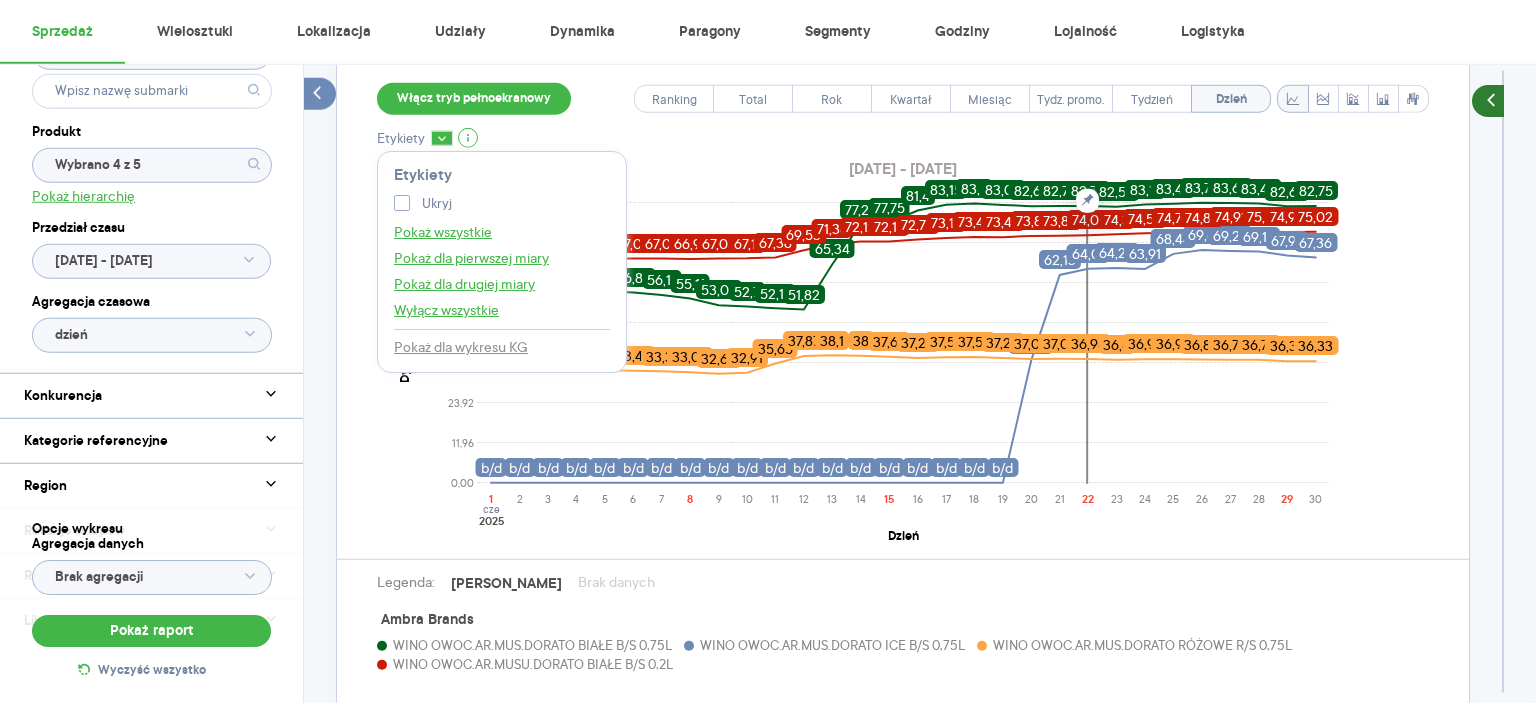 click at bounding box center (402, 203) 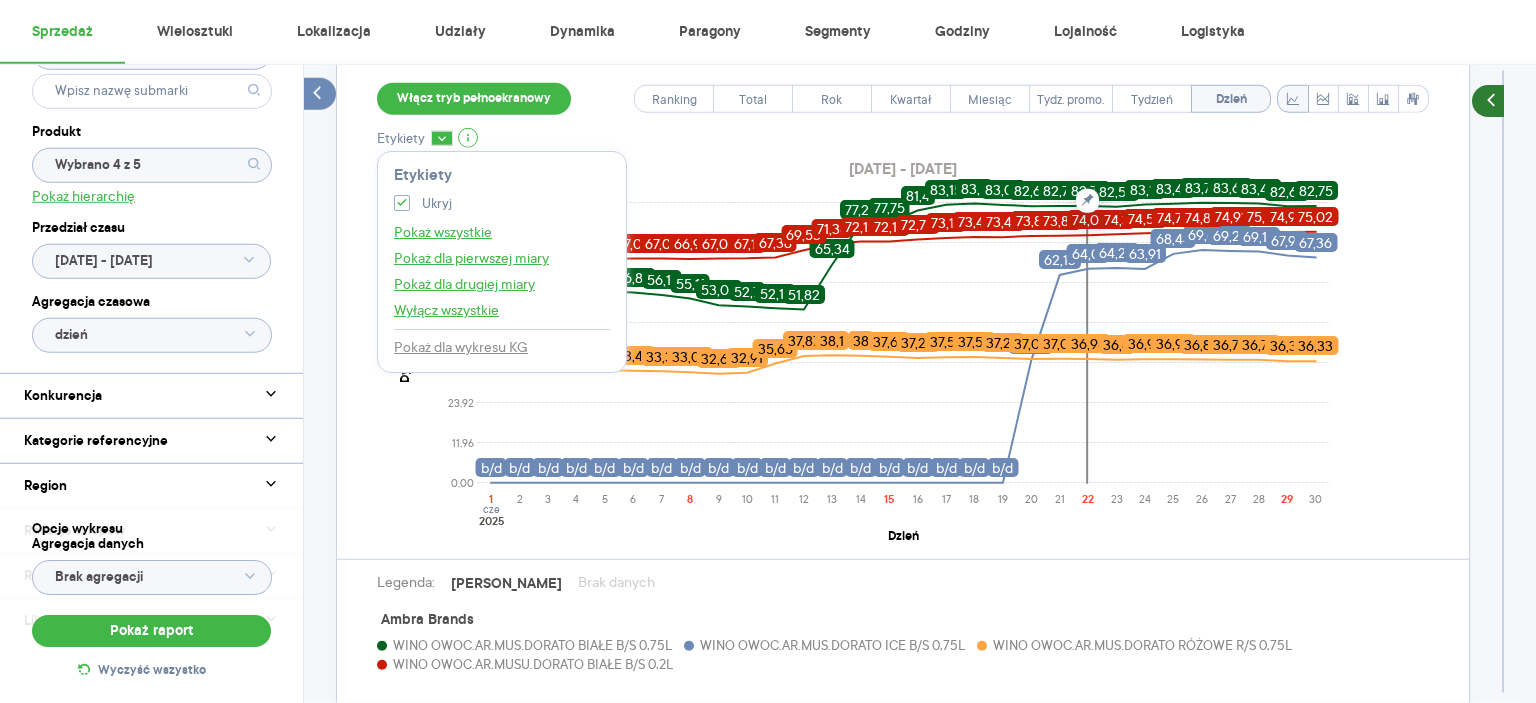 checkbox on "true" 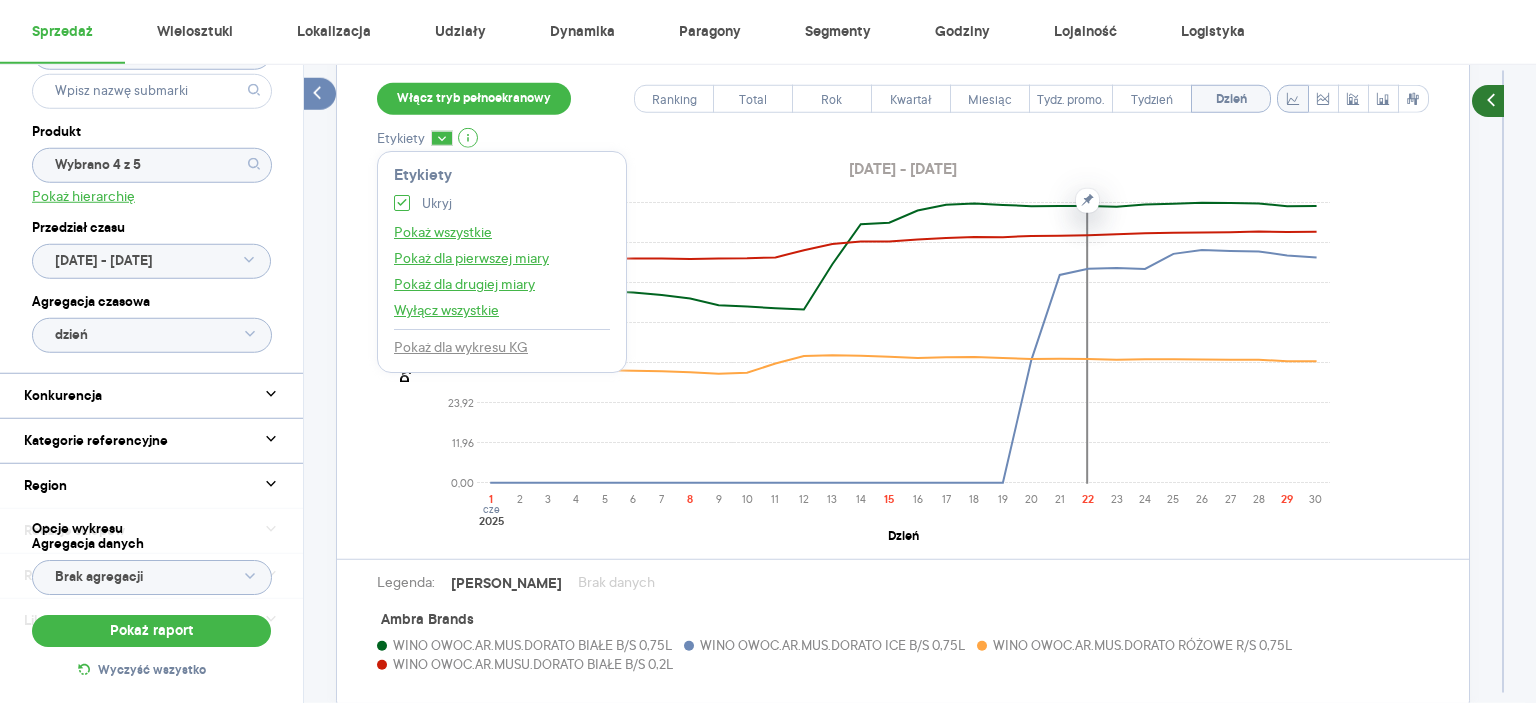 click on "Włącz tryb pełnoekranowy Ranking Total Rok Kwartał Miesiąc Tydz. promo. Tydzień Dzień Etykiety Etykiety Ukryj Pokaż wszystkie Pokaż dla pierwszej miary Pokaż dla drugiej miary Wyłącz wszystkie Pokaż dla wykresu KG [DATE] - [DATE] 0,00 11,96 23,92 35,88 47,84 59,80 71,76 83,72 Dystrybucja % 1 2 3 4 5 6 7 8 9 10 11 12 13 14 15 16 17 18 19 20 21 22 23 24 25 26 27 28 29 [DATE] Dzień Legenda: [PERSON_NAME] danych Ambra Brands WINO OWOC.AR.MUS.DORATO BIAŁE B/S 0,75L WINO OWOC.AR.MUS.DORATO ICE B/S 0,75L WINO OWOC.AR.MUS.DORATO RÓŻOWE R/S 0,75L WINO OWOC.AR.MUSU.DORATO BIAŁE B/S 0,2L" at bounding box center (903, 378) 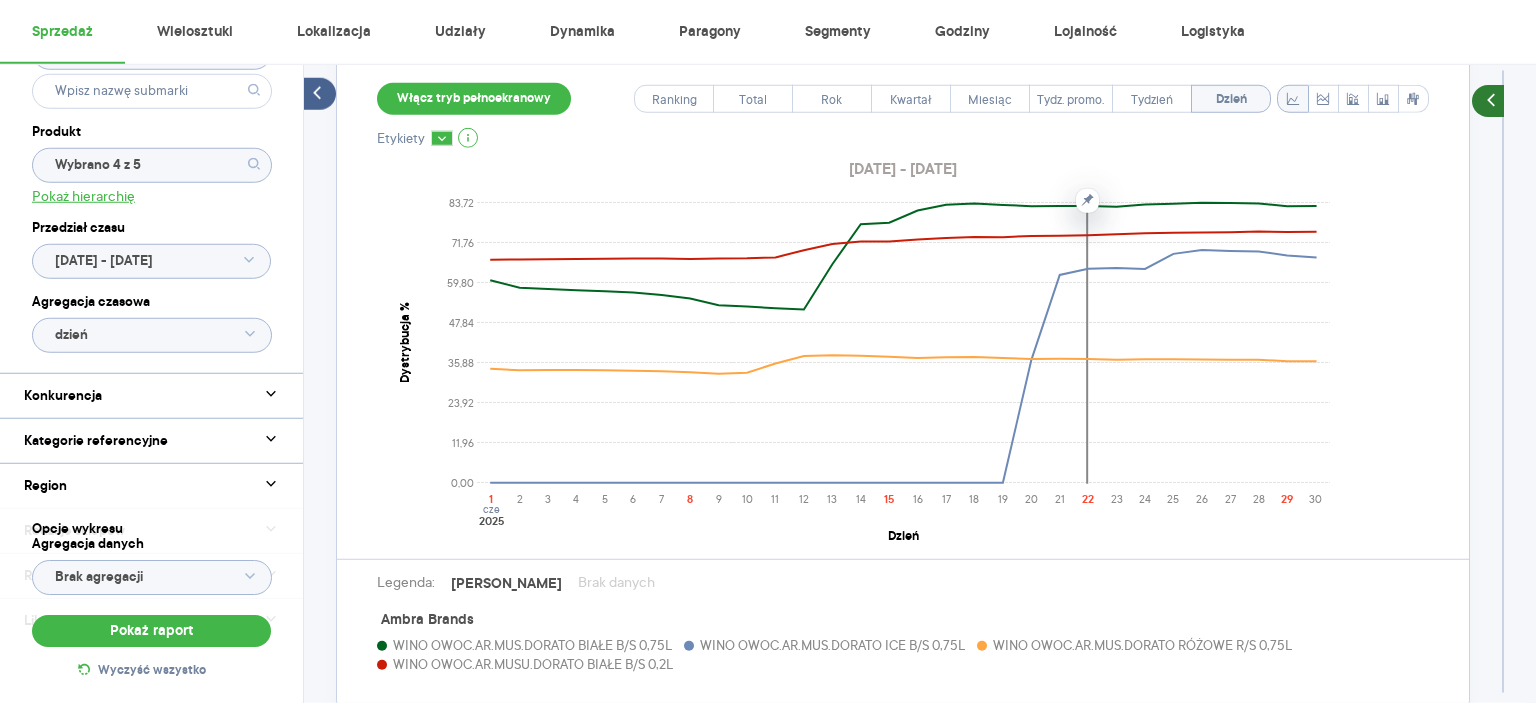 click 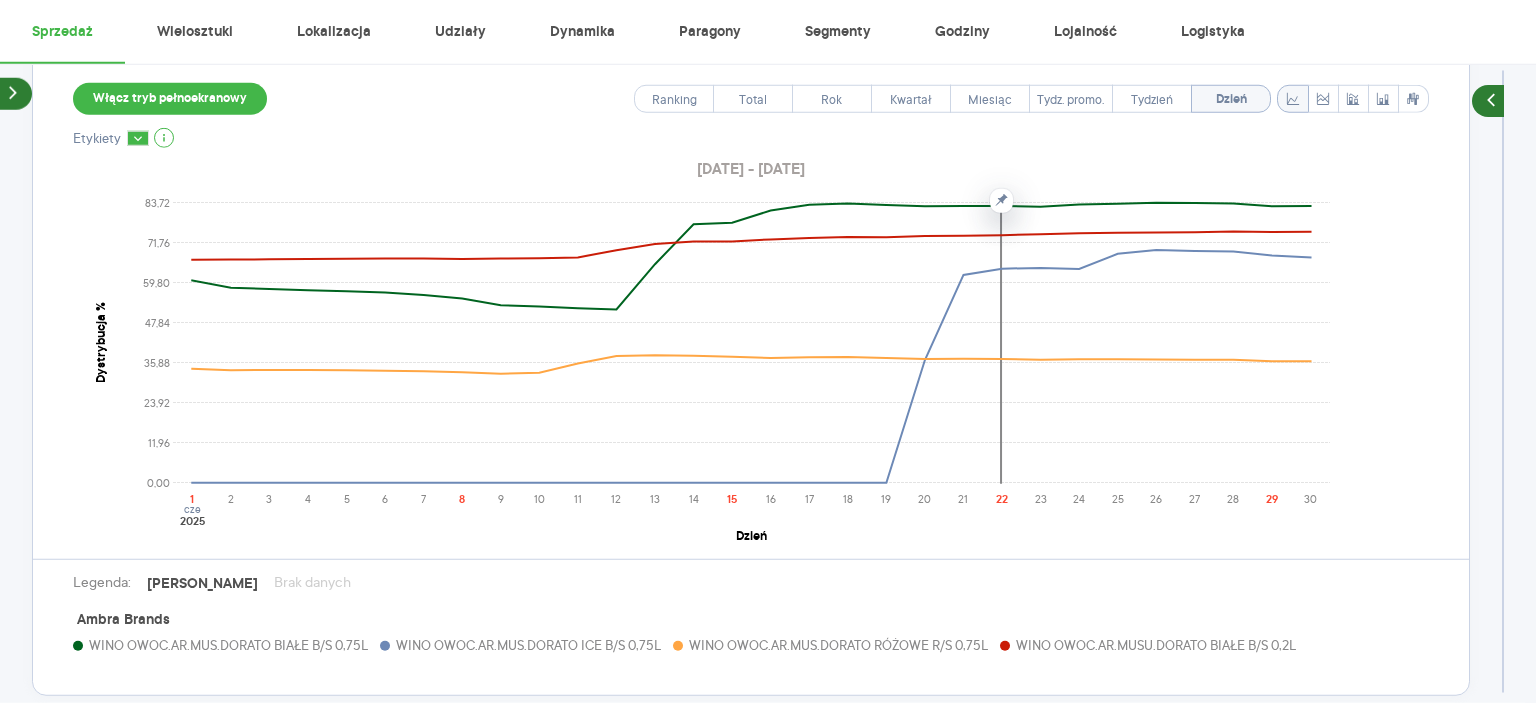 click 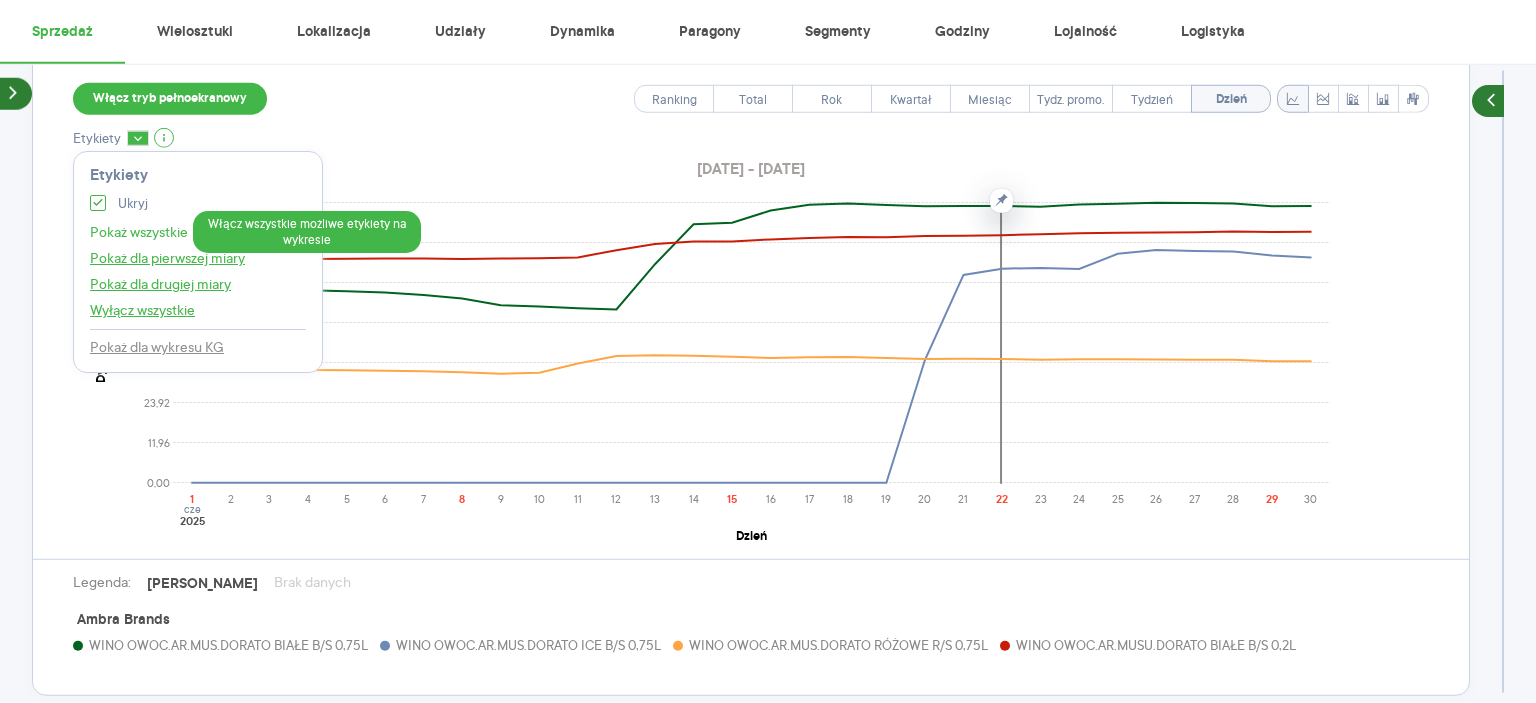 click on "Pokaż wszystkie" at bounding box center [139, 232] 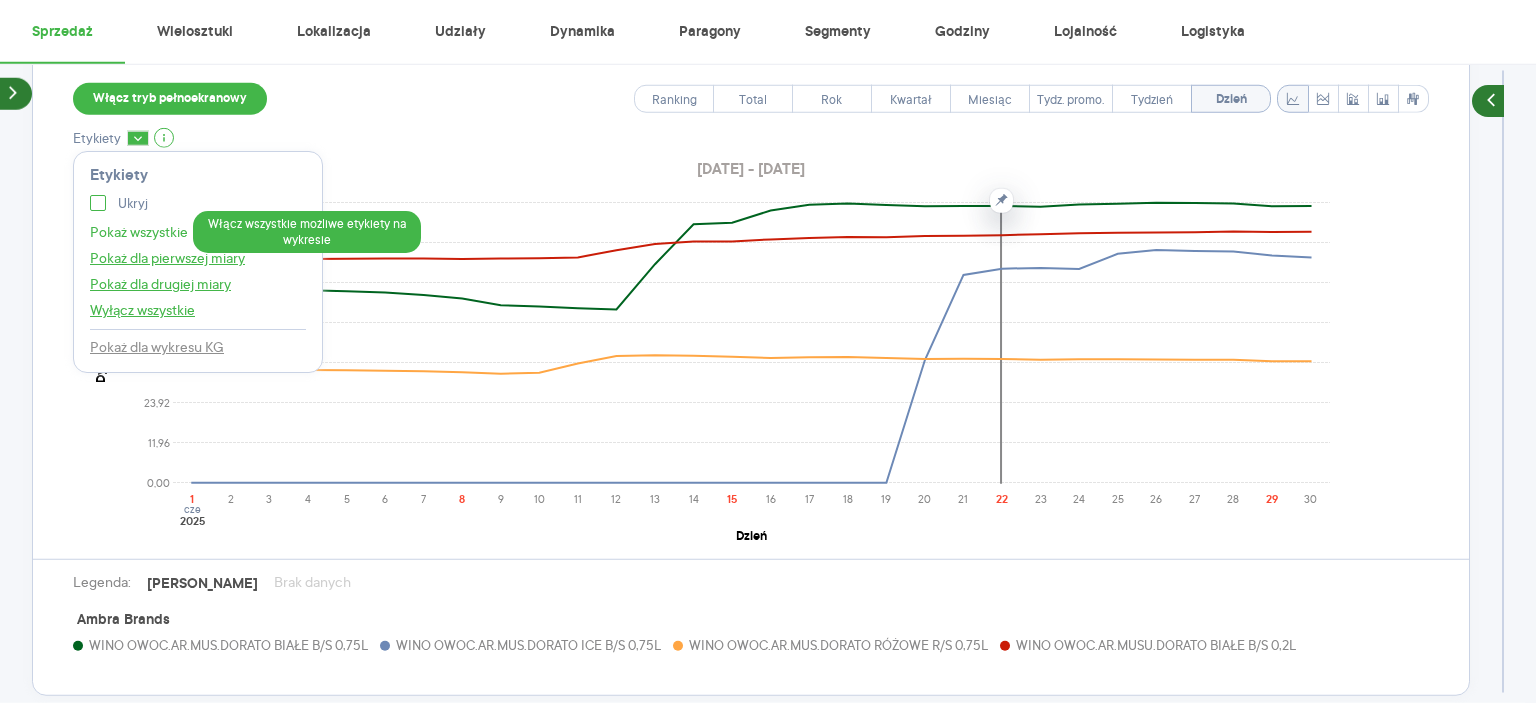 checkbox on "false" 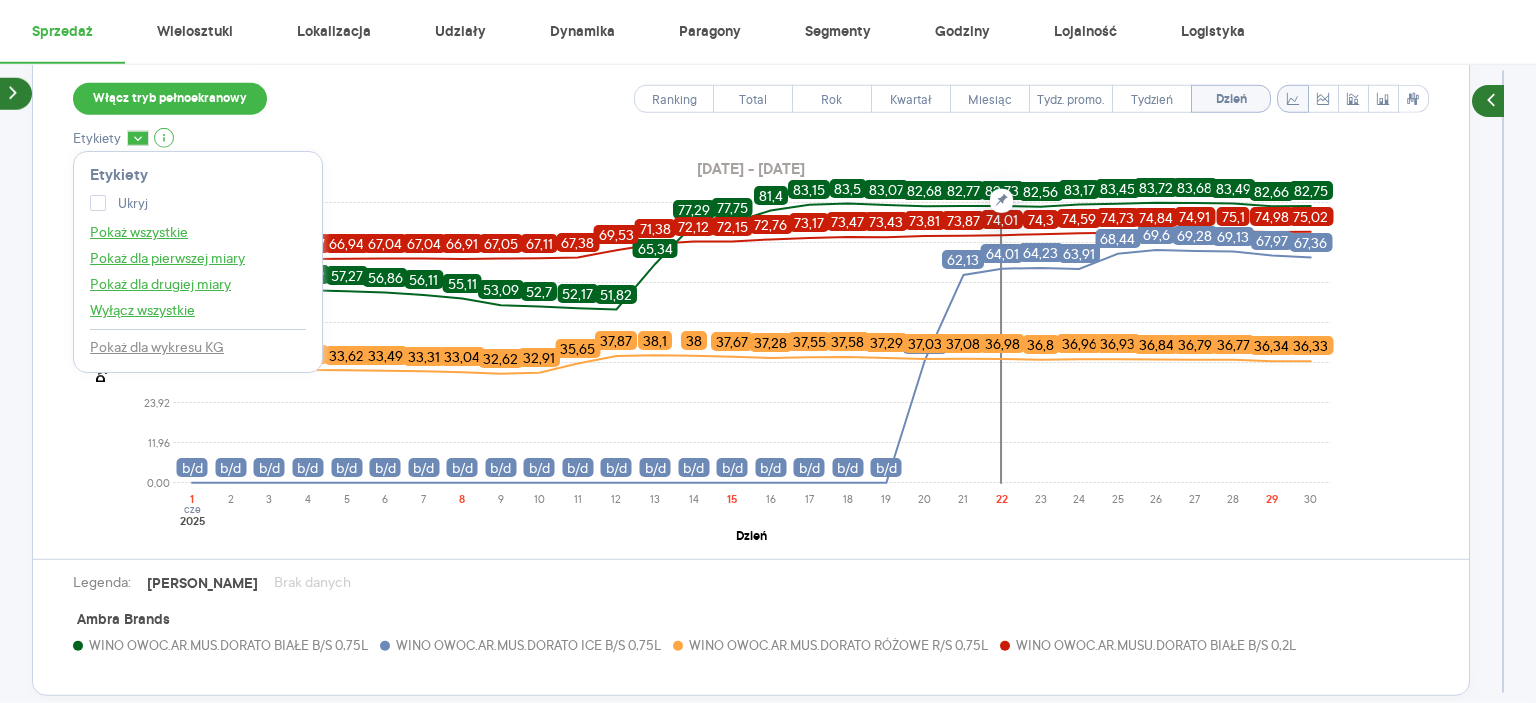 click on "Pokaż Dystrybucja % i Promocje Włącz tryb pełnoekranowy Ranking Total Rok Kwartał Miesiąc [GEOGRAPHIC_DATA] promo. Tydzień Dzień Etykiety Etykiety Ukryj Pokaż wszystkie Pokaż dla pierwszej miary Pokaż dla drugiej miary Wyłącz wszystkie Pokaż dla wykresu KG [DATE] - [DATE] 0,00 11,96 23,92 35,88 47,84 59,80 71,76 83,72 Dystrybucja % 1 2 3 4 5 6 7 8 9 10 11 12 13 14 15 16 17 18 19 20 21 22 23 24 25 26 27 28 29 [DATE] Dzień 60,49 58,32 57,95 57,59 57,27 56,86 56,11 55,11 53,09 52,7 52,17 51,82 65,34 77,29 77,75 81,4 83,15 83,5 83,07 82,68 82,77 82,73 82,56 83,17 83,45 83,72 83,68 83,49 82,66 82,75 b/d b/d b/d b/d b/d b/d b/d b/d b/d b/d b/d b/d b/d b/d b/d b/d b/d b/d b/d 36,68 62,13 64,01 64,23 63,91 68,44 69,6 69,28 69,13 67,97 67,36 34,06 33,64 33,7 33,71 33,62 33,49 33,31 33,04 32,62 32,91 35,65 37,87 38,1 38 37,67 37,28 37,55 37,58 37,29 37,03 37,08 36,98 36,8 36,96 36,93 36,84 36,79 36,77 36,34 36,33 66,65 66,76 66,8 66,87 66,94 67,04 67,04 66,91 67,05 67,11 67,38 69,53 71,38 72,12 72,15" at bounding box center (768, 336) 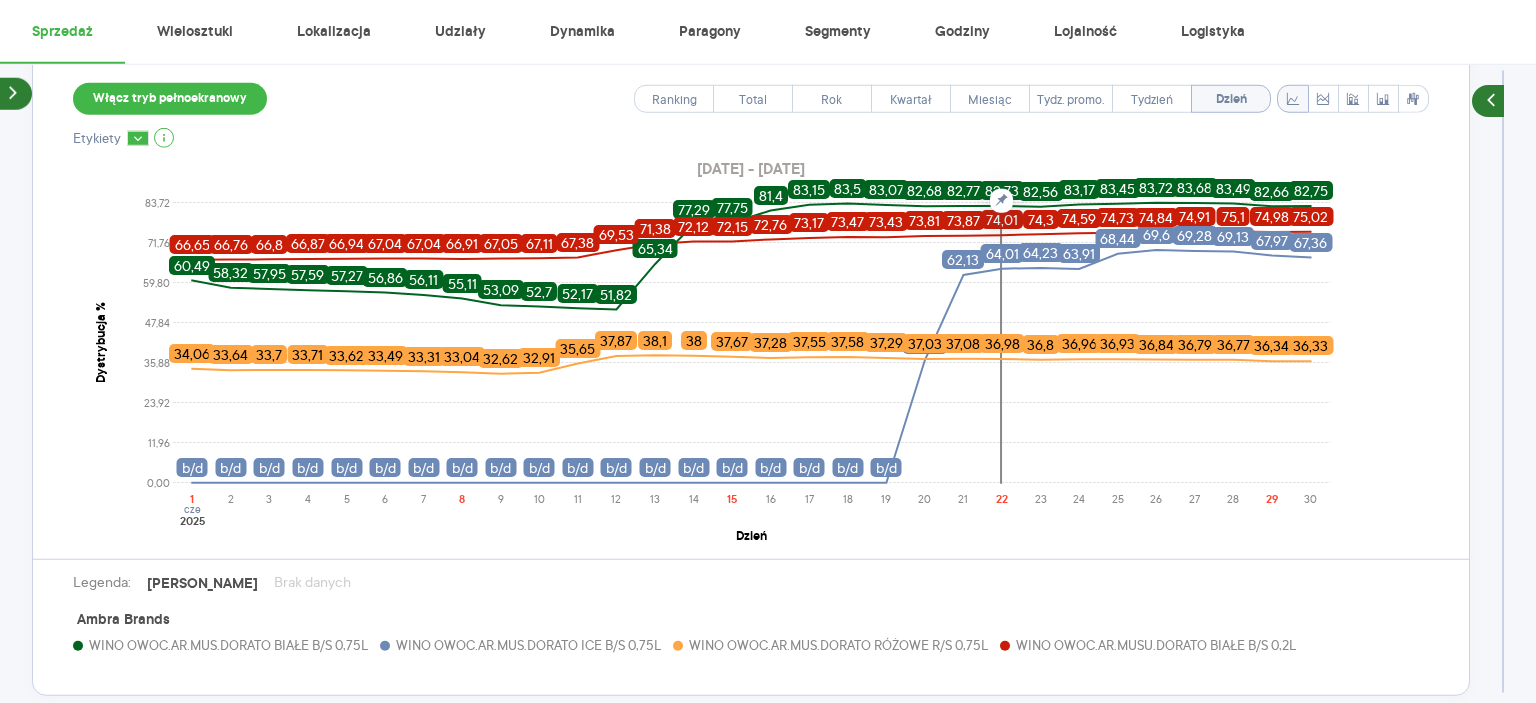 click on "Pokaż Dystrybucja % i Promocje Włącz tryb pełnoekranowy Ranking Total Rok Kwartał Miesiąc [GEOGRAPHIC_DATA] promo. Tydzień Dzień Etykiety [DATE] - [DATE] 0,00 11,96 23,92 35,88 47,84 59,80 71,76 83,72 Dystrybucja % 1 2 3 4 5 6 7 8 9 10 11 12 13 14 15 16 17 18 19 20 21 22 23 24 25 26 27 28 29 [DATE] Dzień 60,49 58,32 57,95 57,59 57,27 56,86 56,11 55,11 53,09 52,7 52,17 51,82 65,34 77,29 77,75 81,4 83,15 83,5 83,07 82,68 82,77 82,73 82,56 83,17 83,45 83,72 83,68 83,49 82,66 82,75 b/d b/d b/d b/d b/d b/d b/d b/d b/d b/d b/d b/d b/d b/d b/d b/d b/d b/d b/d 36,68 62,13 64,01 64,23 63,91 68,44 69,6 69,28 69,13 67,97 67,36 34,06 33,64 33,7 33,71 33,62 33,49 33,31 33,04 32,62 32,91 35,65 37,87 38,1 38 37,67 37,28 37,55 37,58 37,29 37,03 37,08 36,98 36,8 36,96 36,93 36,84 36,79 36,77 36,34 36,33 66,65 66,76 66,8 66,87 66,94 67,04 67,04 66,91 67,05 67,11 67,38 69,53 71,38 72,12 72,15 72,76 73,17 73,47 73,43 73,81 73,87 74,01 74,3 74,59 74,73 74,84 74,91 75,1 74,98 75,02 Legenda: [PERSON_NAME] danych Ambra Brands" at bounding box center [768, 336] 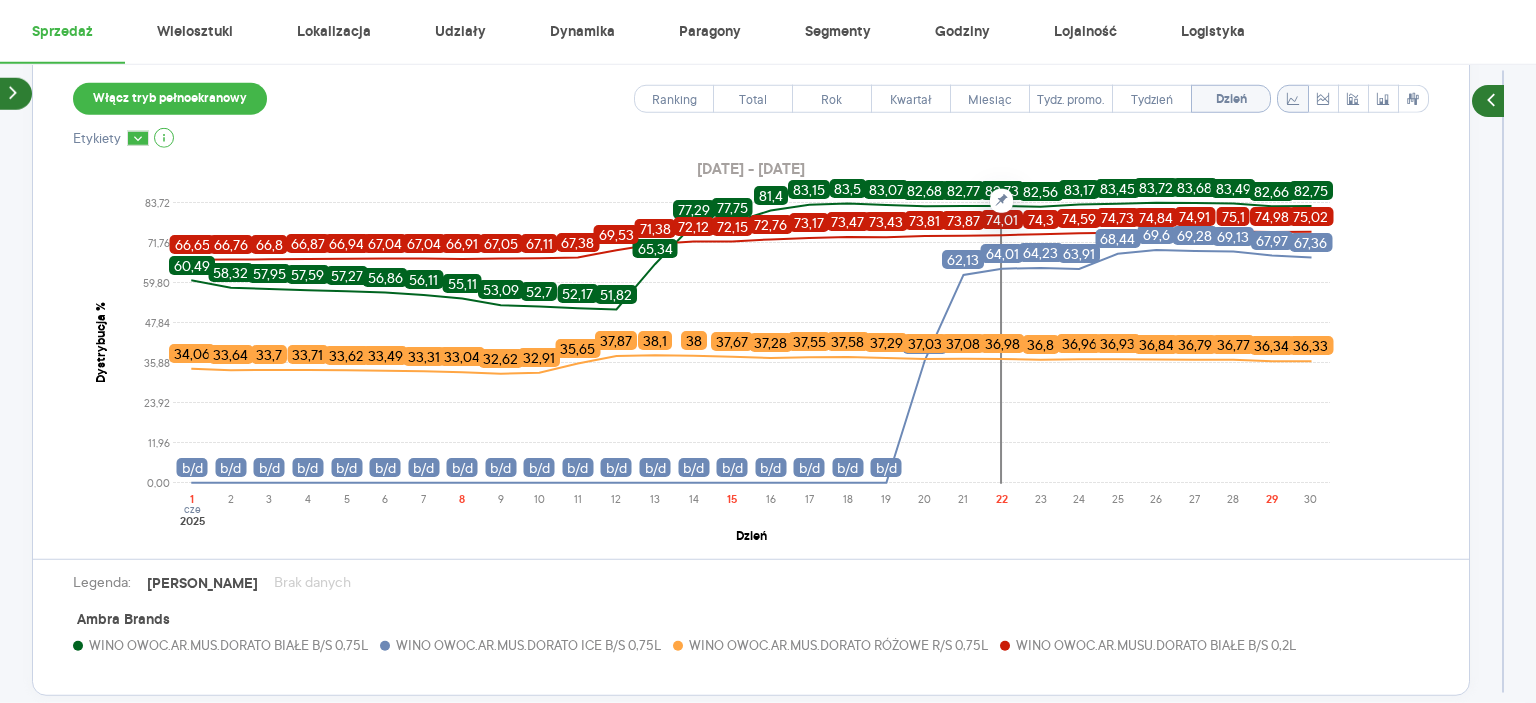 click on "Włącz tryb pełnoekranowy Ranking Total Rok Kwartał Miesiąc Tydz. promo. Tydzień Dzień Etykiety [DATE] - [DATE] 0,00 11,96 23,92 35,88 47,84 59,80 71,76 83,72 Dystrybucja % 1 2 3 4 5 6 7 8 9 10 11 12 13 14 15 16 17 18 19 20 21 22 23 24 25 26 27 28 29 [DATE] Dzień 60,49 58,32 57,95 57,59 57,27 56,86 56,11 55,11 53,09 52,7 52,17 51,82 65,34 77,29 77,75 81,4 83,15 83,5 83,07 82,68 82,77 82,73 82,56 83,17 83,45 83,72 83,68 83,49 82,66 82,75 b/d b/d b/d b/d b/d b/d b/d b/d b/d b/d b/d b/d b/d b/d b/d b/d b/d b/d b/d 36,68 62,13 64,01 64,23 63,91 68,44 69,6 69,28 69,13 67,97 67,36 34,06 33,64 33,7 33,71 33,62 33,49 33,31 33,04 32,62 32,91 35,65 37,87 38,1 38 37,67 37,28 37,55 37,58 37,29 37,03 37,08 36,98 36,8 36,96 36,93 36,84 36,79 36,77 36,34 36,33 66,65 66,76 66,8 66,87 66,94 67,04 67,04 66,91 67,05 67,11 67,38 69,53 71,38 72,12 72,15 72,76 73,17 73,47 73,43 73,81 73,87 74,01 74,3 74,59 74,73 74,84 74,91 75,1 74,98 75,02 Legenda: [PERSON_NAME] danych Ambra Brands" at bounding box center (751, 369) 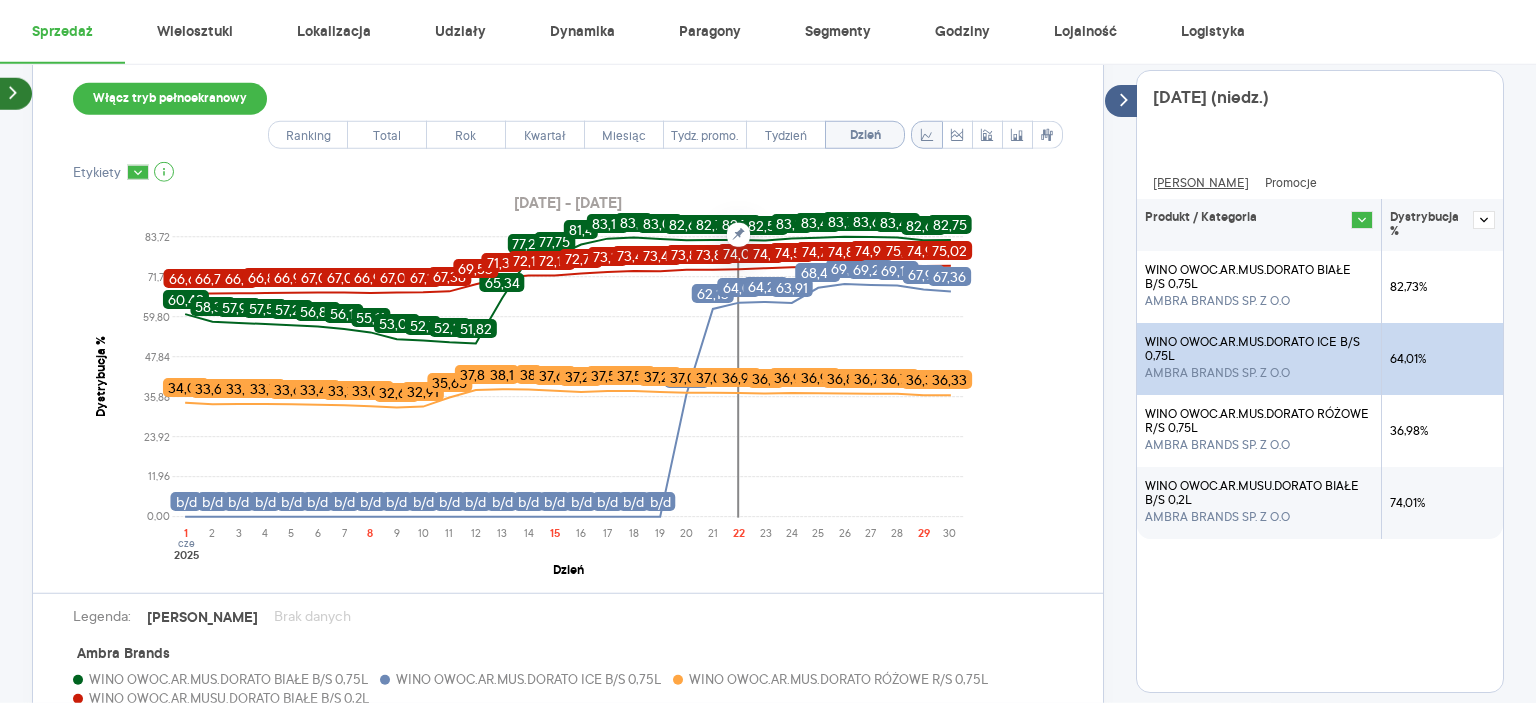 click 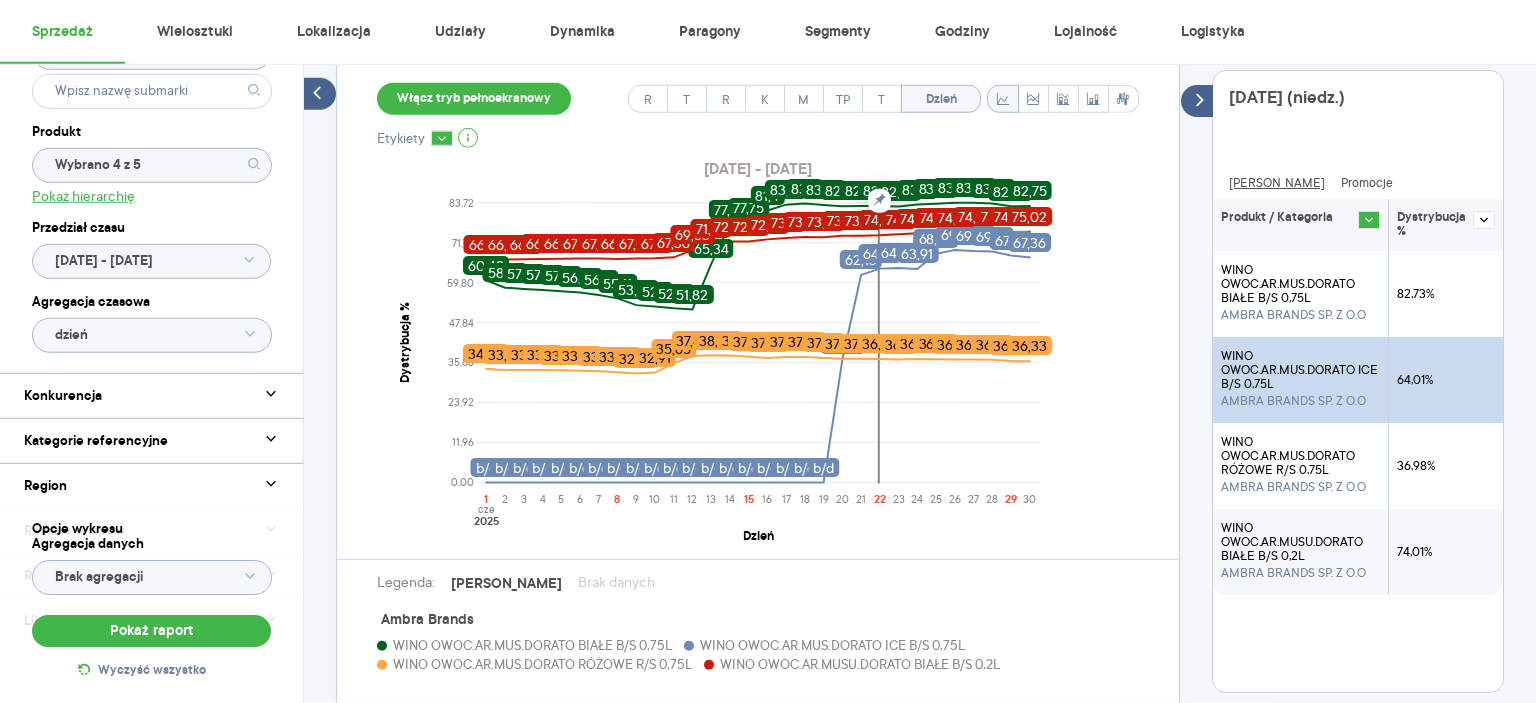 click 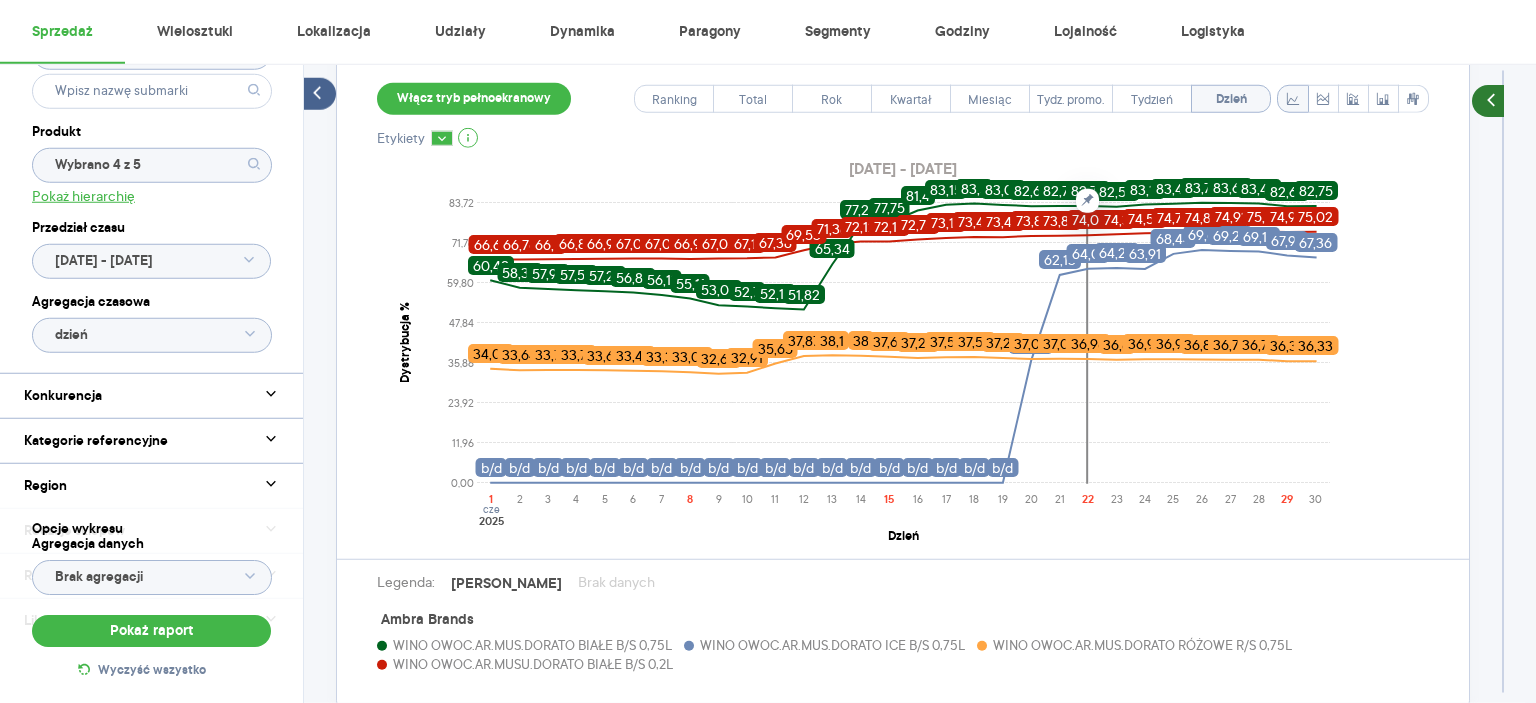 click 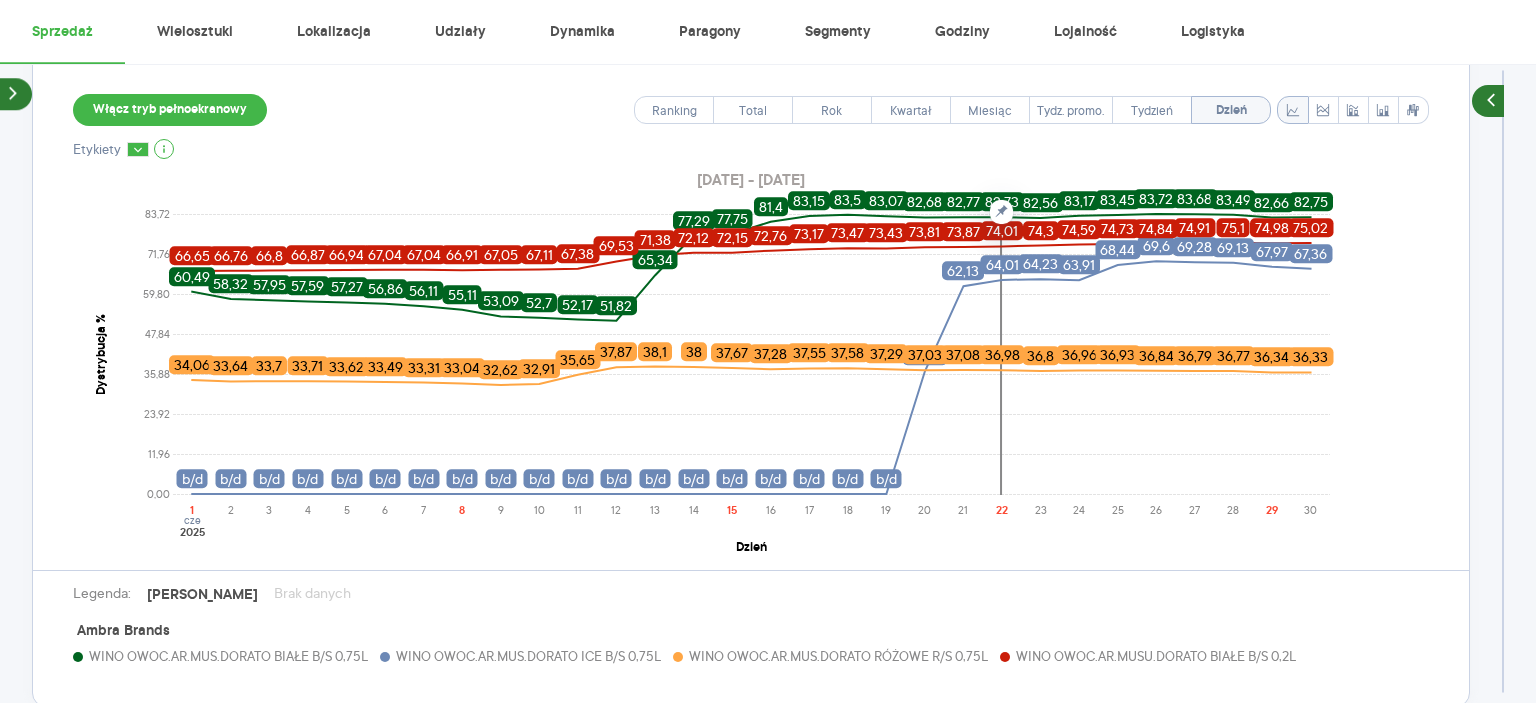 scroll, scrollTop: 625, scrollLeft: 0, axis: vertical 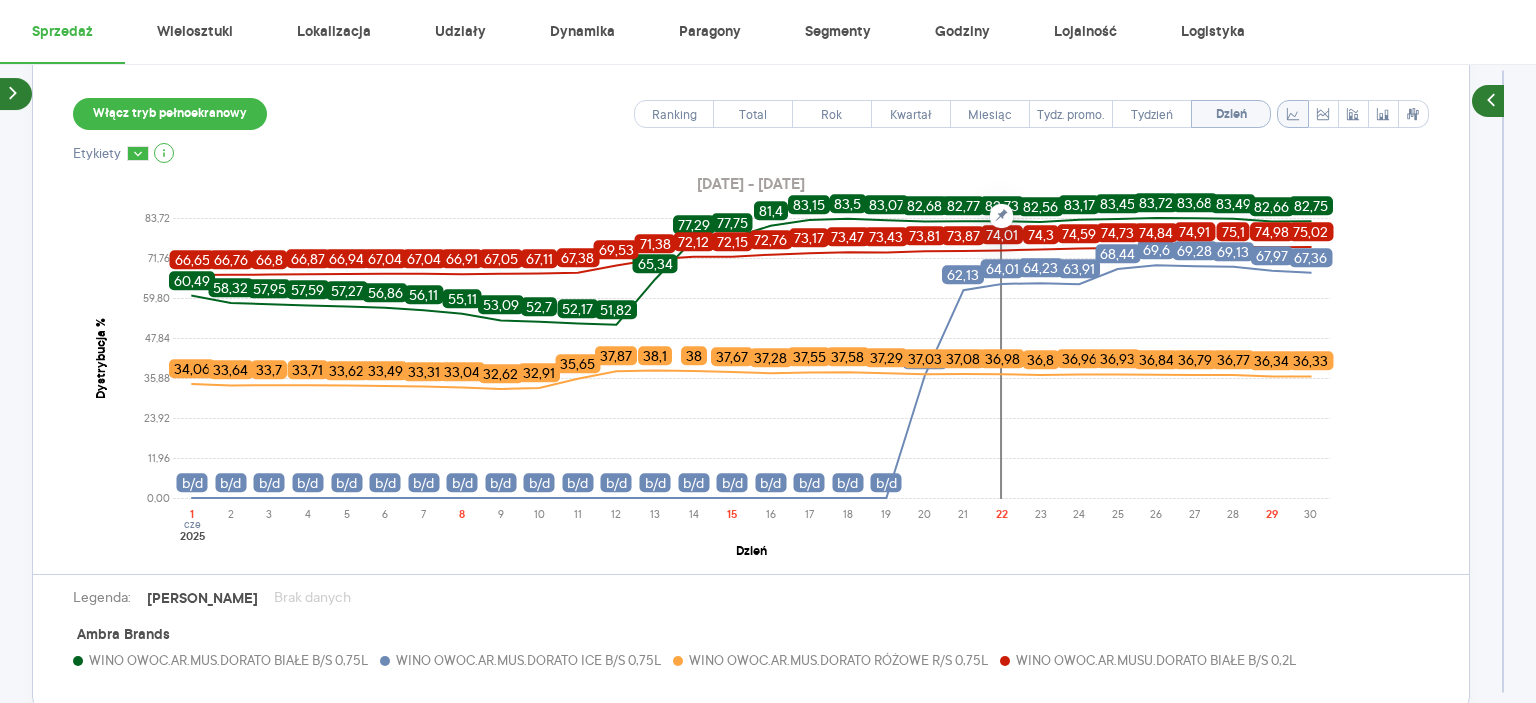 click on "Pokaż Dystrybucja % i Promocje Włącz tryb pełnoekranowy Ranking Total Rok Kwartał Miesiąc [GEOGRAPHIC_DATA] promo. Tydzień Dzień Etykiety [DATE] - [DATE] 0,00 11,96 23,92 35,88 47,84 59,80 71,76 83,72 Dystrybucja % 1 2 3 4 5 6 7 8 9 10 11 12 13 14 15 16 17 18 19 20 21 22 23 24 25 26 27 28 29 [DATE] Dzień 60,49 58,32 57,95 57,59 57,27 56,86 56,11 55,11 53,09 52,7 52,17 51,82 65,34 77,29 77,75 81,4 83,15 83,5 83,07 82,68 82,77 82,73 82,56 83,17 83,45 83,72 83,68 83,49 82,66 82,75 b/d b/d b/d b/d b/d b/d b/d b/d b/d b/d b/d b/d b/d b/d b/d b/d b/d b/d b/d 36,68 62,13 64,01 64,23 63,91 68,44 69,6 69,28 69,13 67,97 67,36 34,06 33,64 33,7 33,71 33,62 33,49 33,31 33,04 32,62 32,91 35,65 37,87 38,1 38 37,67 37,28 37,55 37,58 37,29 37,03 37,08 36,98 36,8 36,96 36,93 36,84 36,79 36,77 36,34 36,33 66,65 66,76 66,8 66,87 66,94 67,04 67,04 66,91 67,05 67,11 67,38 69,53 71,38 72,12 72,15 72,76 73,17 73,47 73,43 73,81 73,87 74,01 74,3 74,59 74,73 74,84 74,91 75,1 74,98 75,02 Legenda: [PERSON_NAME] danych Ambra Brands" at bounding box center [768, 351] 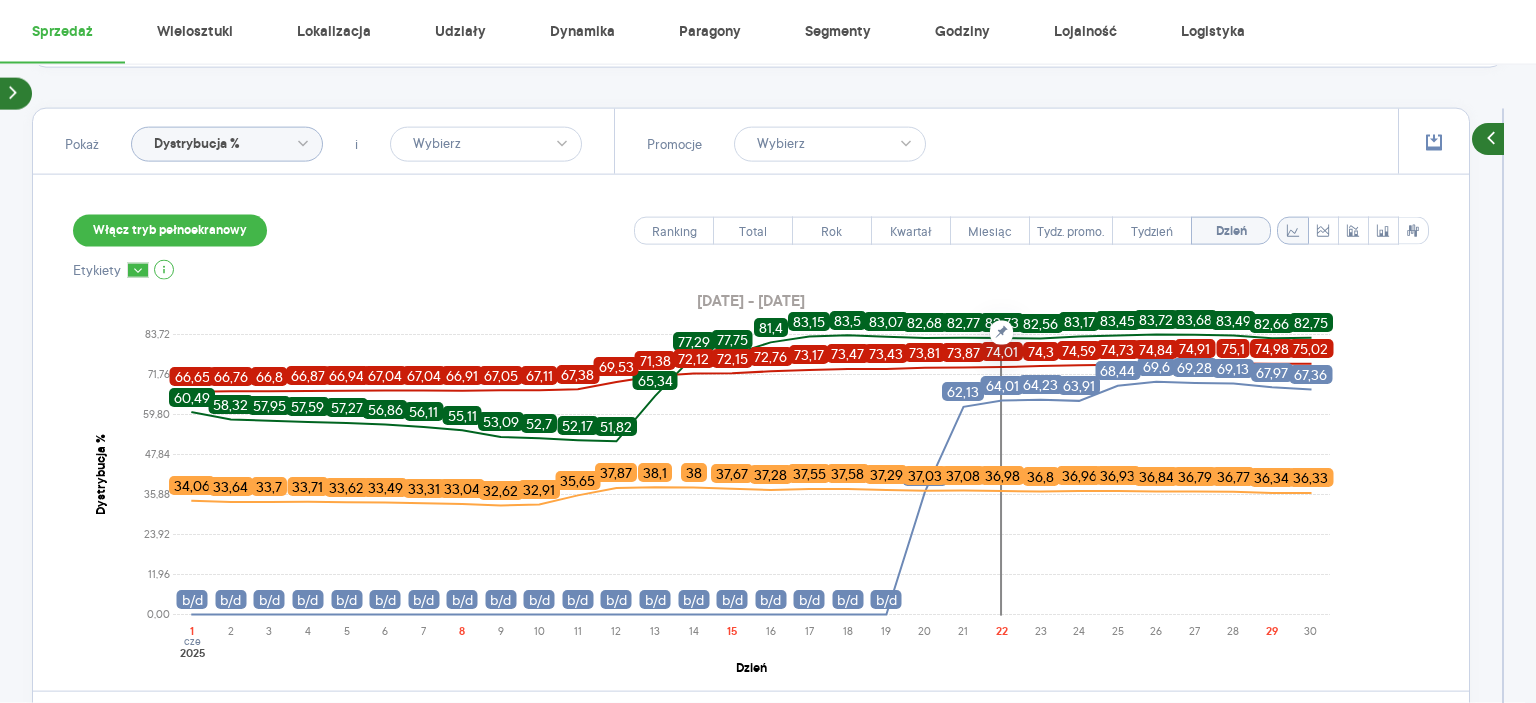 scroll, scrollTop: 506, scrollLeft: 0, axis: vertical 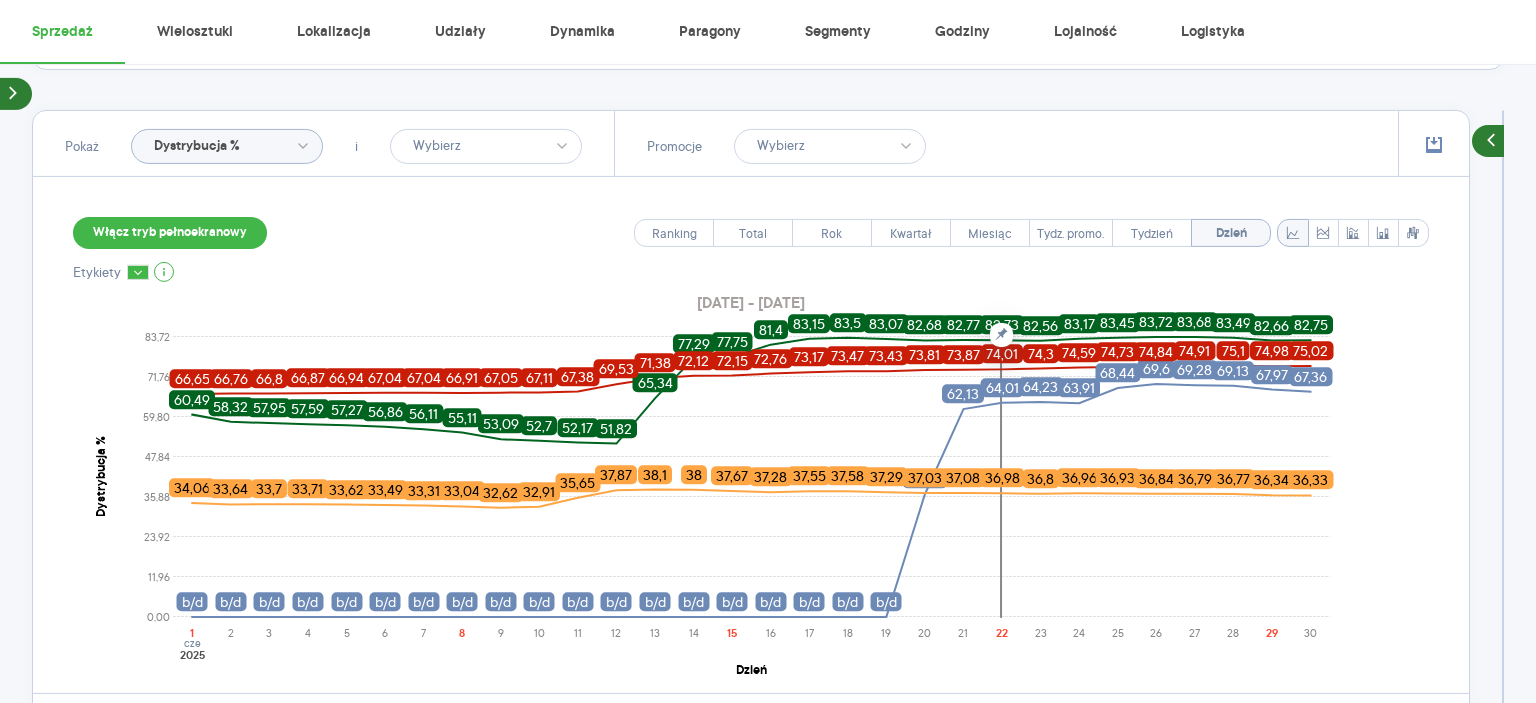 click on "Dystrybucja %" 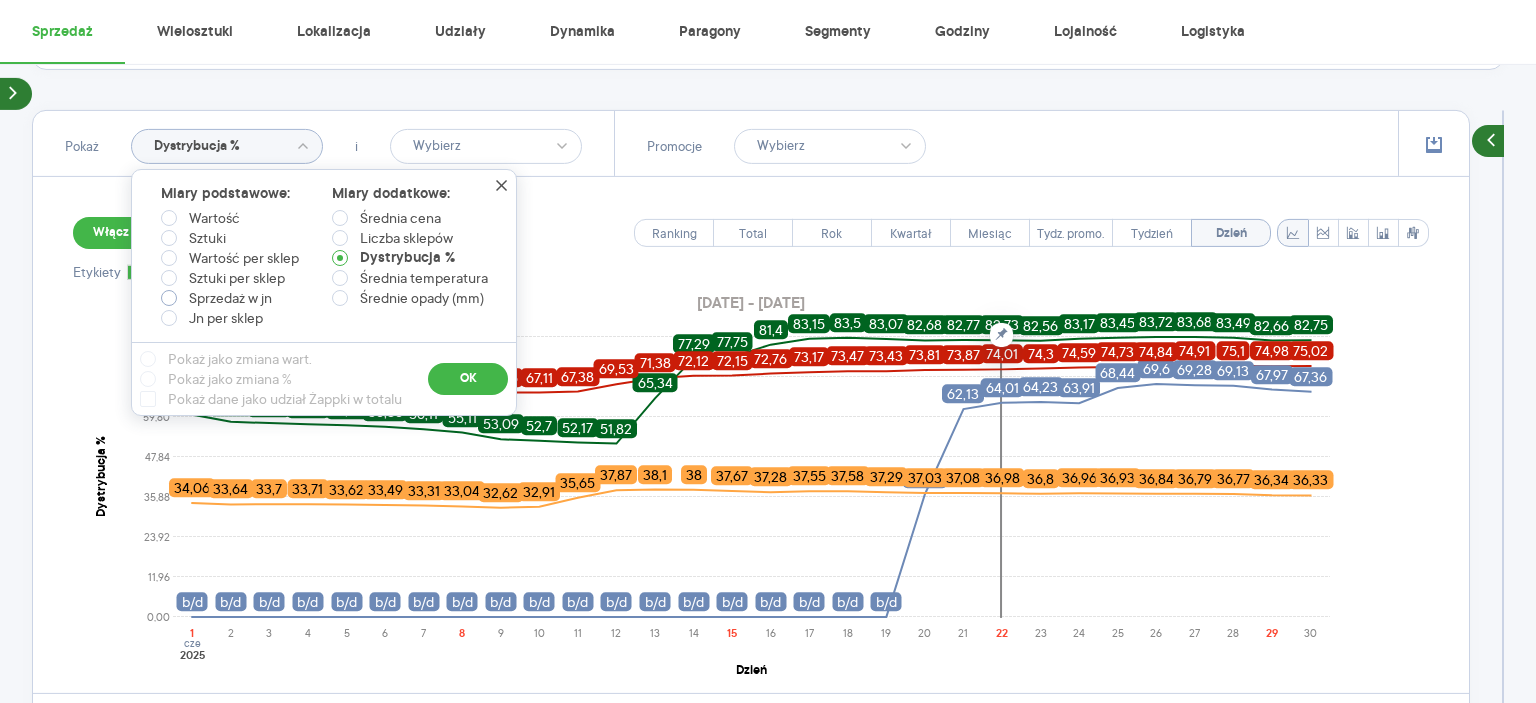 click at bounding box center [169, 298] 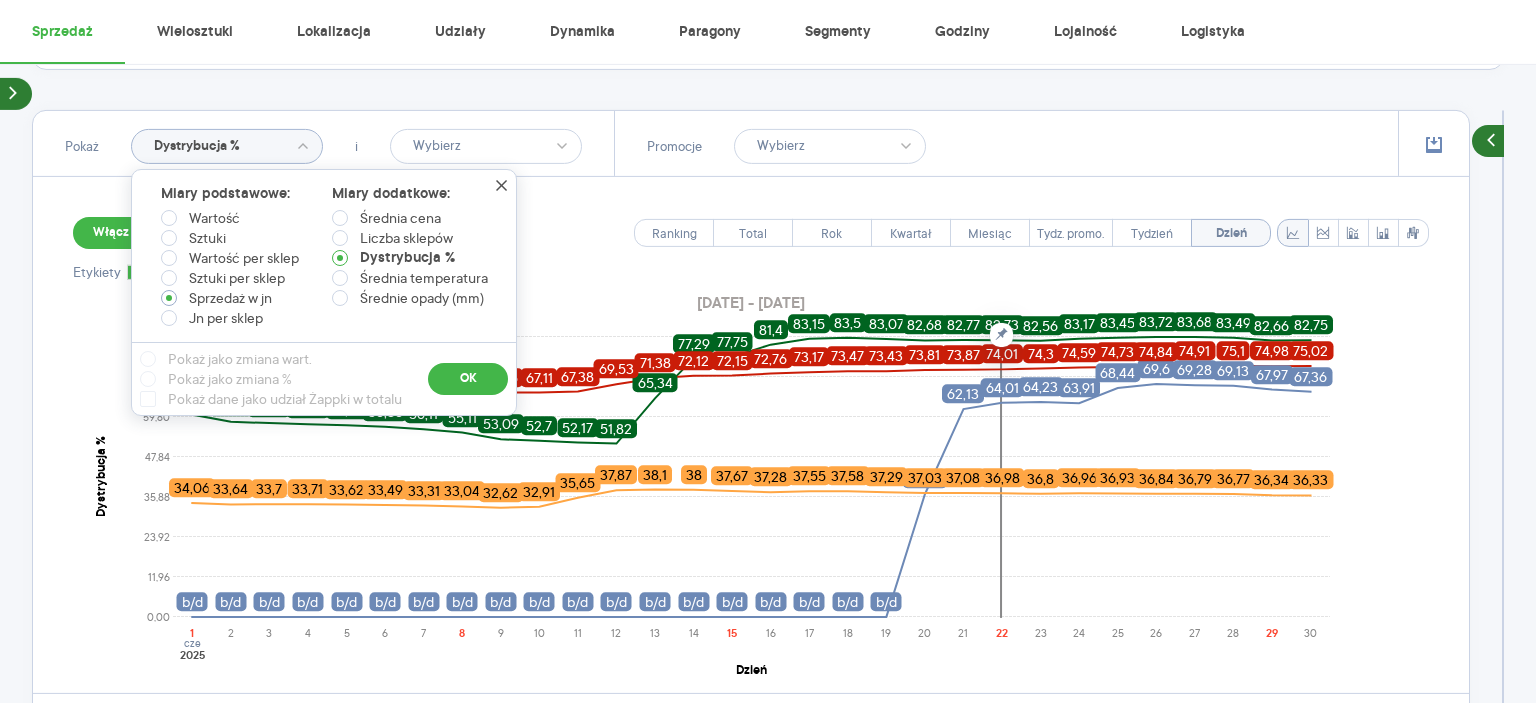 radio on "true" 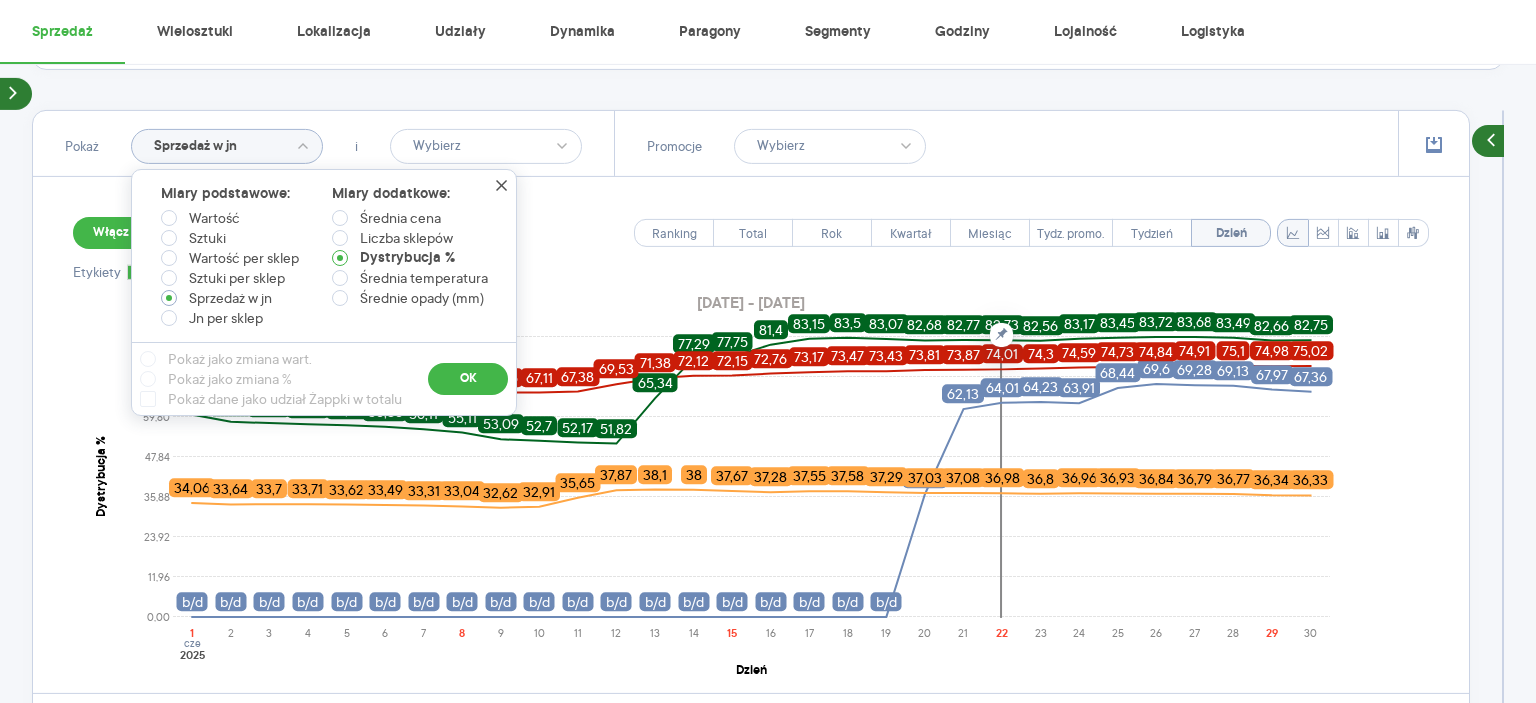 radio on "false" 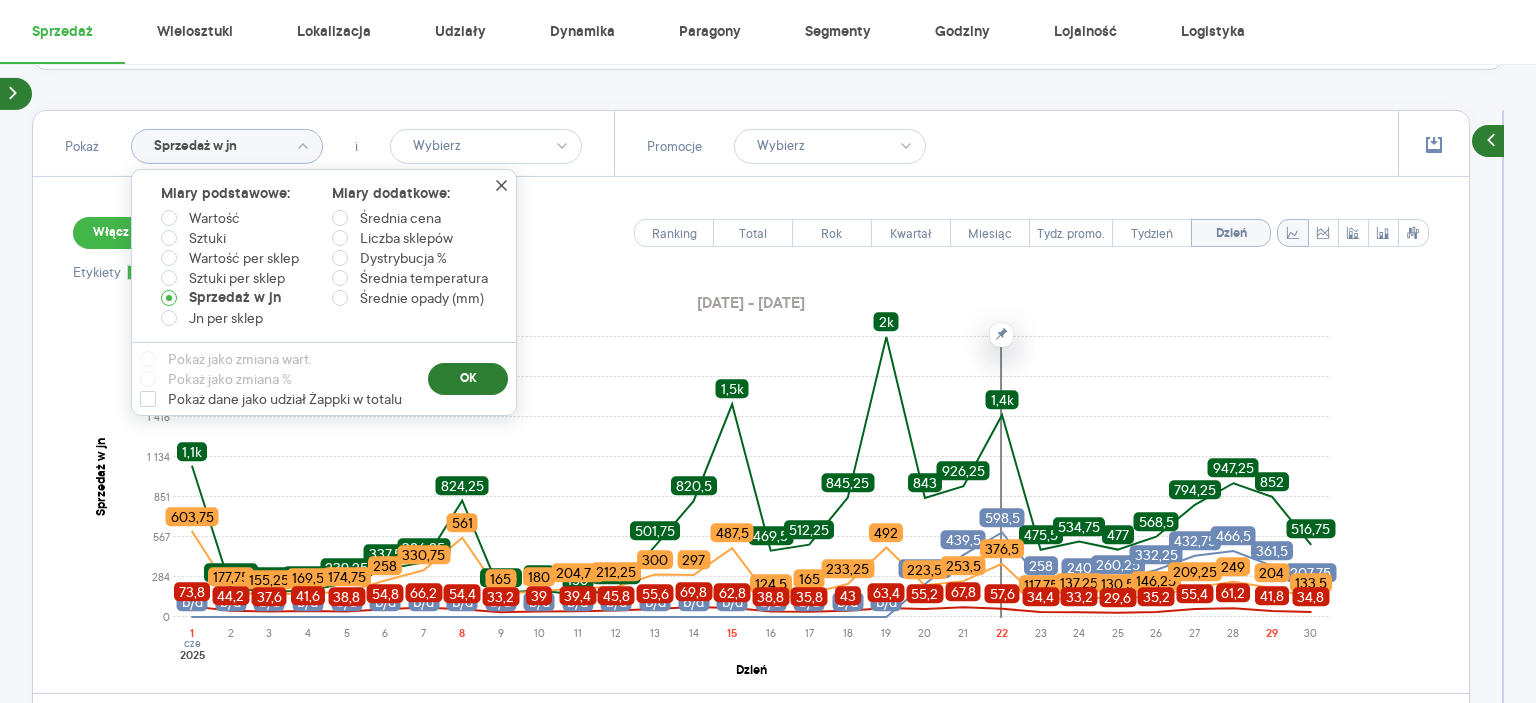 click on "OK" at bounding box center [468, 379] 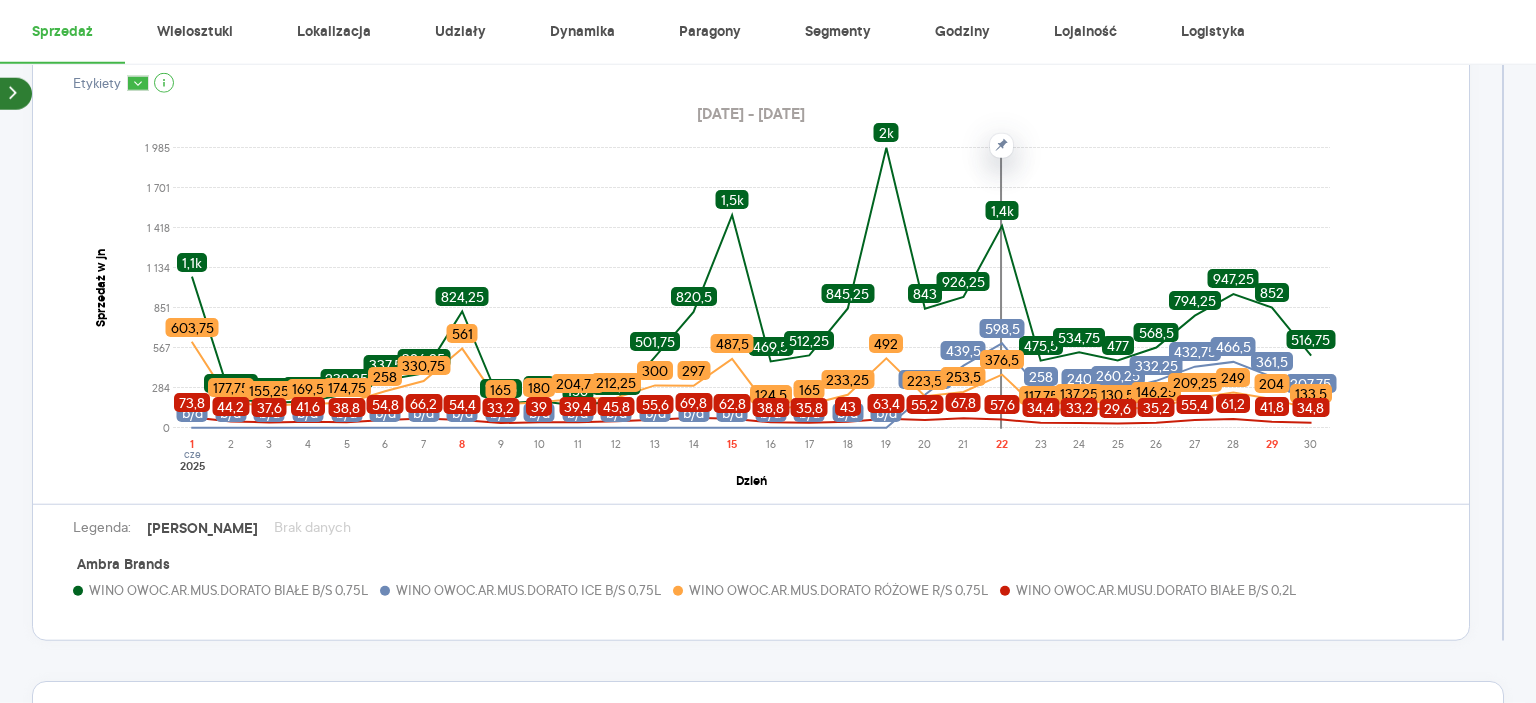 scroll, scrollTop: 682, scrollLeft: 0, axis: vertical 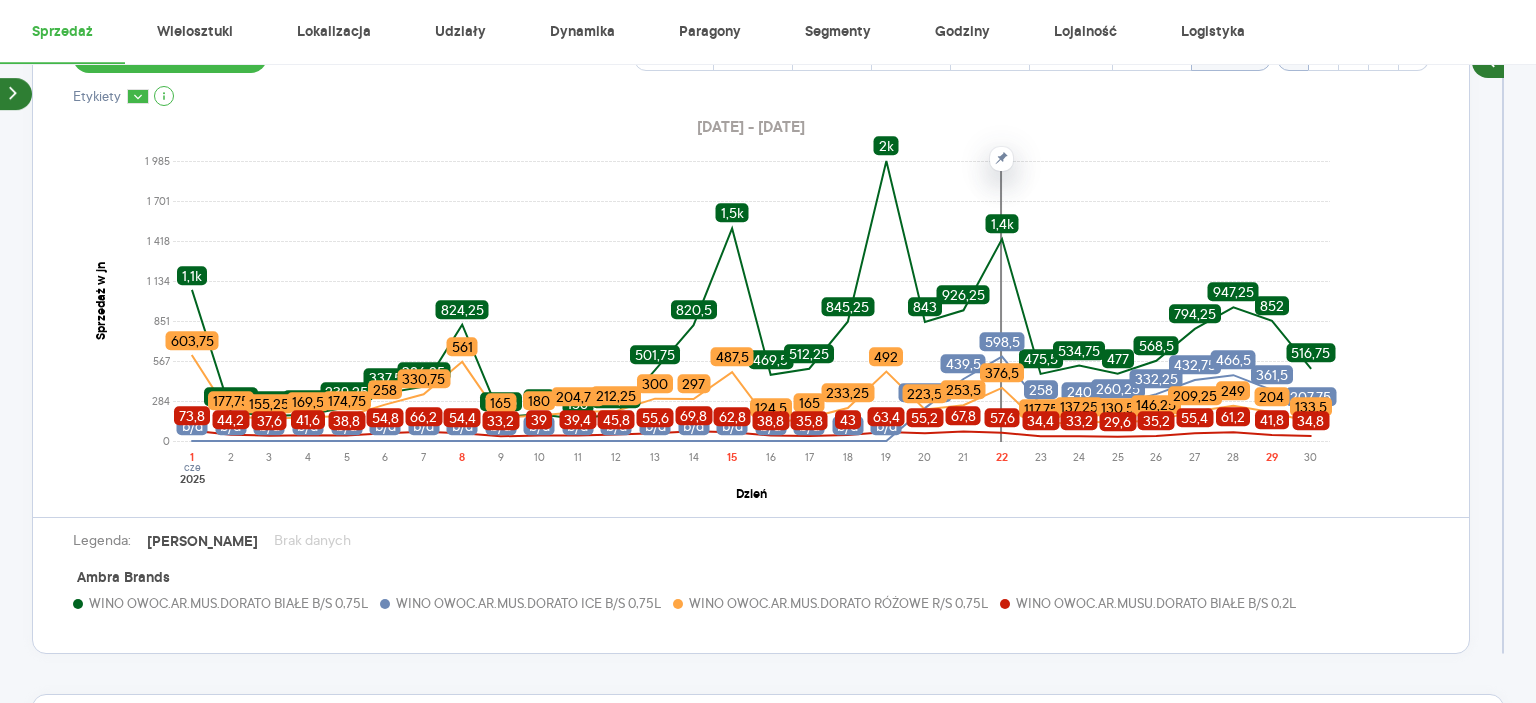 click 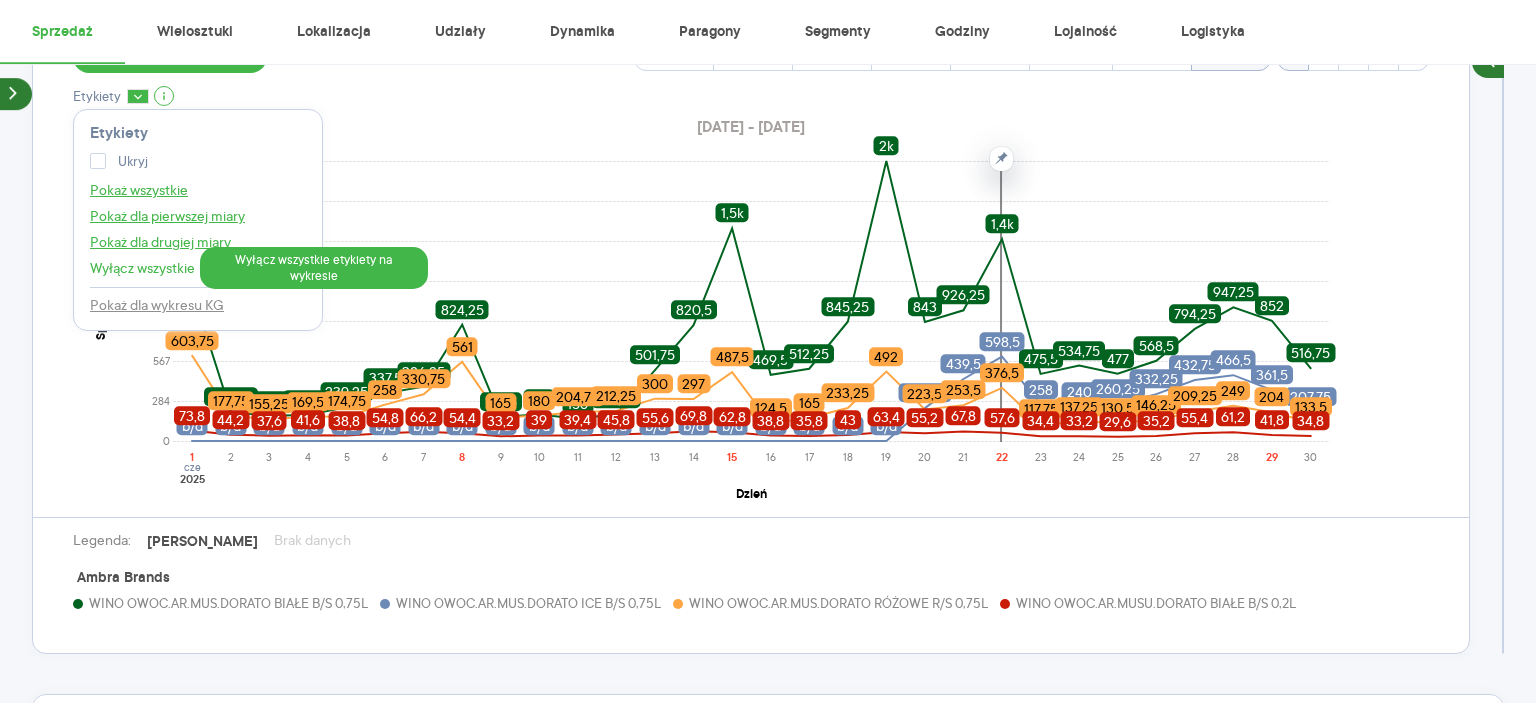 click on "Wyłącz wszystkie" at bounding box center (142, 268) 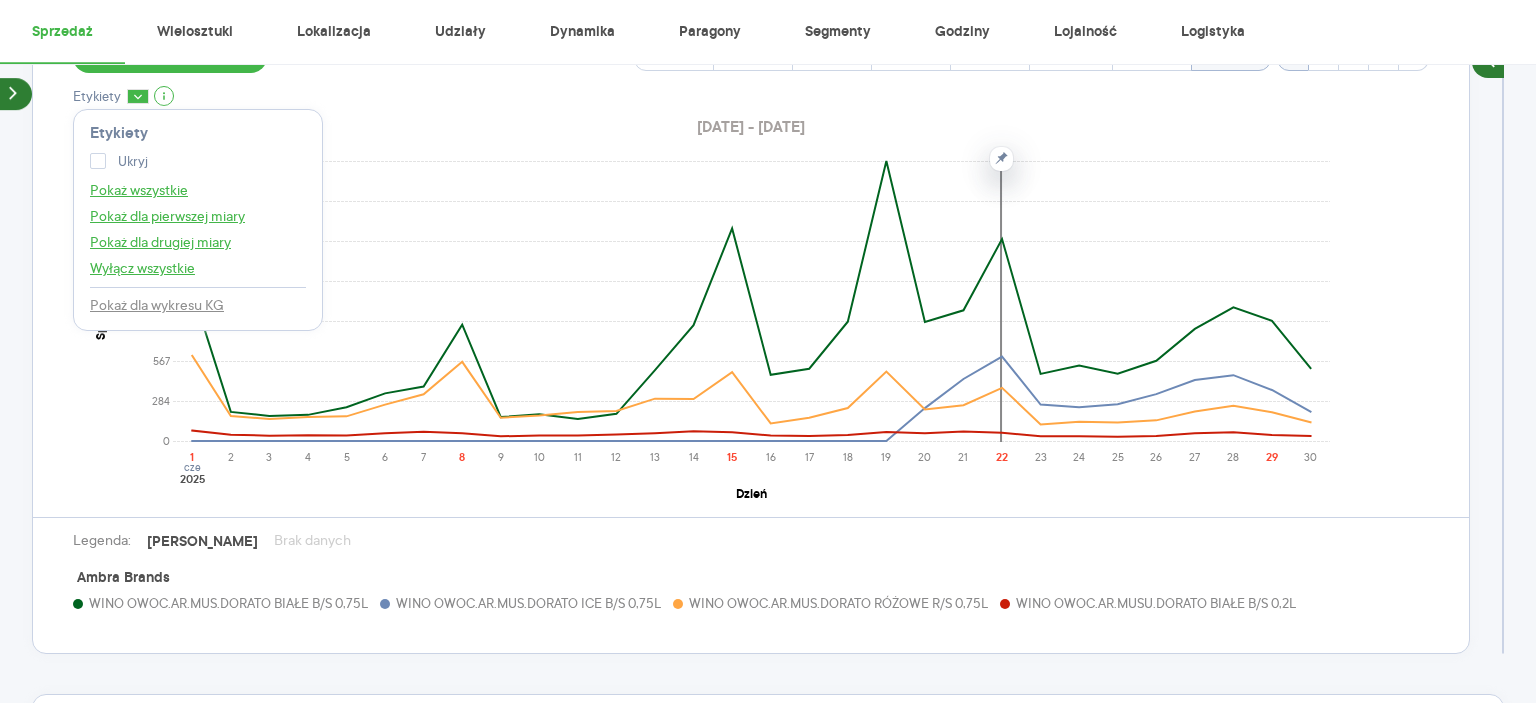 click on "Pokaż Sprzedaż w jn i Promocje Włącz tryb pełnoekranowy Ranking Total Rok Kwartał Miesiąc [GEOGRAPHIC_DATA] promo. Tydzień Dzień Etykiety Etykiety Ukryj Pokaż wszystkie Pokaż dla pierwszej miary Pokaż dla drugiej miary Wyłącz wszystkie Pokaż dla wykresu KG [DATE] - [DATE] 0 284 567 851 1 134 1 418 1 701 1 985 Sprzedaż w jn 1 2 3 4 5 6 7 8 9 10 11 12 13 14 15 16 17 18 19 20 21 22 23 24 25 26 27 28 29 [DATE] Dzień Legenda: Dane Brak danych Ambra Brands WINO OWOC.AR.MUS.DORATO BIAŁE B/S 0,75L WINO OWOC.AR.MUS.DORATO ICE B/S 0,75L WINO OWOC.AR.MUS.DORATO RÓŻOWE R/S 0,75L WINO OWOC.AR.MUSU.DORATO BIAŁE B/S 0,2L [DATE] (niedz.) Dane Promocje Produkt / Kategoria Sprzedaż w jn WINO OWOC.AR.MUS.DORATO BIAŁE B/S 0,75L AMBRA BRANDS SP. Z O.O 1 431 WINO OWOC.AR.MUS.DORATO ICE B/S 0,75L AMBRA BRANDS SP. Z O.O 598,5 WINO OWOC.AR.MUS.DORATO RÓŻOWE R/S 0,75L AMBRA BRANDS SP. Z O.O 376,5 WINO OWOC.AR.MUSU.DORATO BIAŁE B/S 0,2L AMBRA BRANDS SP. Z O.O 57,6" at bounding box center [768, 294] 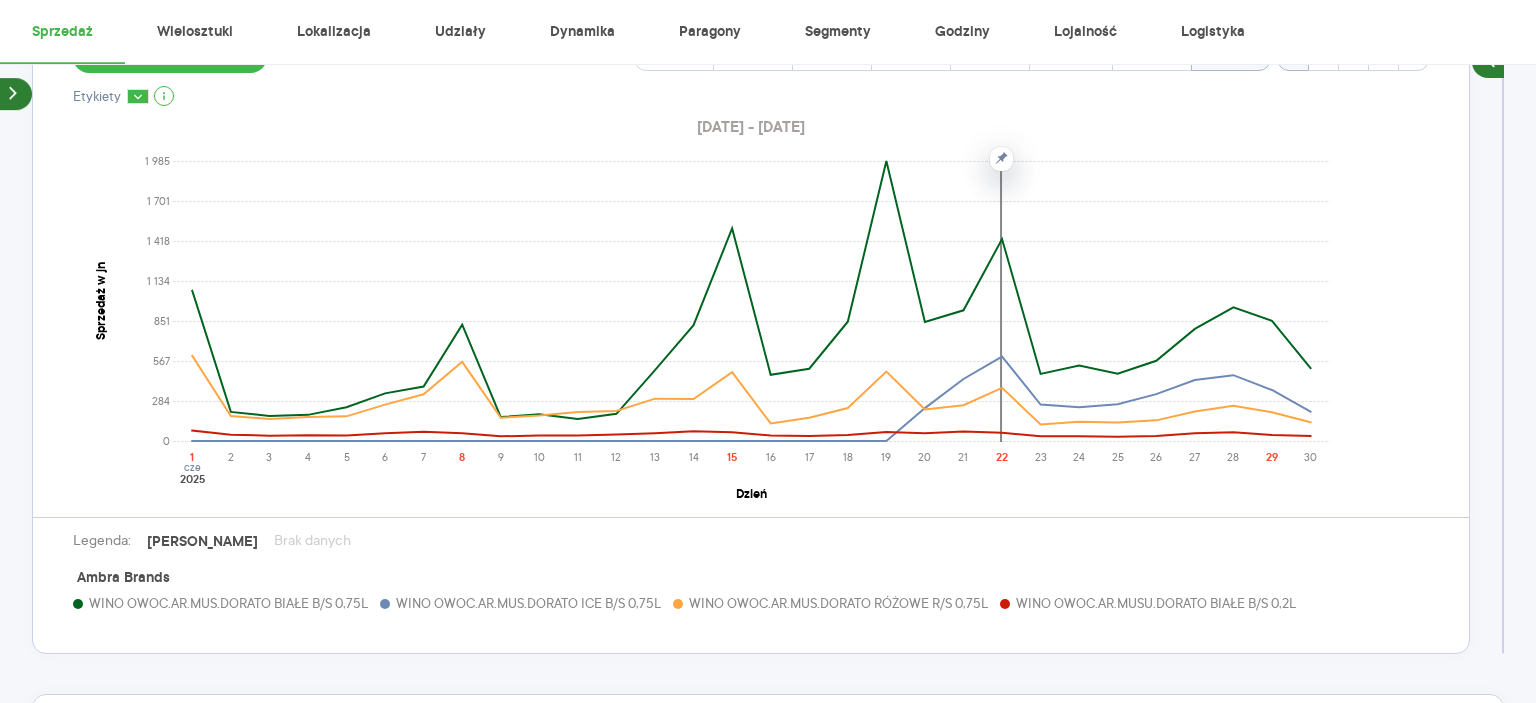 click 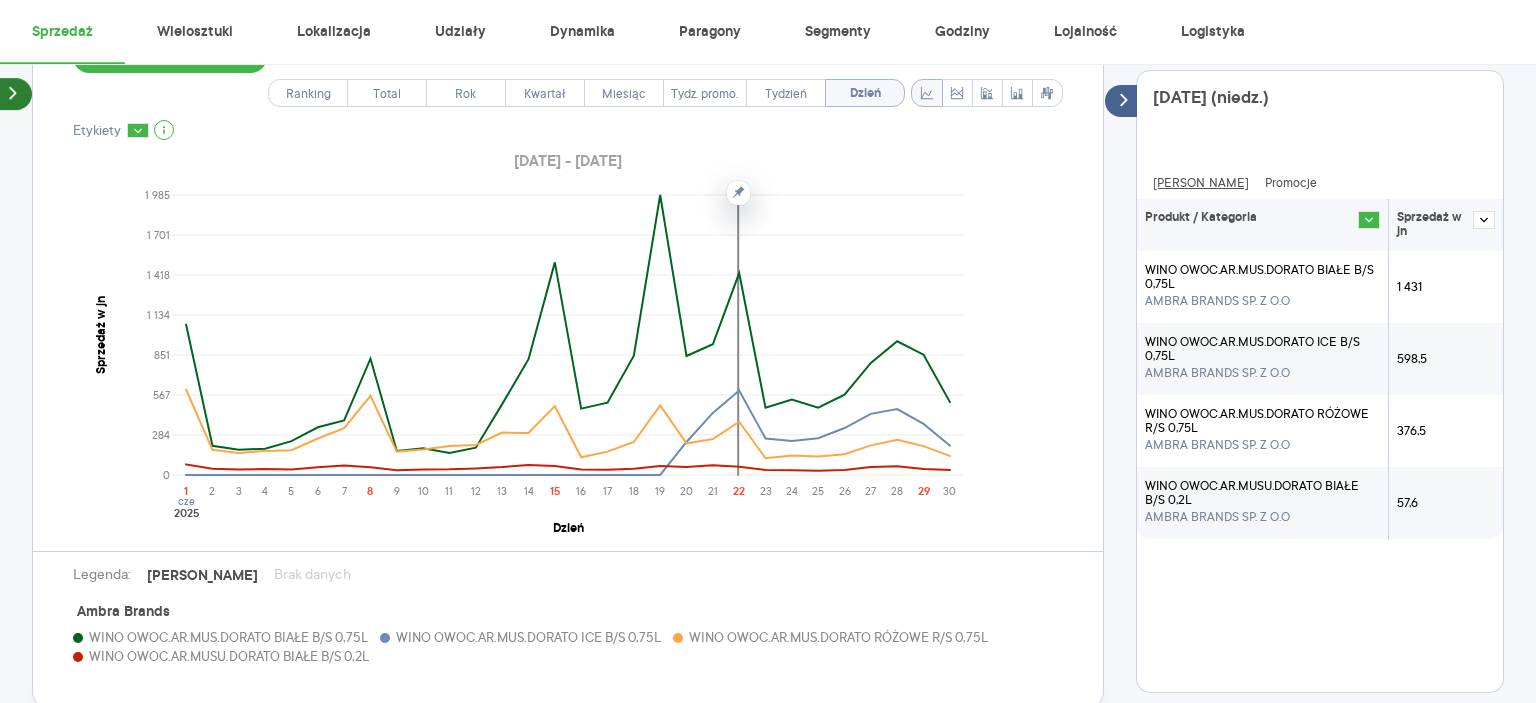 click on "Włącz tryb pełnoekranowy Ranking Total Rok Kwartał Miesiąc Tydz. promo. Tydzień Dzień Etykiety [DATE] - [DATE] 0 284 567 851 1 134 1 418 1 701 1 985 Sprzedaż w jn 1 2 3 4 5 6 7 8 9 10 11 12 13 14 15 16 17 18 19 20 21 22 23 24 25 26 27 28 29 [DATE] Dzień Legenda: [PERSON_NAME] danych Ambra Brands WINO OWOC.AR.MUS.DORATO BIAŁE B/S 0,75L WINO OWOC.AR.MUS.DORATO ICE B/S 0,75L WINO OWOC.AR.MUS.DORATO RÓŻOWE R/S 0,75L WINO OWOC.AR.MUSU.DORATO BIAŁE B/S 0,2L" at bounding box center [568, 353] 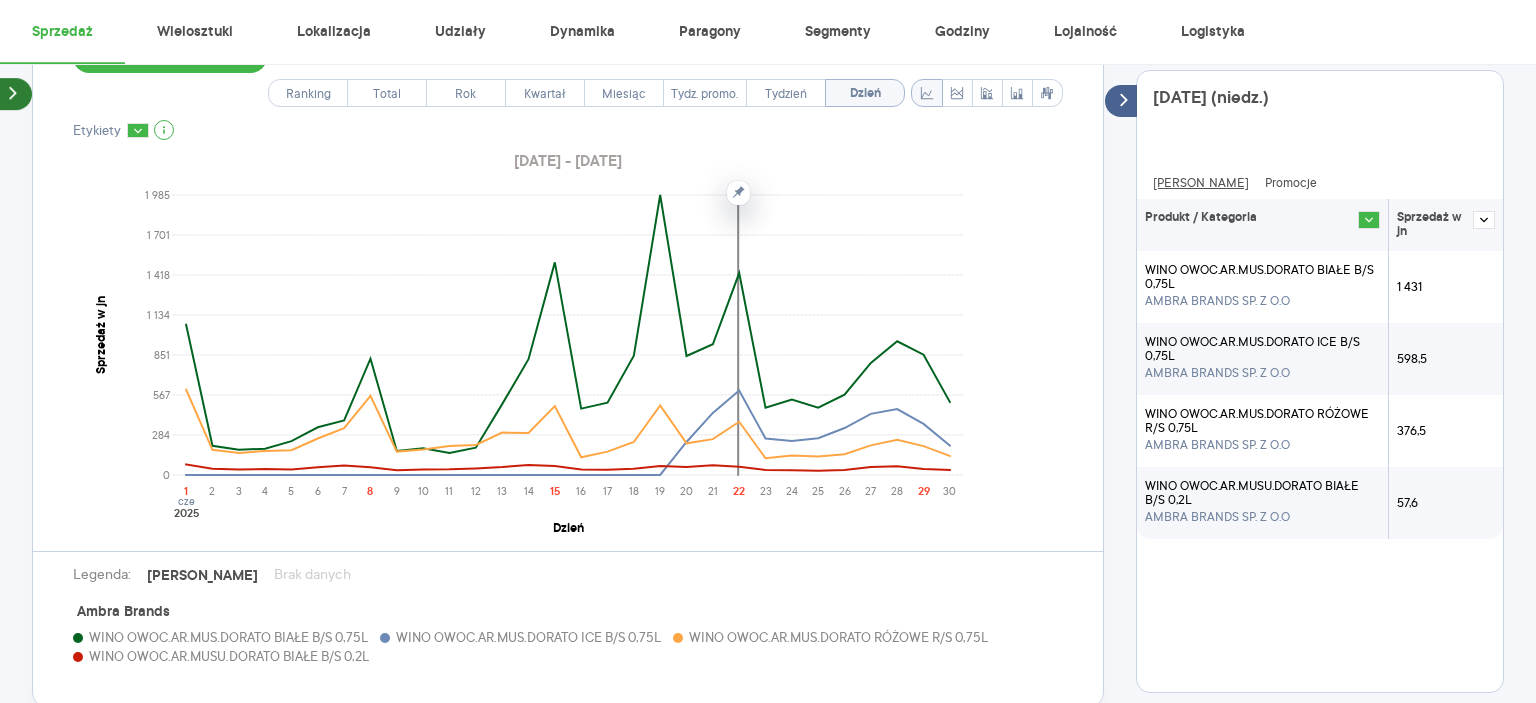 click on "Pokaż Sprzedaż w jn i Promocje Włącz tryb pełnoekranowy Ranking Total Rok Kwartał Miesiąc [GEOGRAPHIC_DATA] promo. Tydzień Dzień Etykiety [DATE] - [DATE] 0 284 567 851 1 134 1 418 1 701 1 985 Sprzedaż w jn 1 2 3 4 5 6 7 8 9 10 11 12 13 14 15 16 17 18 19 20 21 22 23 24 25 26 27 28 29 [DATE] Dzień Legenda: [PERSON_NAME] danych Ambra Brands WINO OWOC.AR.MUS.DORATO BIAŁE B/S 0,75L WINO OWOC.AR.MUS.DORATO ICE B/S 0,75L WINO OWOC.AR.MUS.DORATO RÓŻOWE R/S 0,75L WINO OWOC.AR.MUSU.DORATO BIAŁE B/S 0,2L [DATE] (niedz.) Dane Promocje Produkt / Kategoria Sprzedaż w jn WINO OWOC.AR.MUS.DORATO BIAŁE B/S 0,75L AMBRA BRANDS SP. Z O.O 1 431 WINO OWOC.AR.MUS.DORATO ICE B/S 0,75L AMBRA BRANDS SP. Z O.O 598,5 WINO OWOC.AR.MUS.DORATO RÓŻOWE R/S 0,75L AMBRA BRANDS SP. Z O.O 376,5 WINO OWOC.AR.MUSU.DORATO BIAŁE B/S 0,2L AMBRA BRANDS SP. Z O.O 57,6" at bounding box center (768, 320) 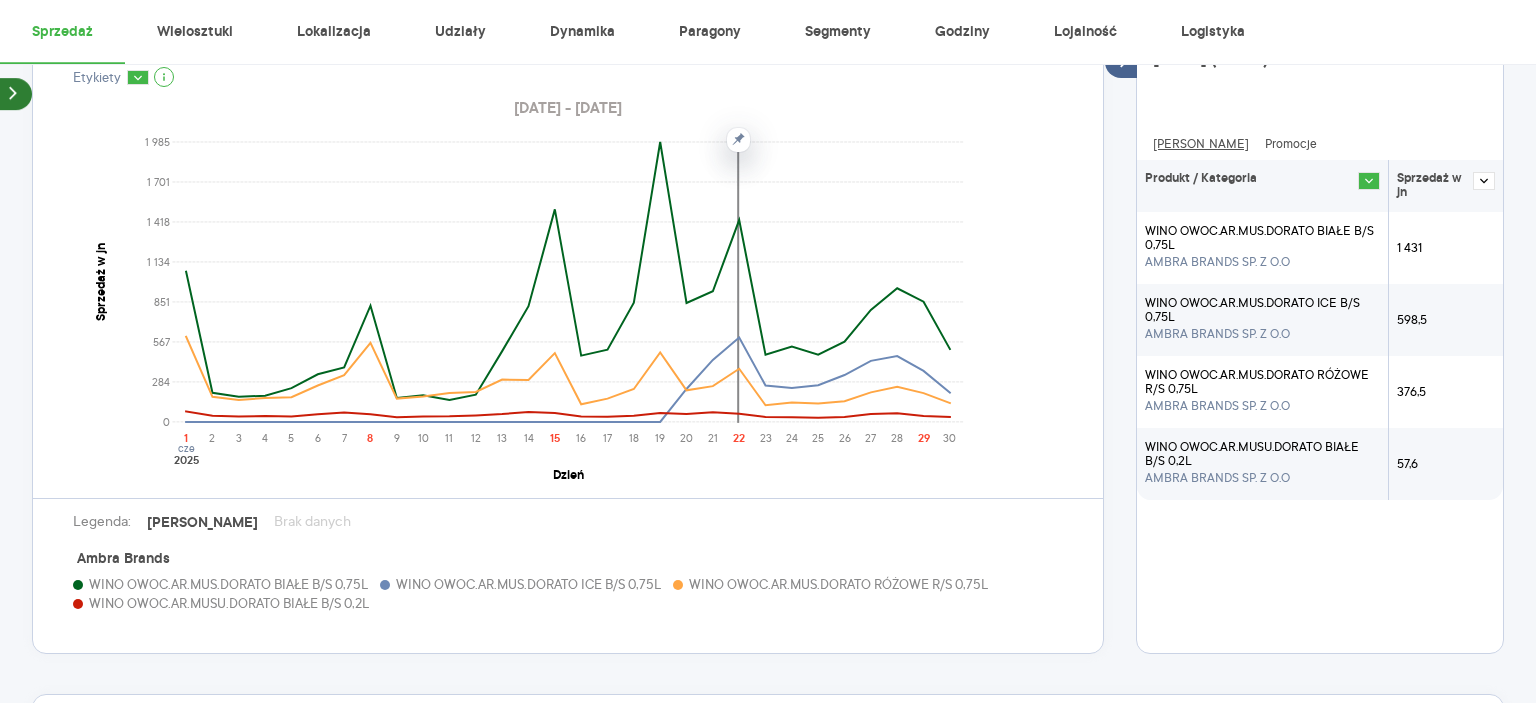 click 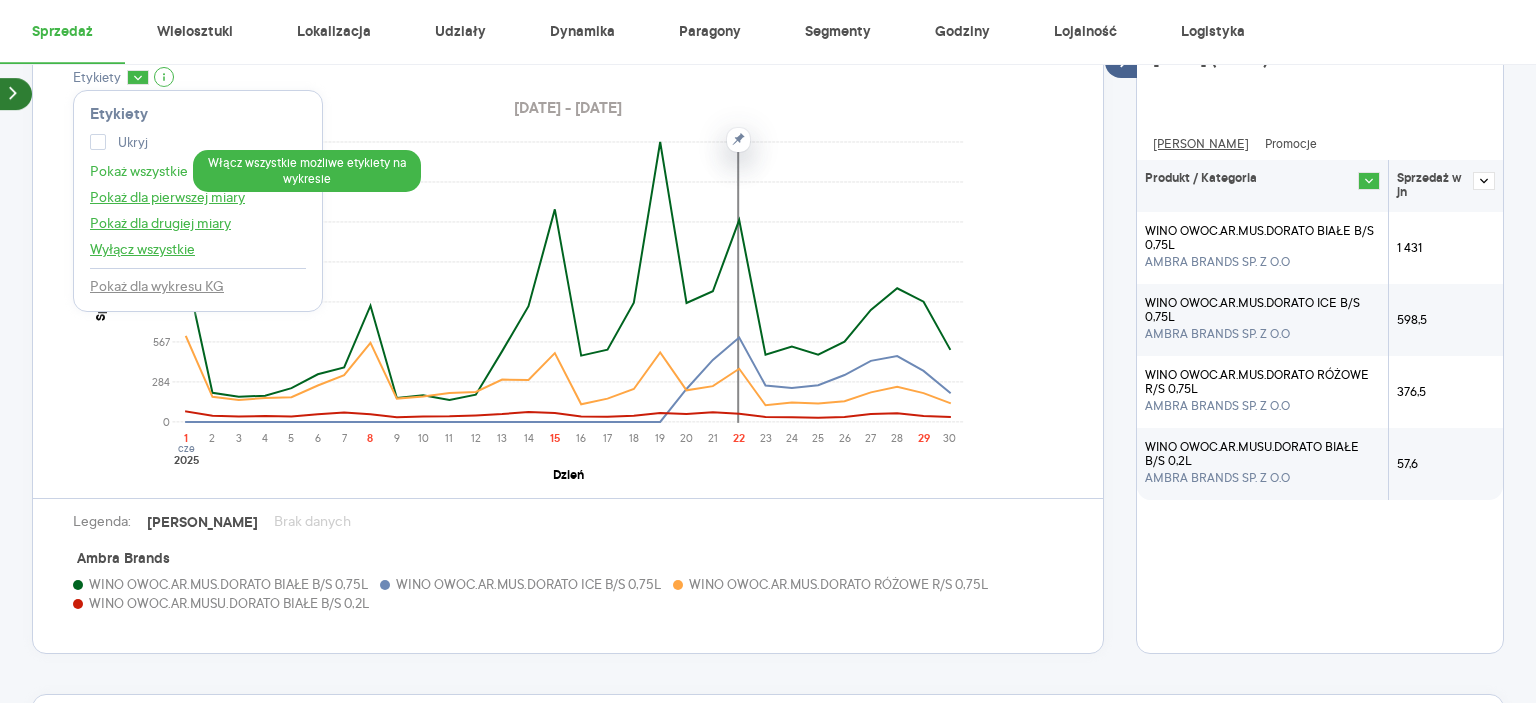 click on "Pokaż wszystkie" at bounding box center [139, 171] 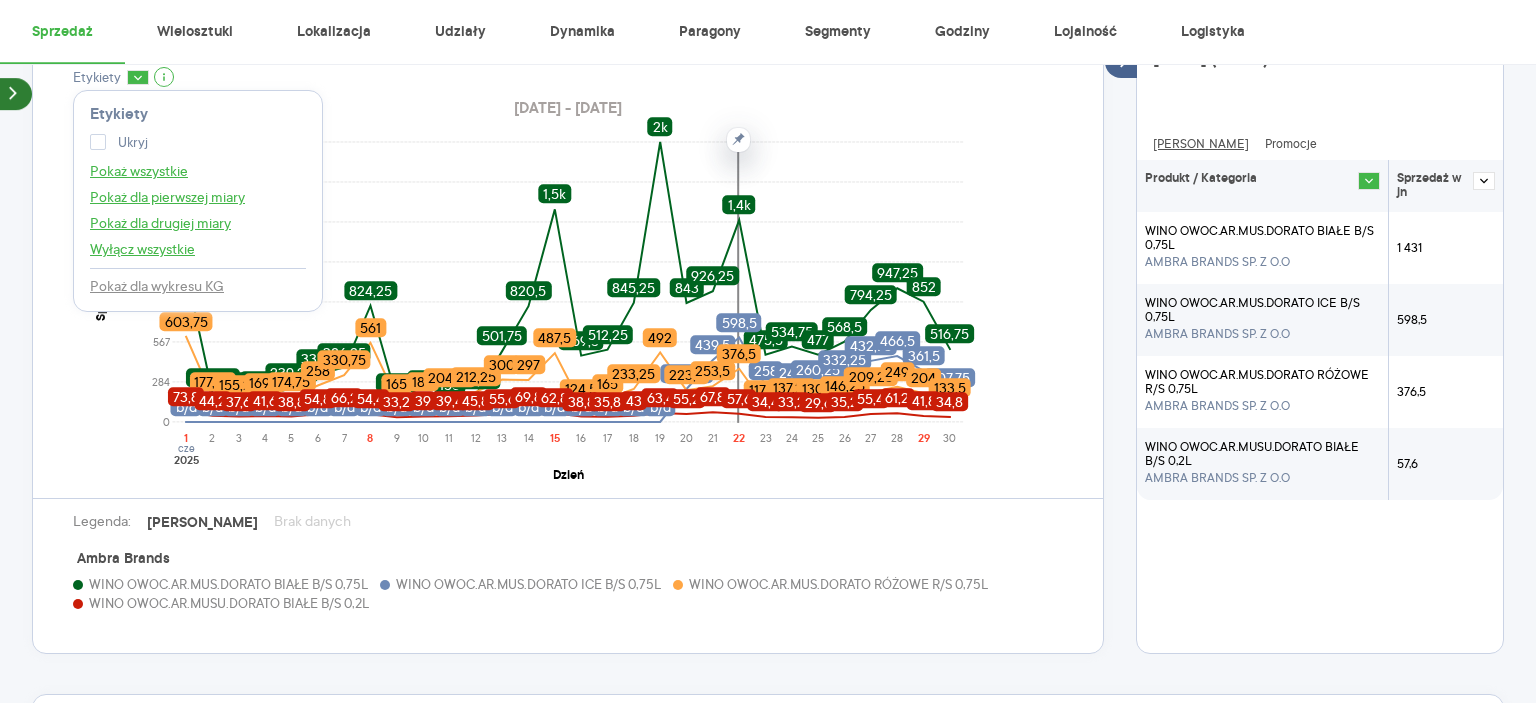 click 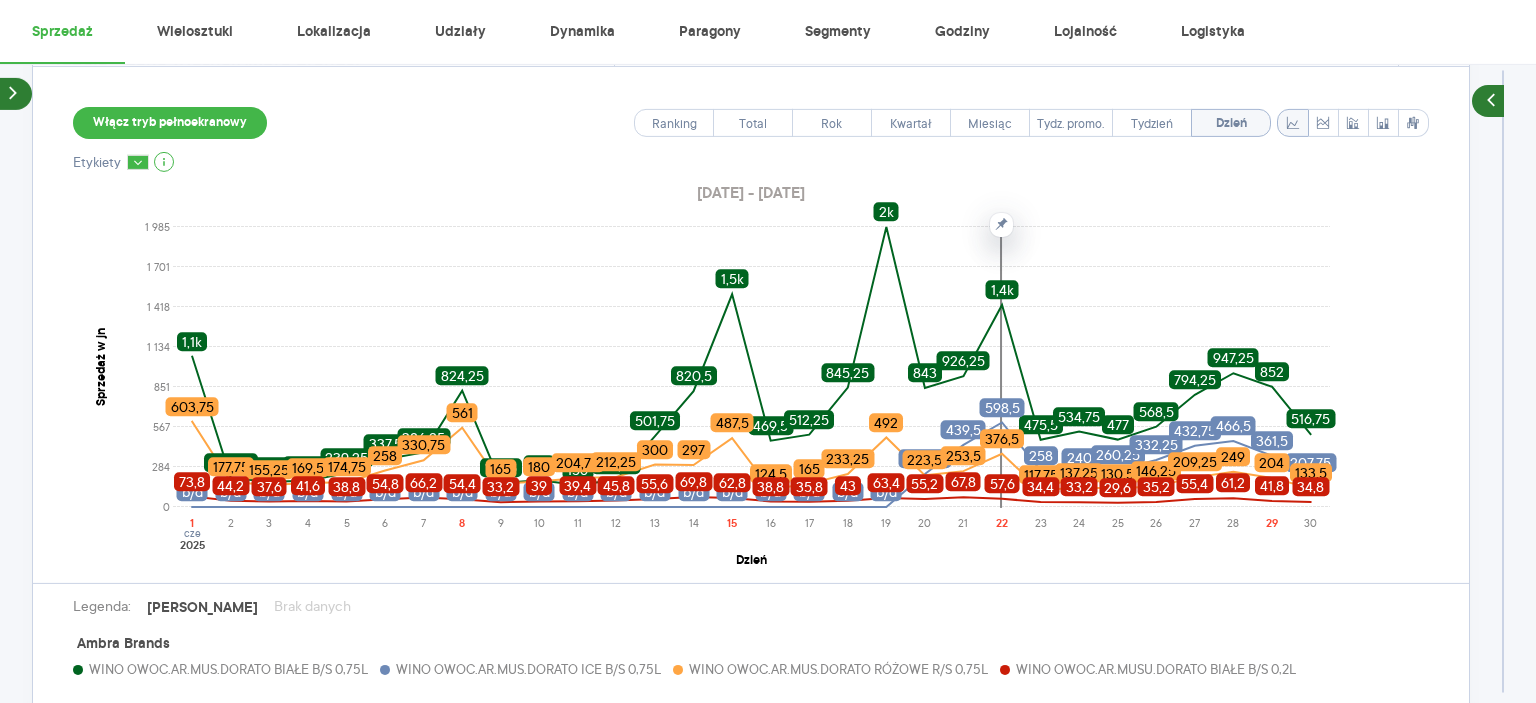 scroll, scrollTop: 612, scrollLeft: 0, axis: vertical 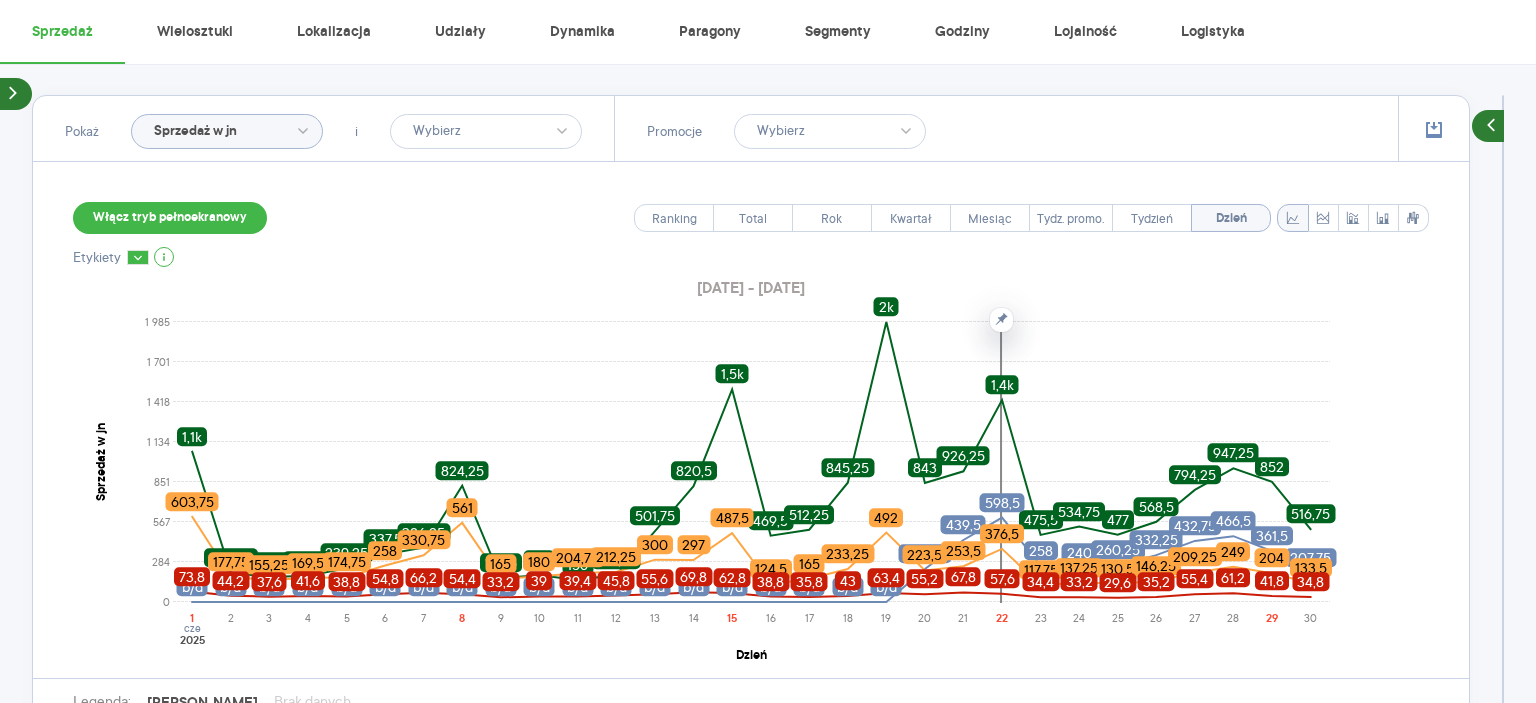 click 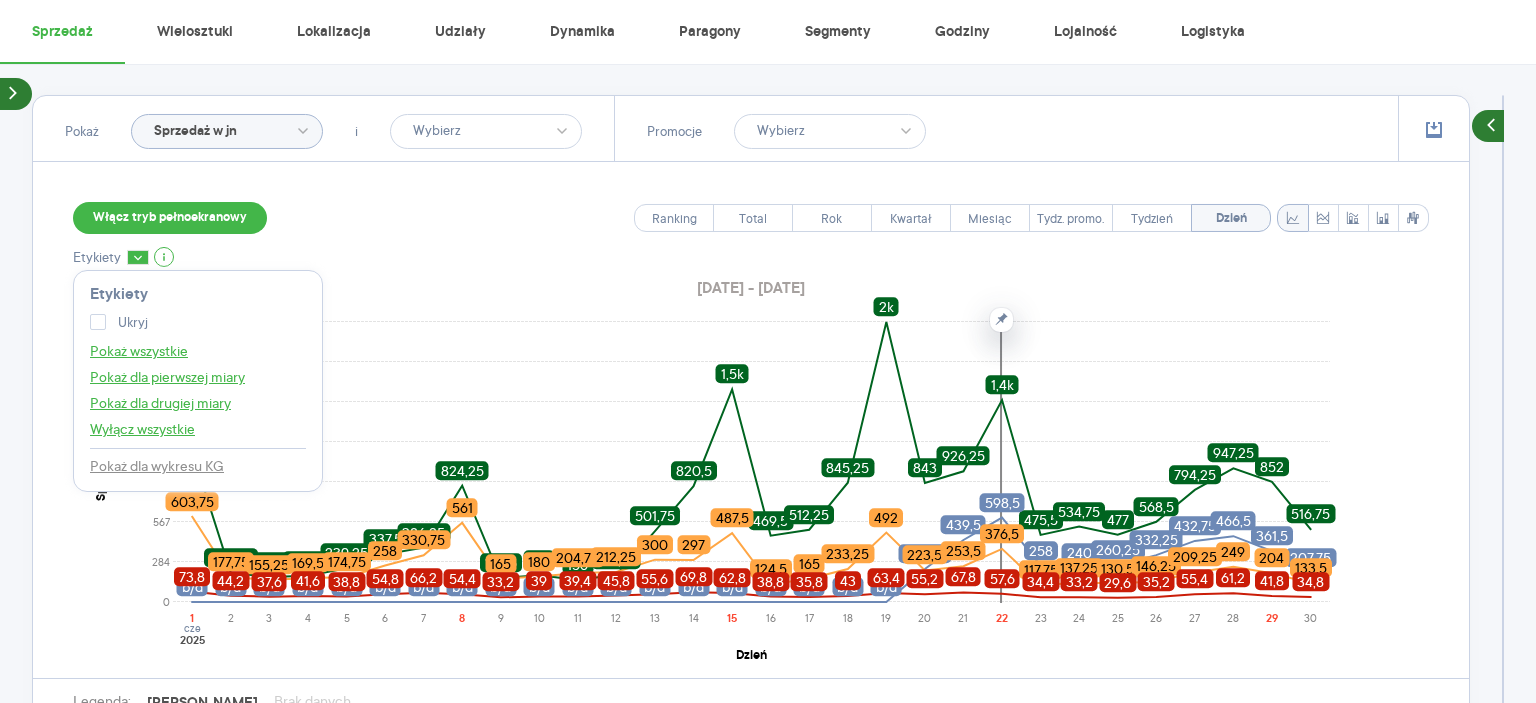 click 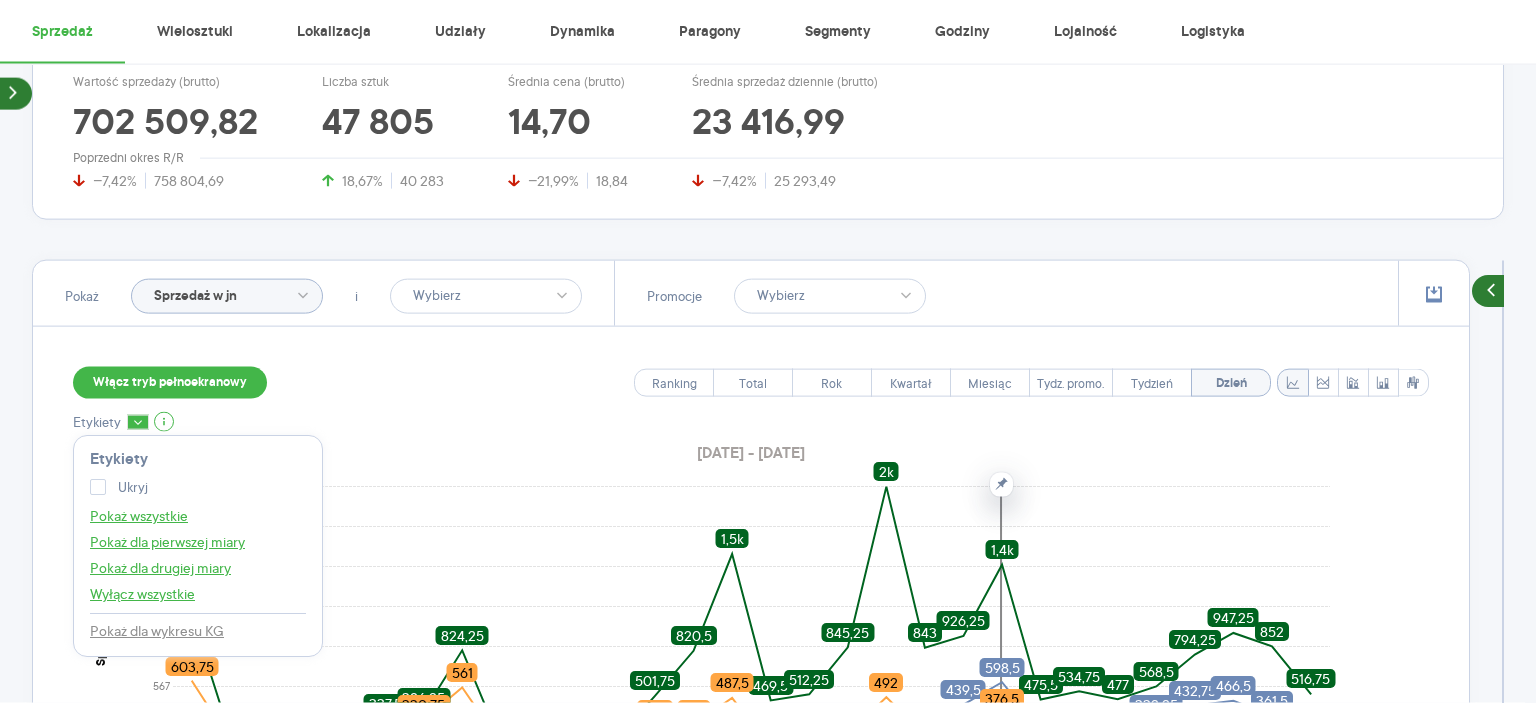 scroll, scrollTop: 359, scrollLeft: 0, axis: vertical 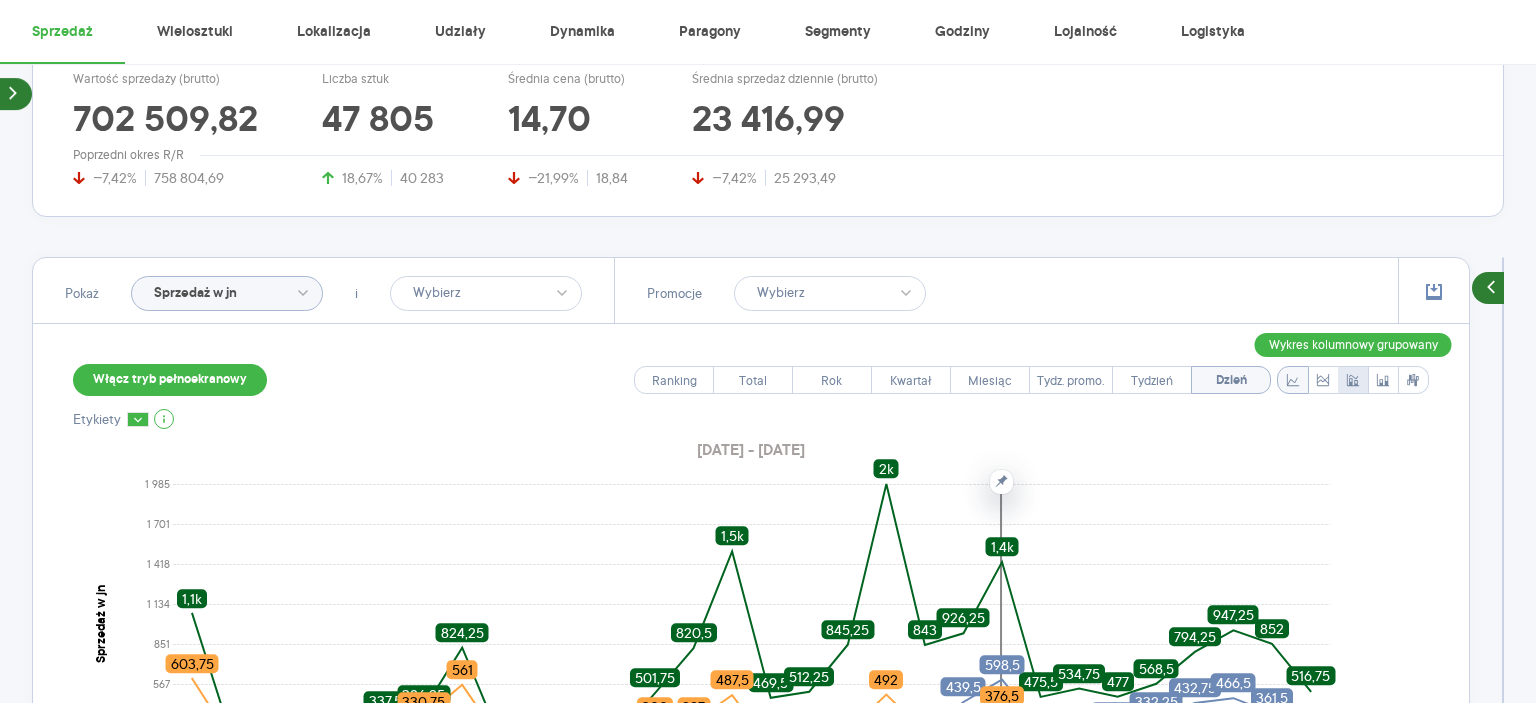 click 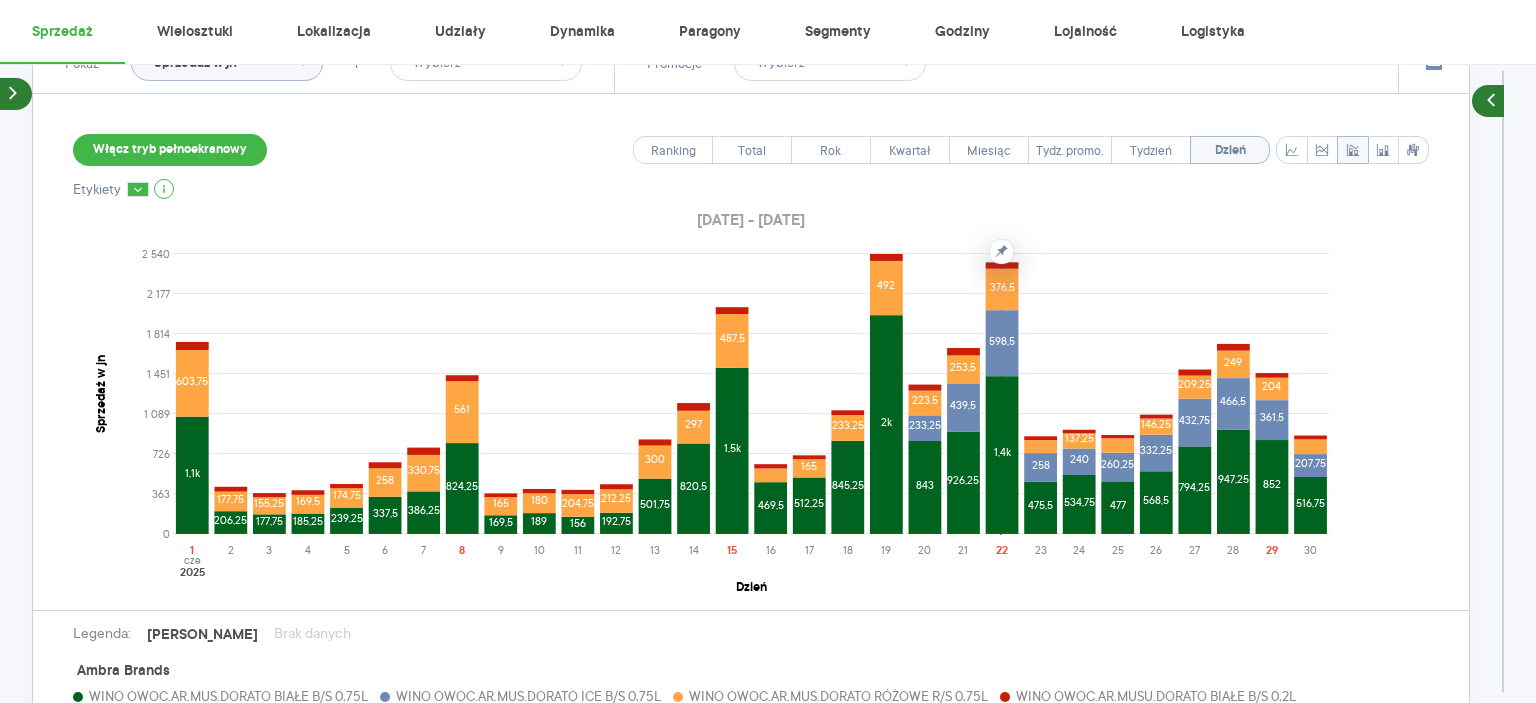scroll, scrollTop: 591, scrollLeft: 0, axis: vertical 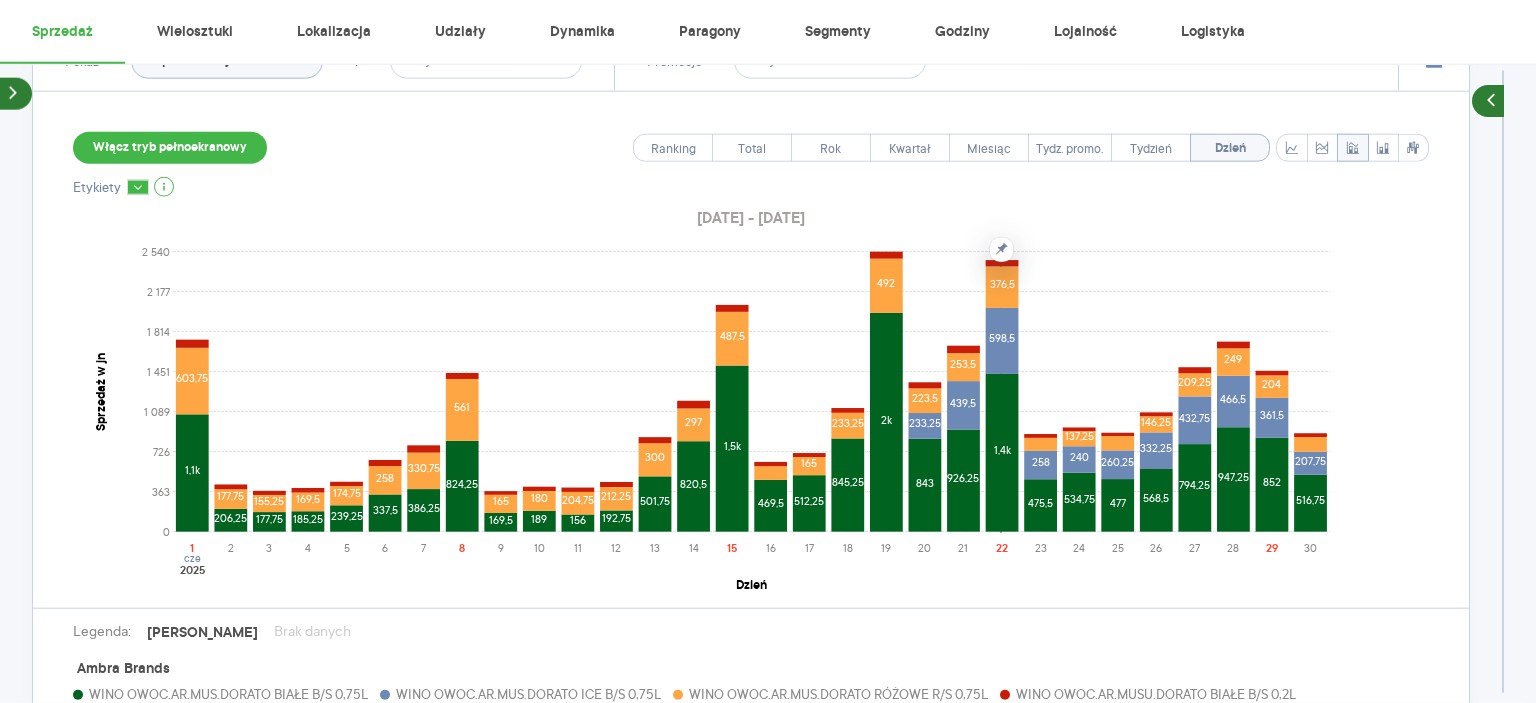 click 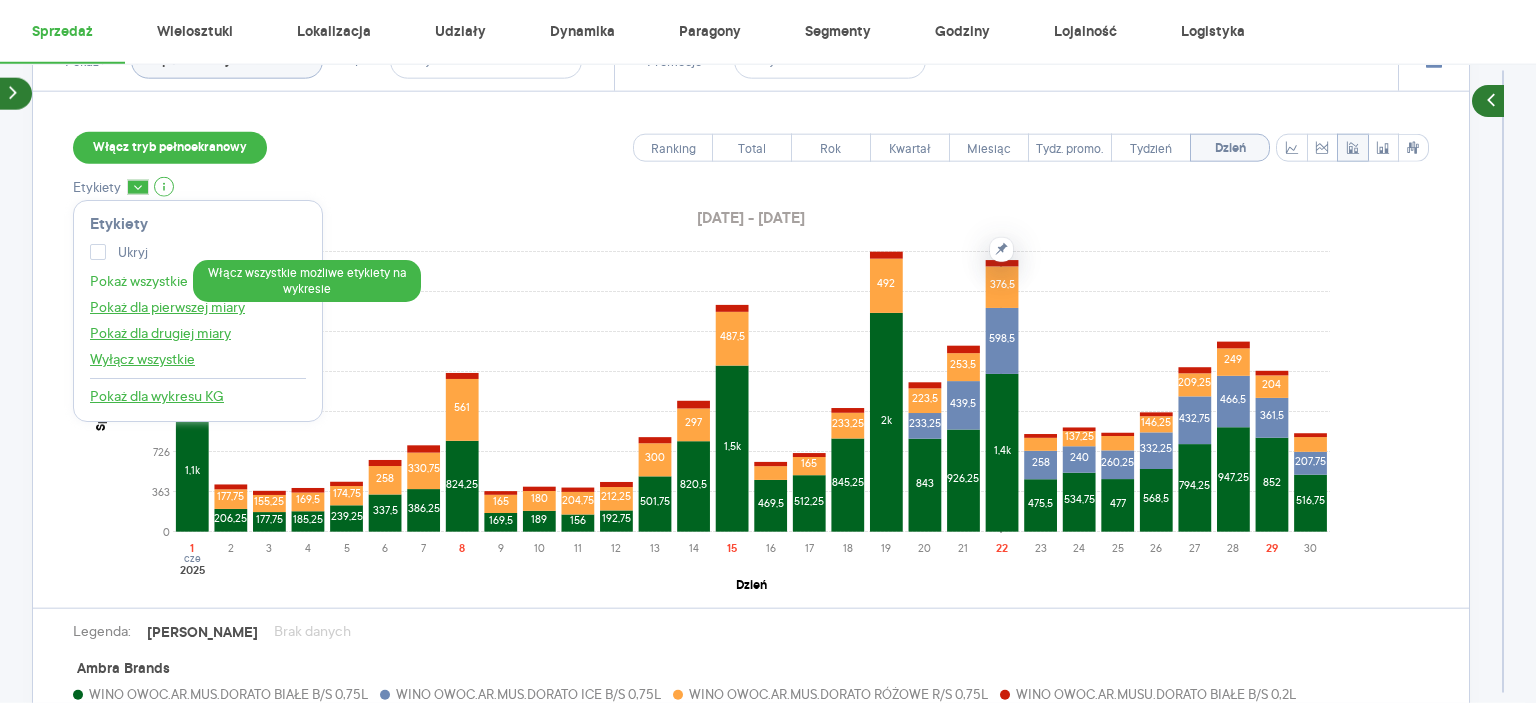 click on "Pokaż wszystkie" at bounding box center (139, 281) 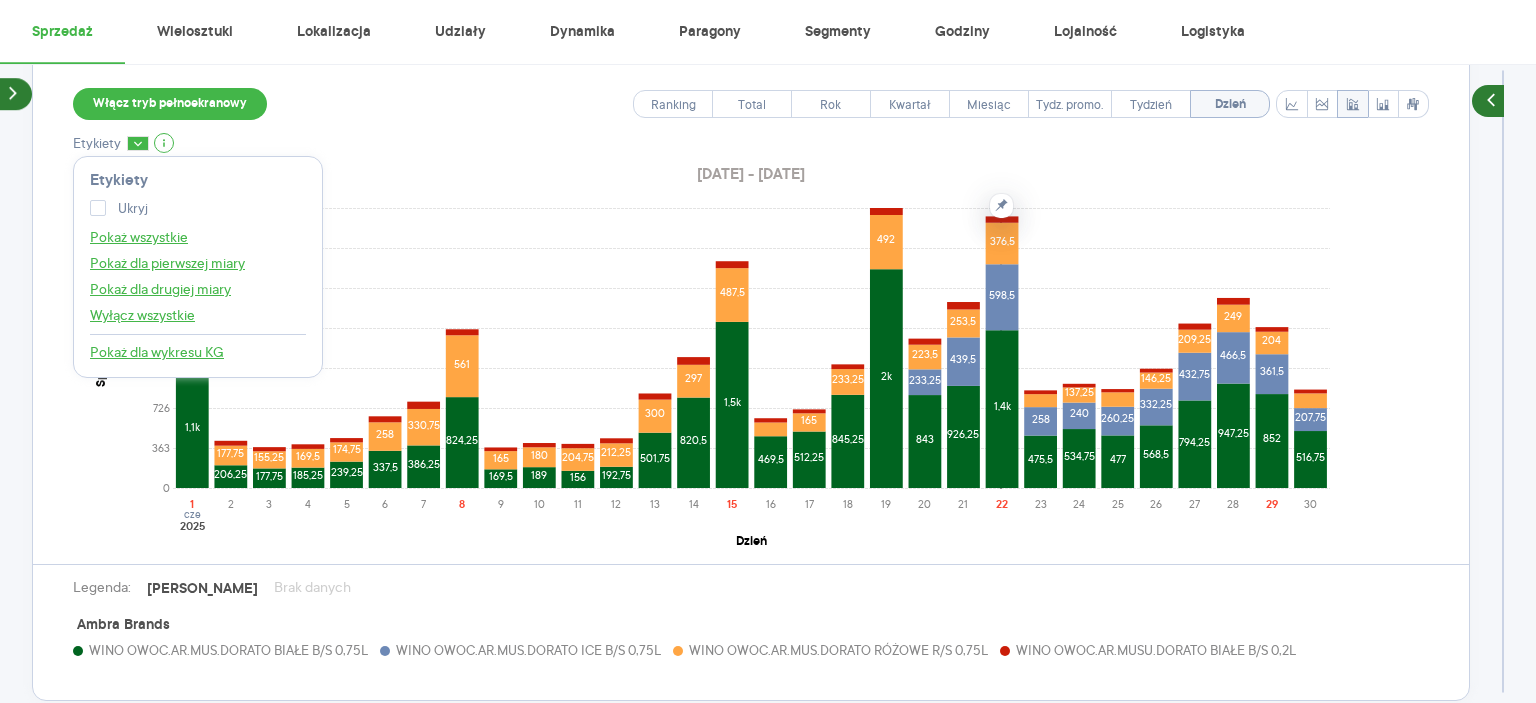 scroll, scrollTop: 636, scrollLeft: 0, axis: vertical 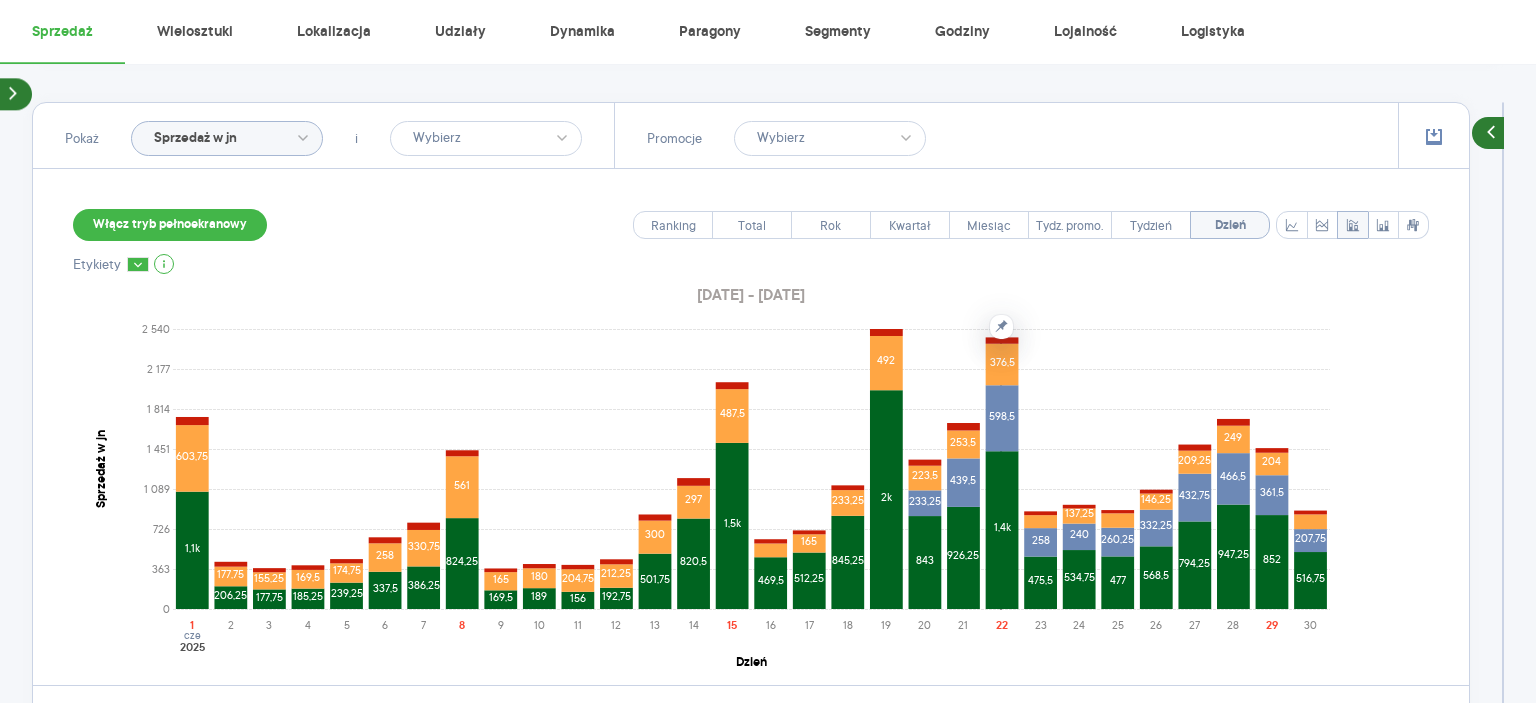click on "Sprzedaż w jn" 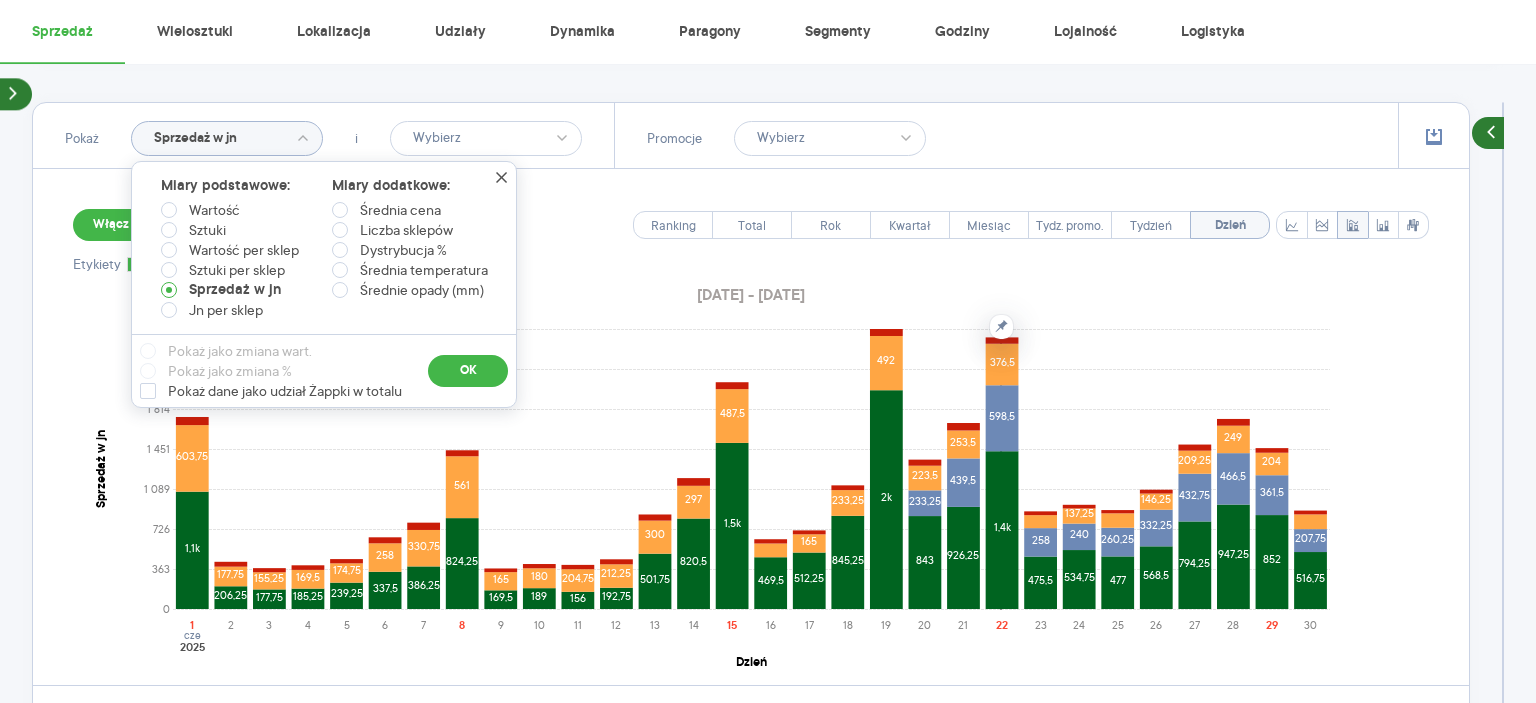 click on "Kategoria * Wino Wybrano 1 z 9 Atrybuty Pokaż atrybuty [PERSON_NAME] Produkt Wybrano 4 z 5 Pokaż hierarchię Przedział czasu [DATE] - [DATE] Agregacja czasowa dzień Konkurencja Dostawca Marka Produkt Kategorie referencyjne Region Rodzaje sklepów Rodzaje transakcji Wszystkie Like For Like Uwzględnij LFL Opcje wykresu Agregacja danych Brak agregacji Pokaż raport Wyczyść wszystko Sprzedaż Podsumowanie - dane własne  (Ambra Brands) Pokaż: Dane total Dane per sklep Dystrybucja Jednostki naturalne Dane własne Wartość sprzedaży (brutto) 702 509,82 −7,42% 758 804,69 Liczba sztuk 47 805 18,67% 40 283 Średnia cena (brutto) 14,70 −21,99% 18,84 Średnia sprzedaż dziennie (brutto) 23 416,99 −7,42% 25 293,49 Poprzedni okres R/R Pokaż Sprzedaż w jn Miary podstawowe: Wartość Sztuki Wartość per sklep Sztuki per sklep Sprzedaż w jn Jn per sklep Miary dodatkowe: Średnia cena Liczba sklepów Dystrybucja % Średnia temperatura Średnie opady (mm) Pokaż jako zmiana wart. Pokaż jako zmiana %" at bounding box center [768, 390] 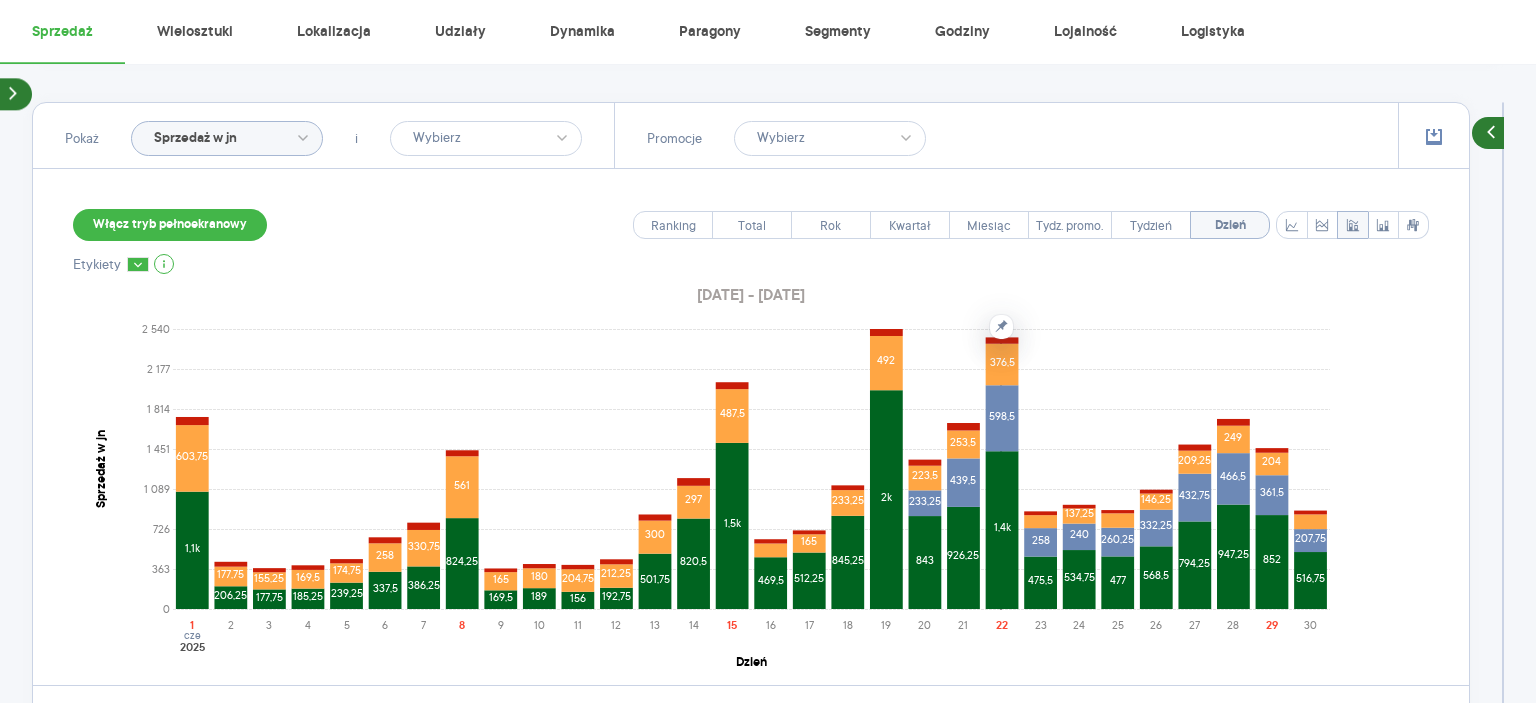 click 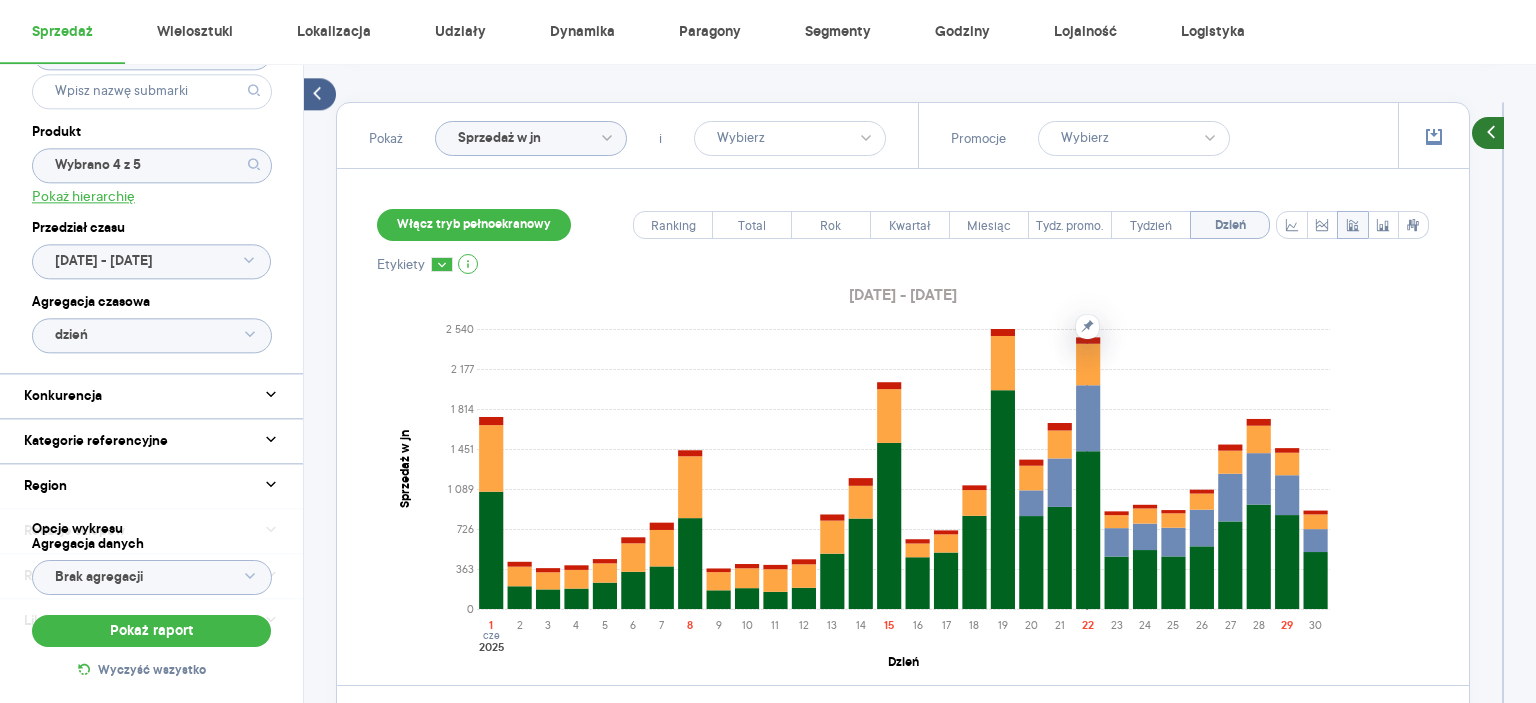 click 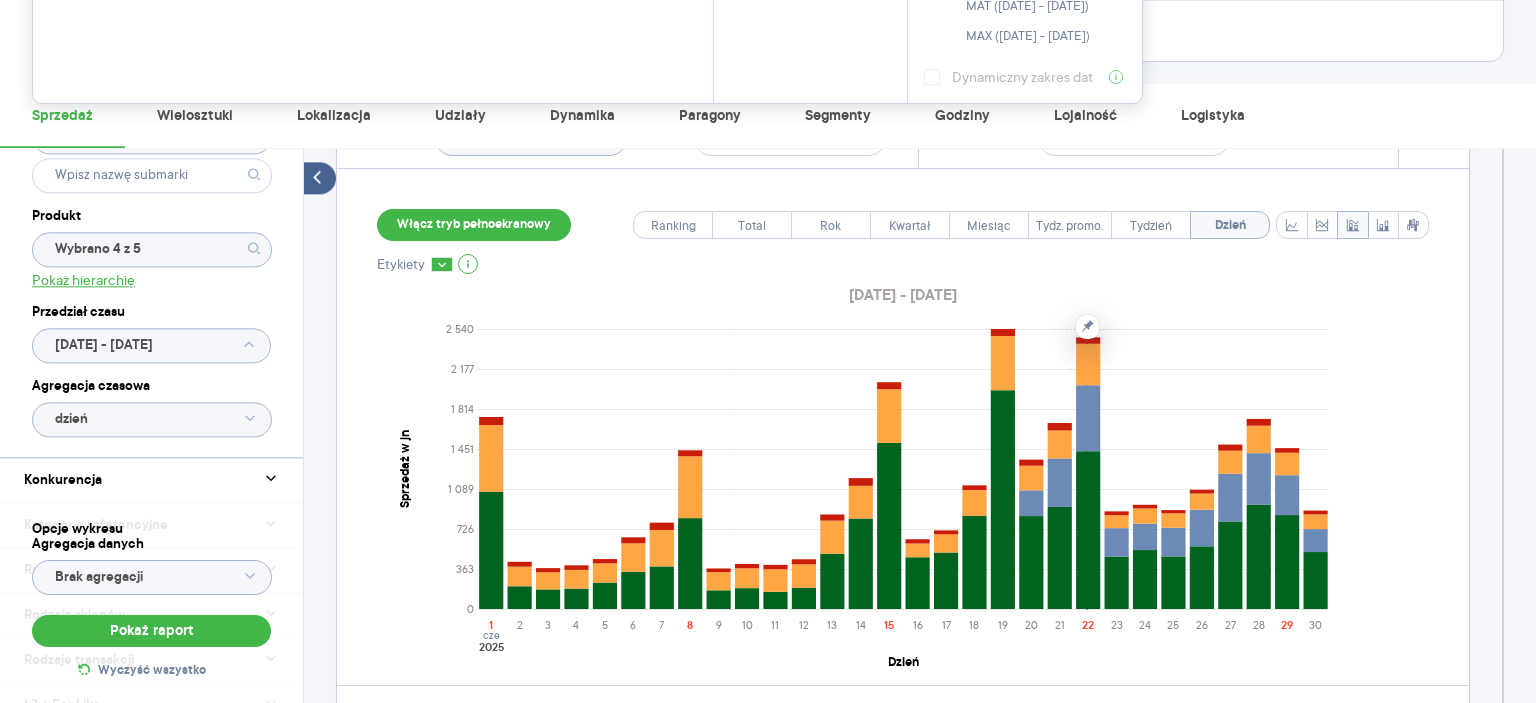 scroll, scrollTop: 0, scrollLeft: 0, axis: both 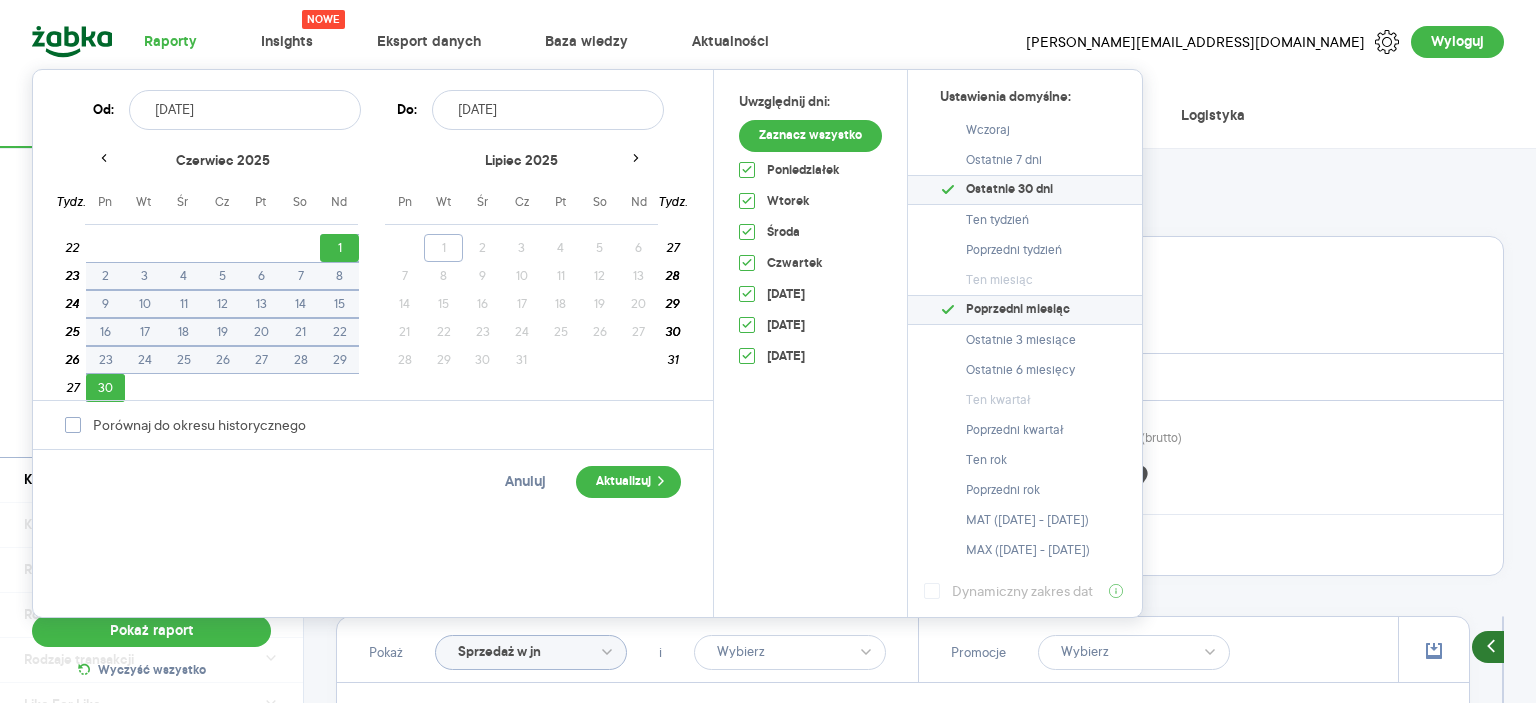 click at bounding box center [73, 425] 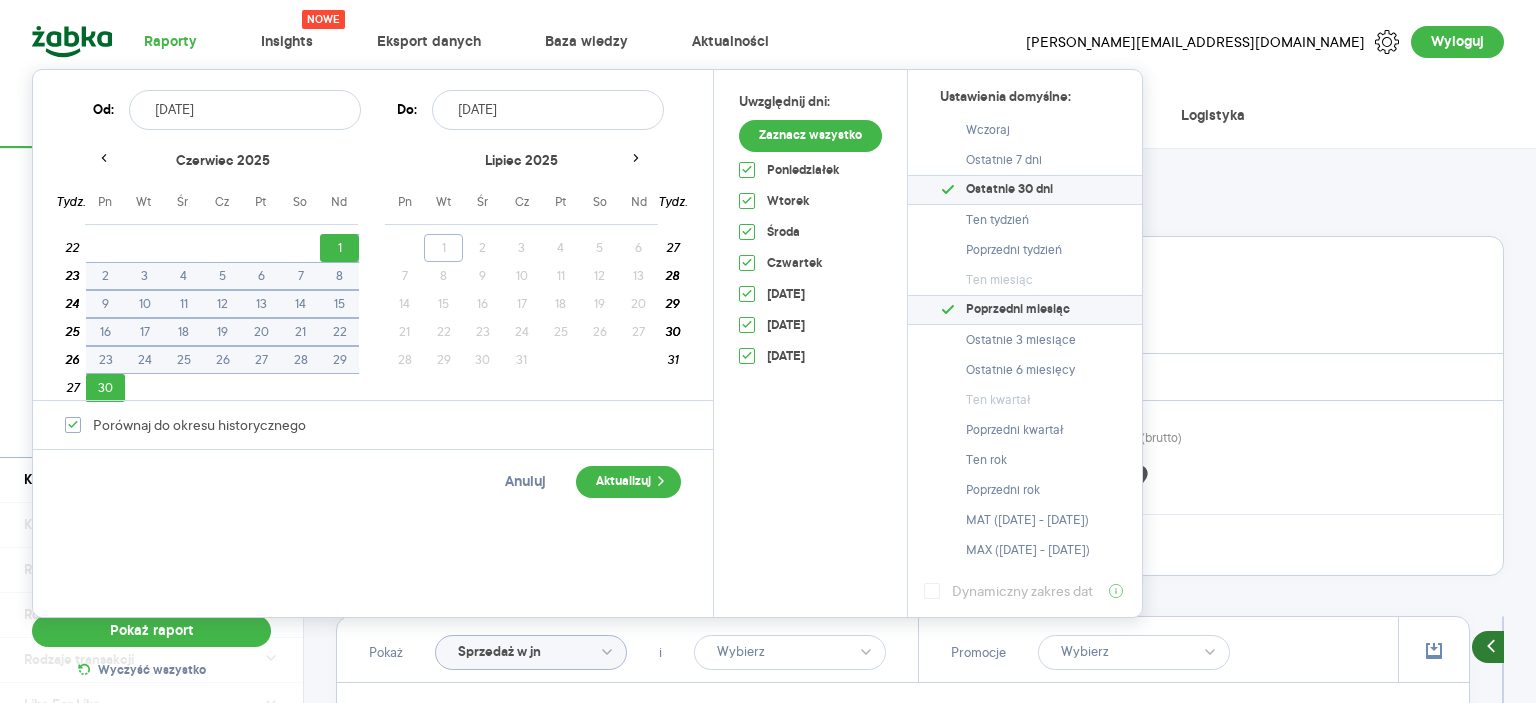 checkbox on "true" 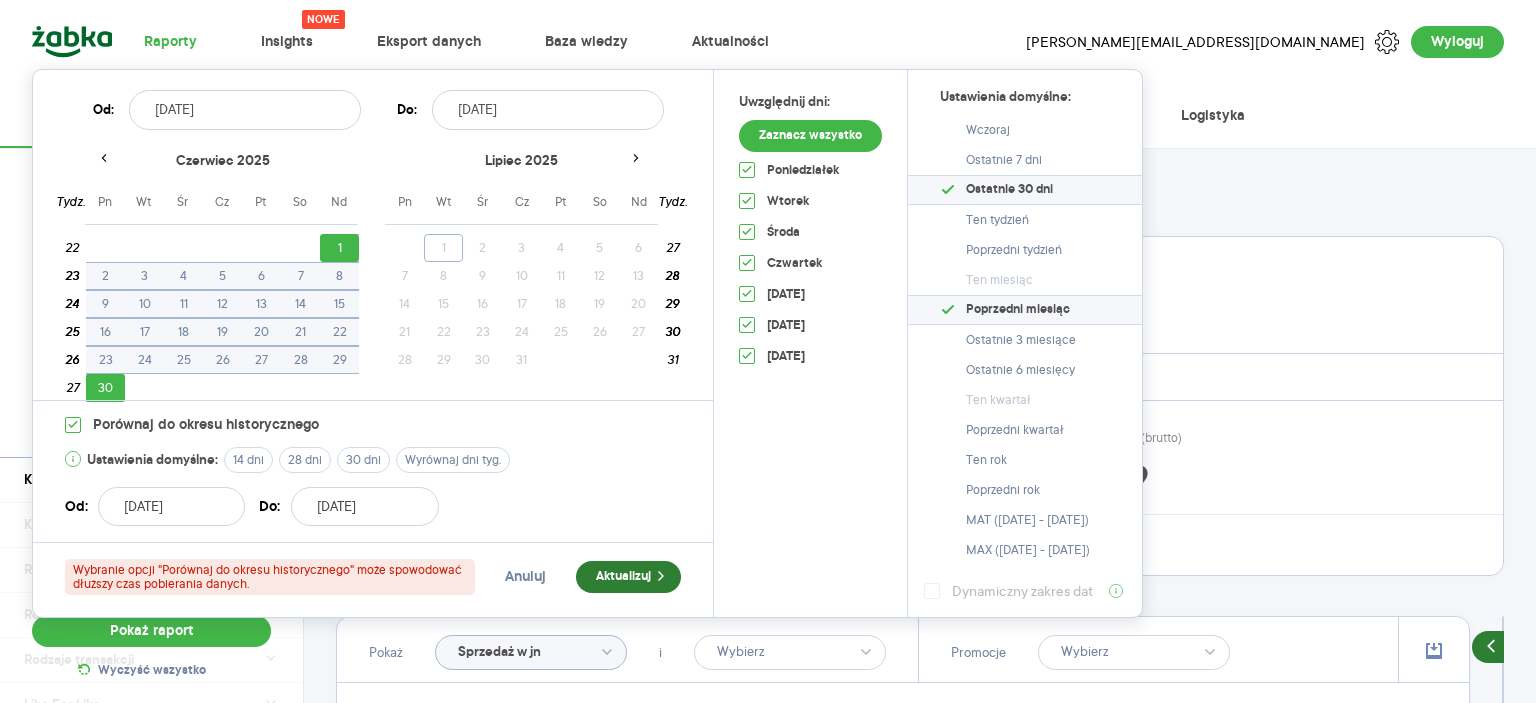 click on "Aktualizuj" at bounding box center [628, 577] 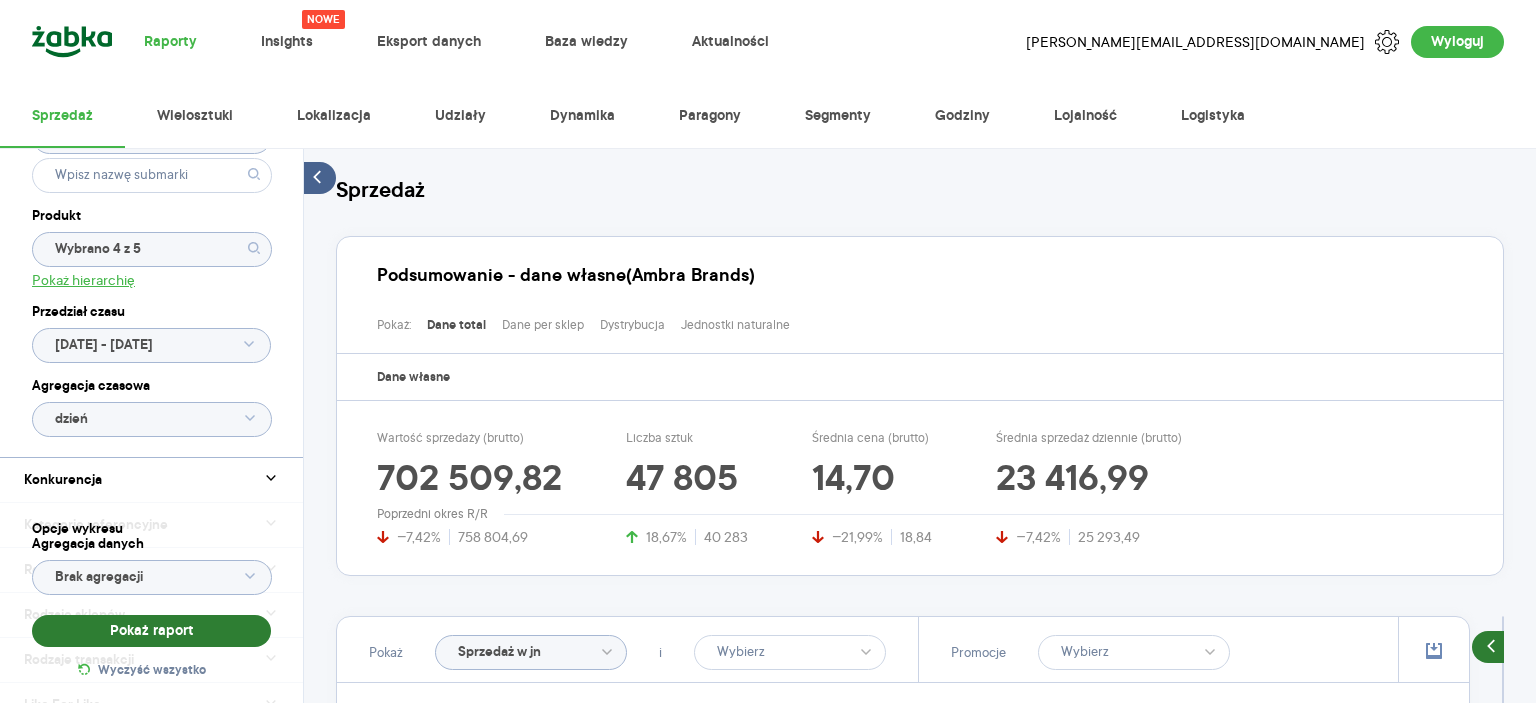 click on "Pokaż raport" at bounding box center (151, 631) 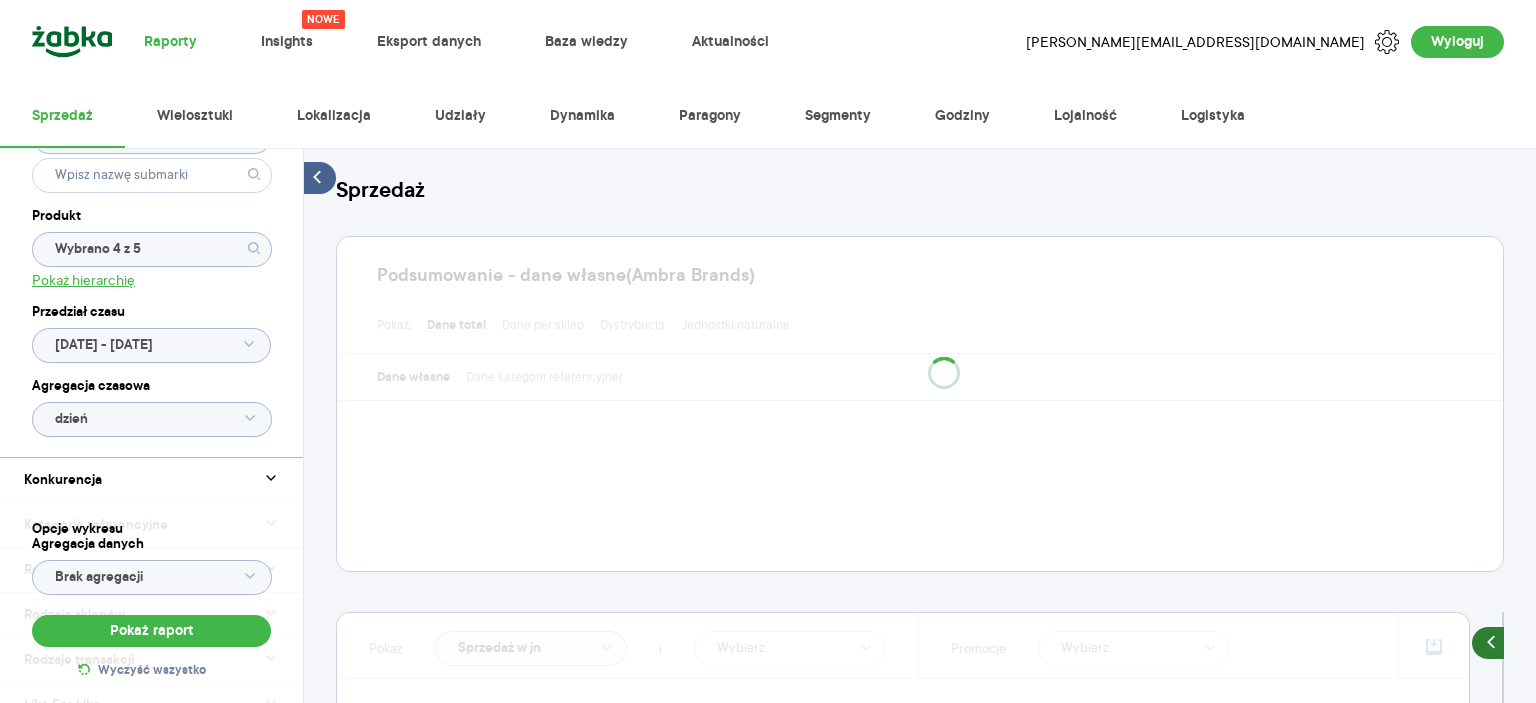 click 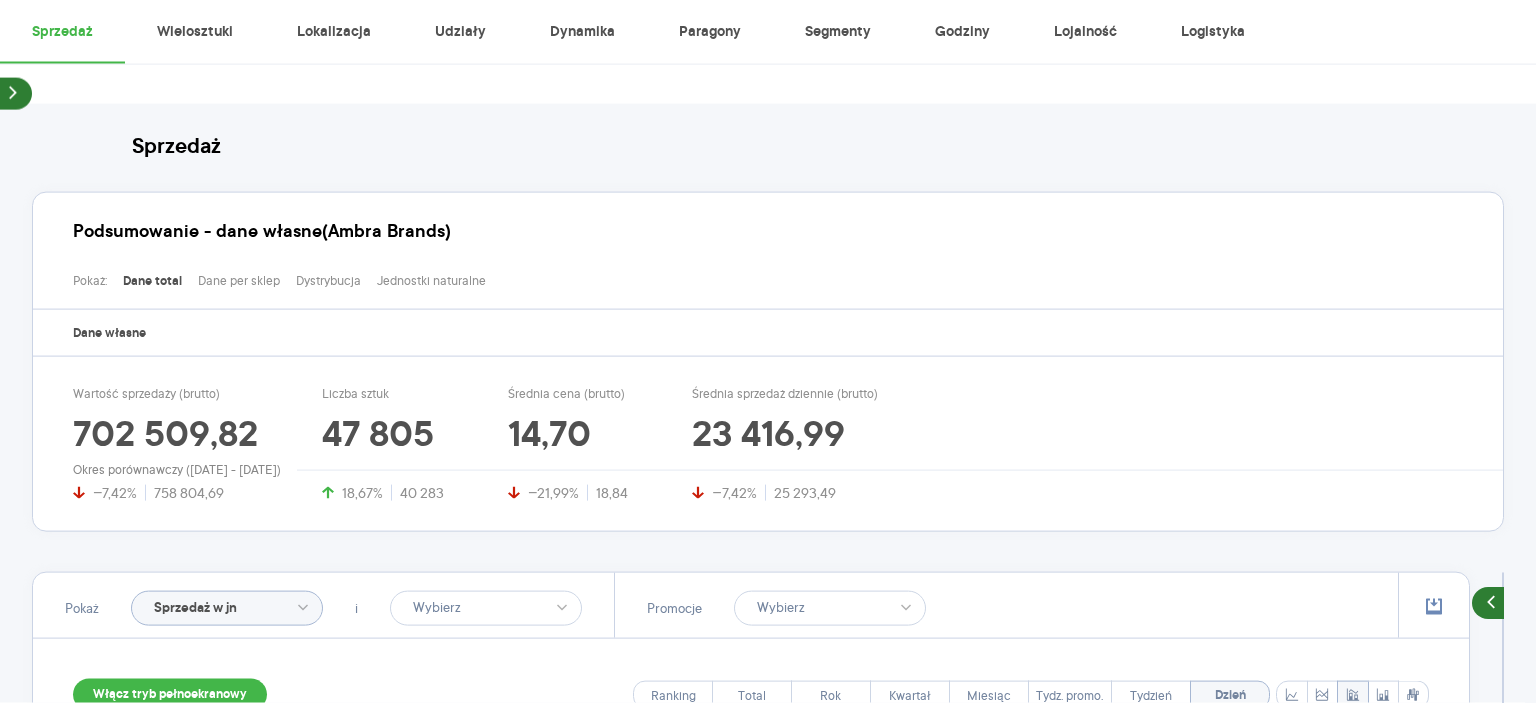 scroll, scrollTop: 0, scrollLeft: 0, axis: both 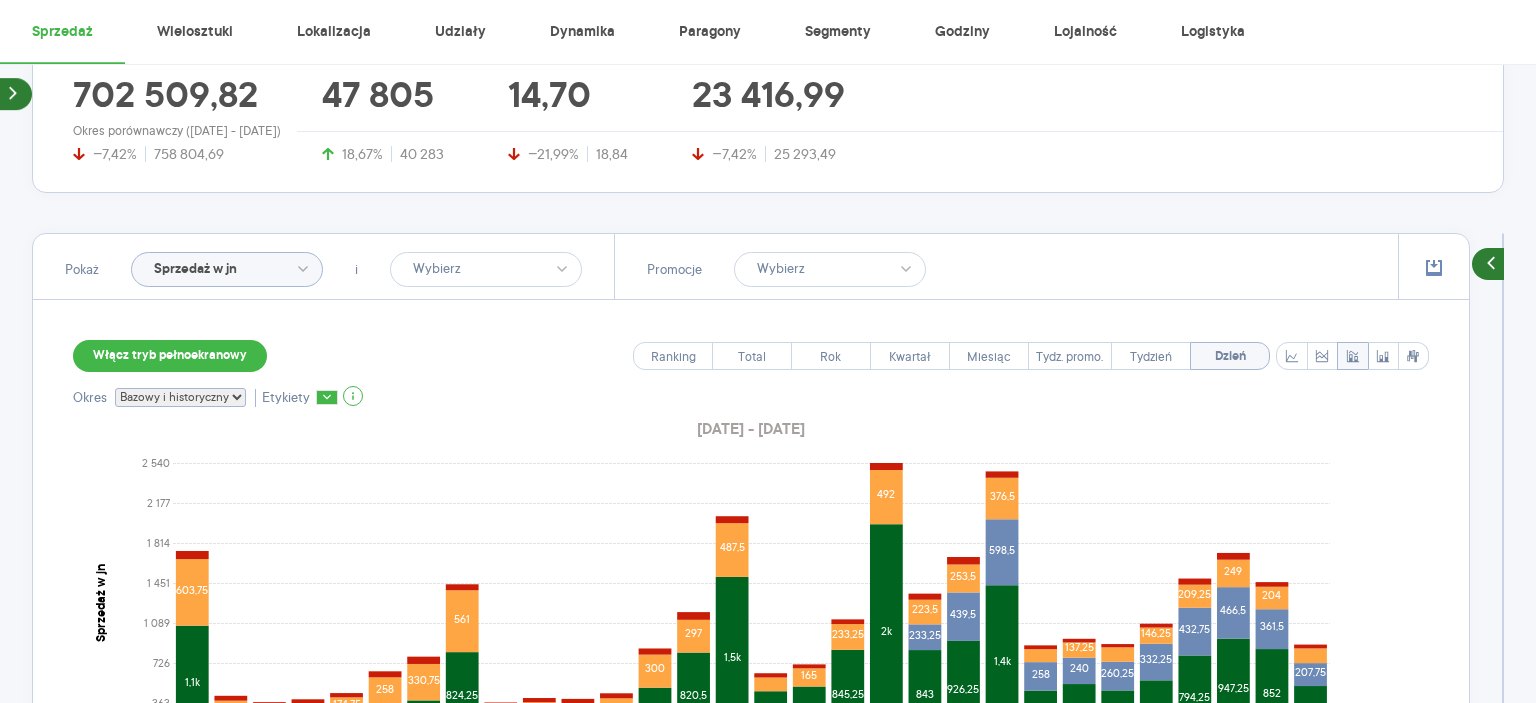 click on "Sprzedaż w jn" 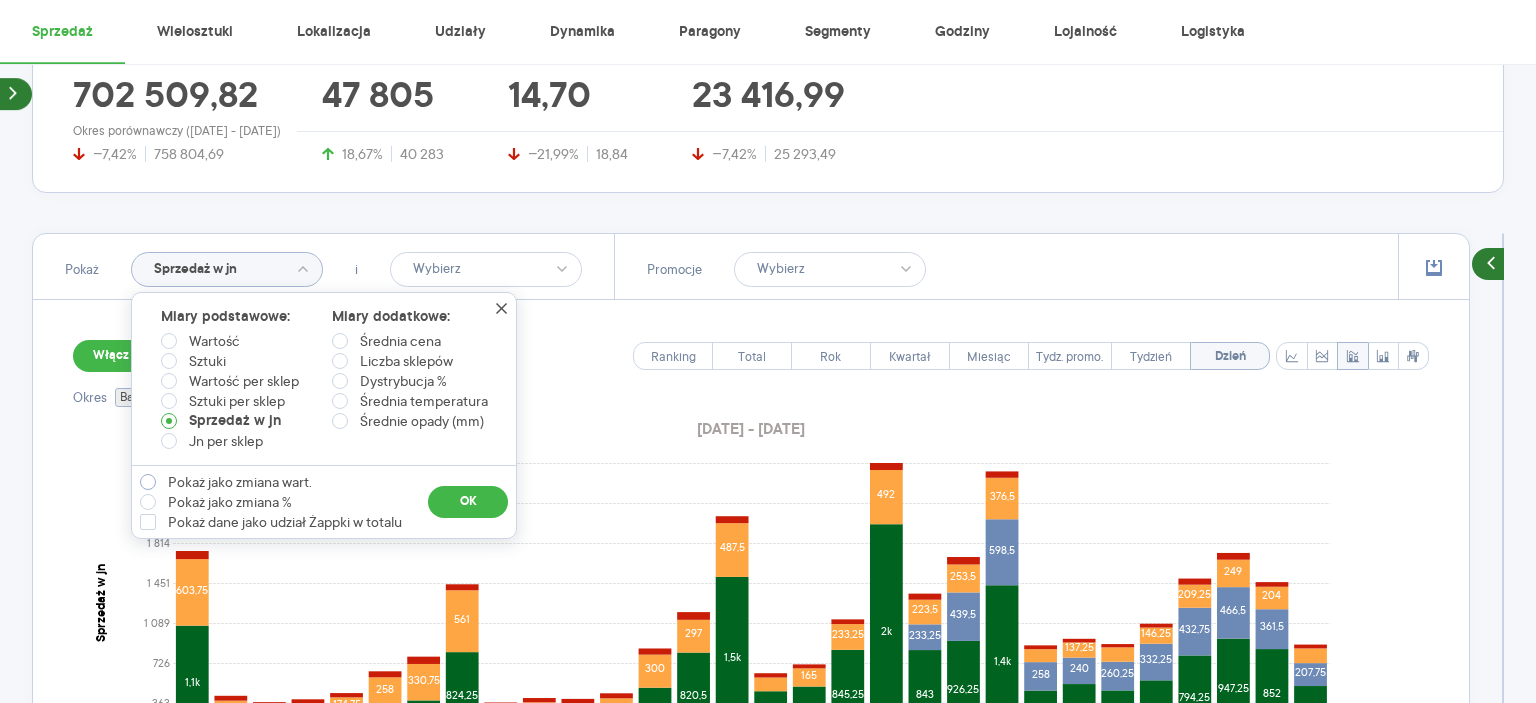 click at bounding box center (148, 482) 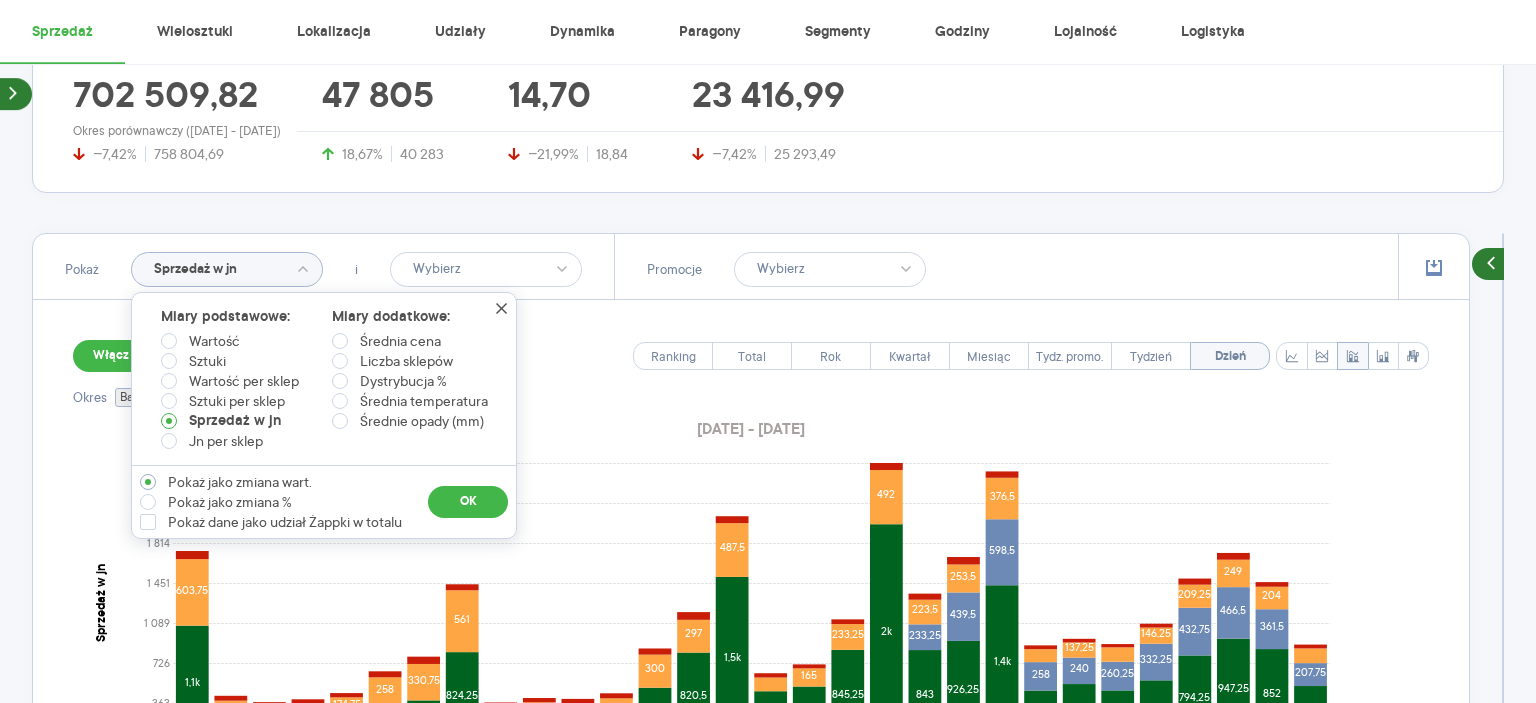 radio on "true" 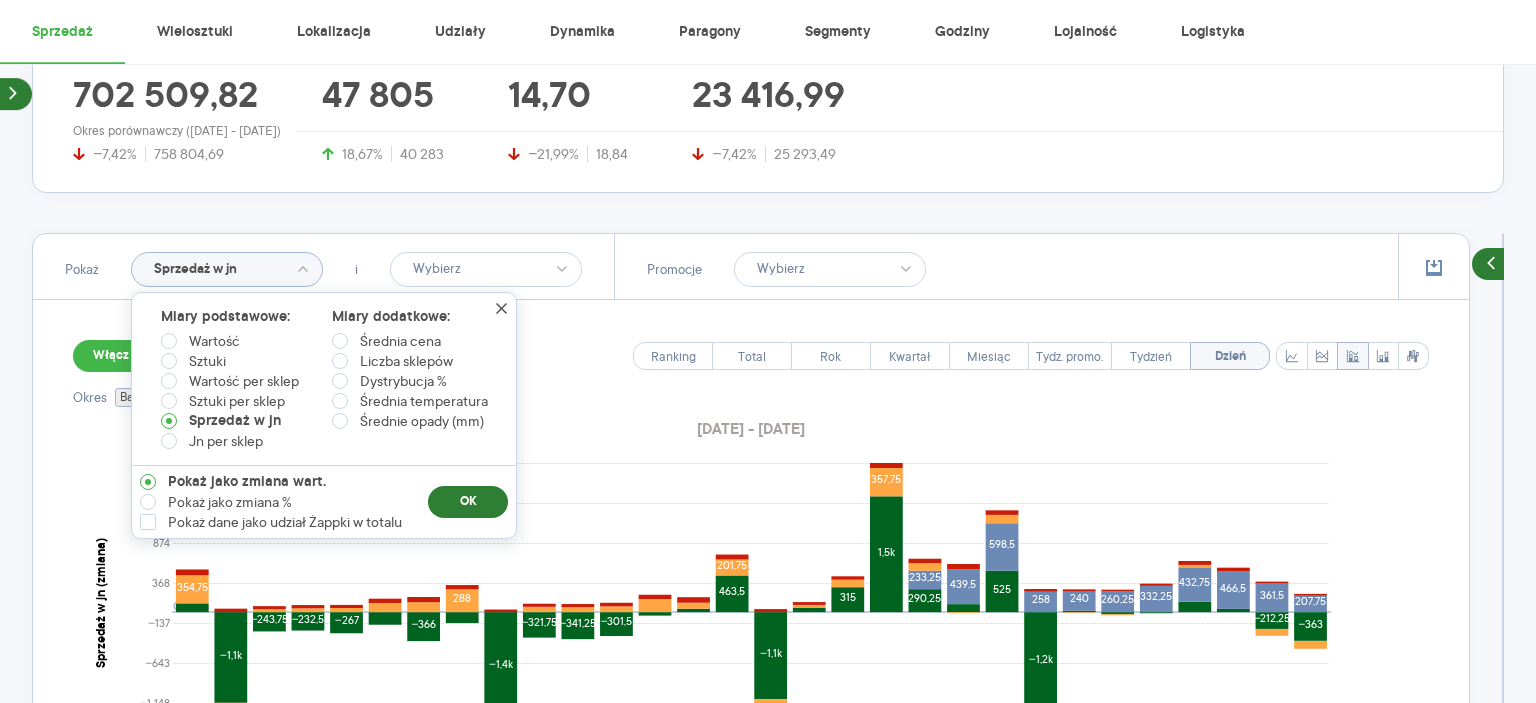 click on "OK" at bounding box center [468, 502] 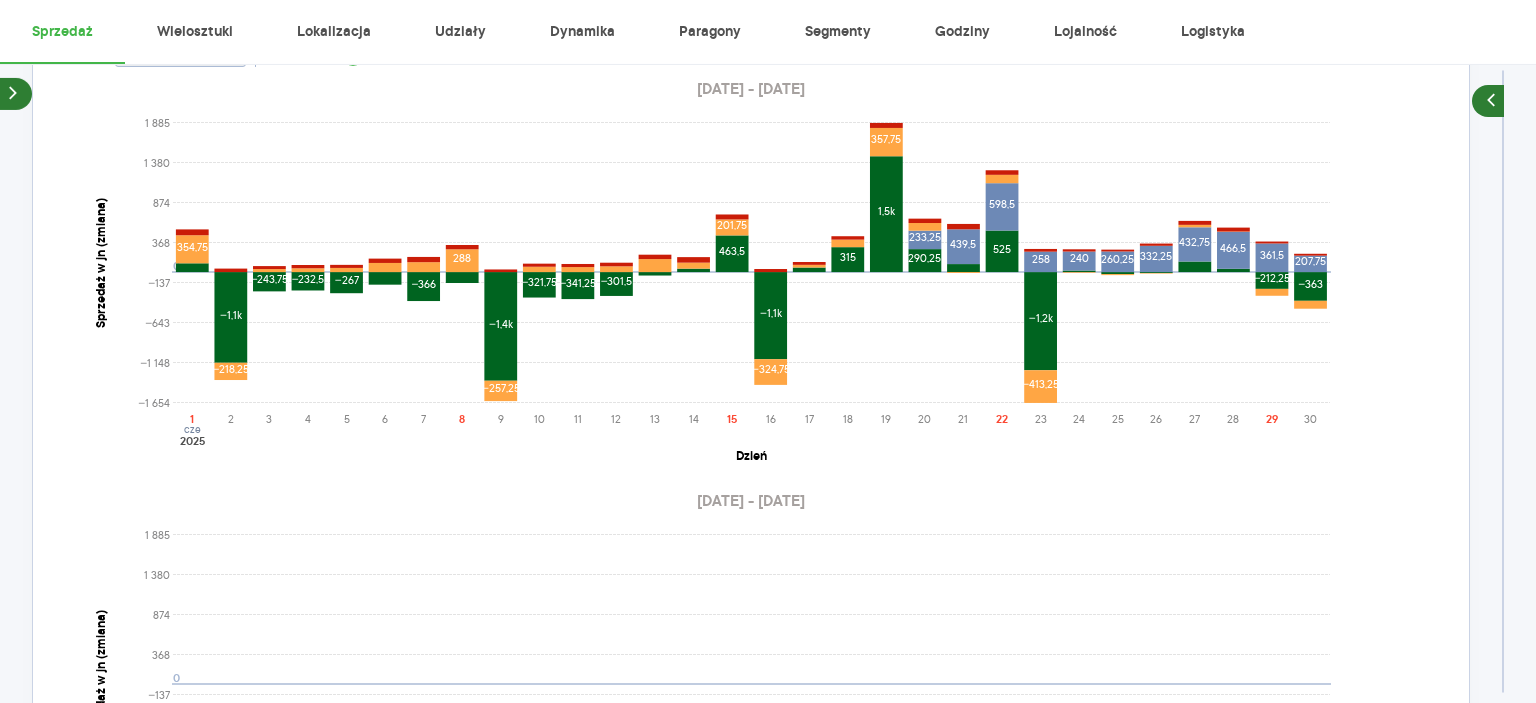 scroll, scrollTop: 725, scrollLeft: 0, axis: vertical 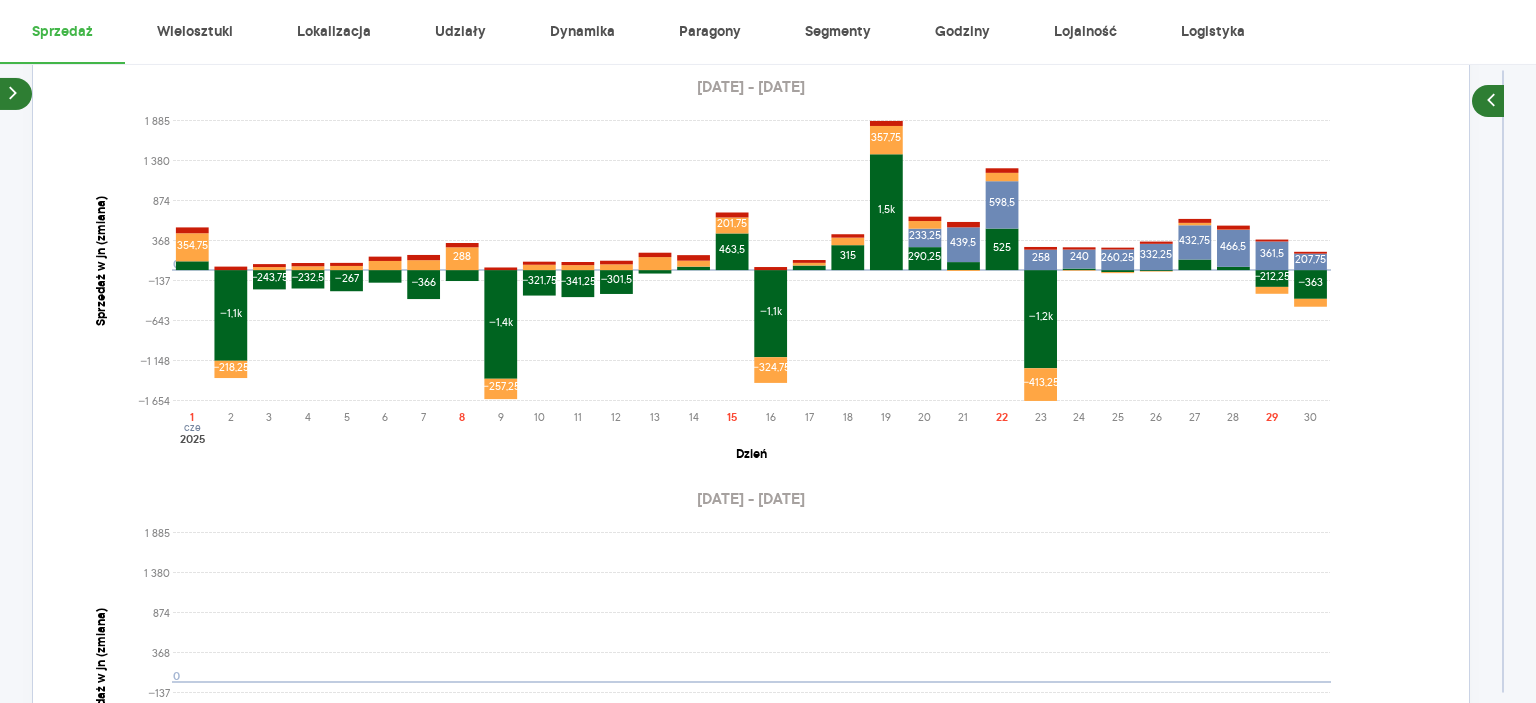 click on "Kategoria * Wino Wybrano 1 z 9 Atrybuty Pokaż atrybuty [PERSON_NAME] Produkt Wybrano 4 z 5 Pokaż hierarchię Przedział czasu [DATE] - [DATE] Agregacja czasowa dzień Konkurencja Dostawca Marka Produkt Kategorie referencyjne Region Rodzaje sklepów Rodzaje transakcji Wszystkie Like For Like Uwzględnij LFL Opcje wykresu Agregacja danych Brak agregacji Pokaż raport Wyczyść wszystko Sprzedaż Podsumowanie - dane własne  (Ambra Brands) Pokaż: Dane total Dane per sklep Dystrybucja Jednostki naturalne Dane własne Wartość sprzedaży (brutto) 702 509,82 −7,42% 758 804,69 Liczba sztuk 47 805 18,67% 40 283 Średnia cena (brutto) 14,70 −21,99% 18,84 Średnia sprzedaż dziennie (brutto) 23 416,99 −7,42% 25 293,49 Okres porównawczy ([DATE] - [DATE]) Pokaż Sprzedaż w jn i Promocje Włącz tryb pełnoekranowy Ranking Total Rok Kwartał Miesiąc Tydz. promo. Tydzień Dzień Okres Bazowy i historyczny Bazowy Historyczny Etykiety [DATE] - [DATE] −1 148 −137 −1 654 −643 0 1 380" at bounding box center (768, 386) 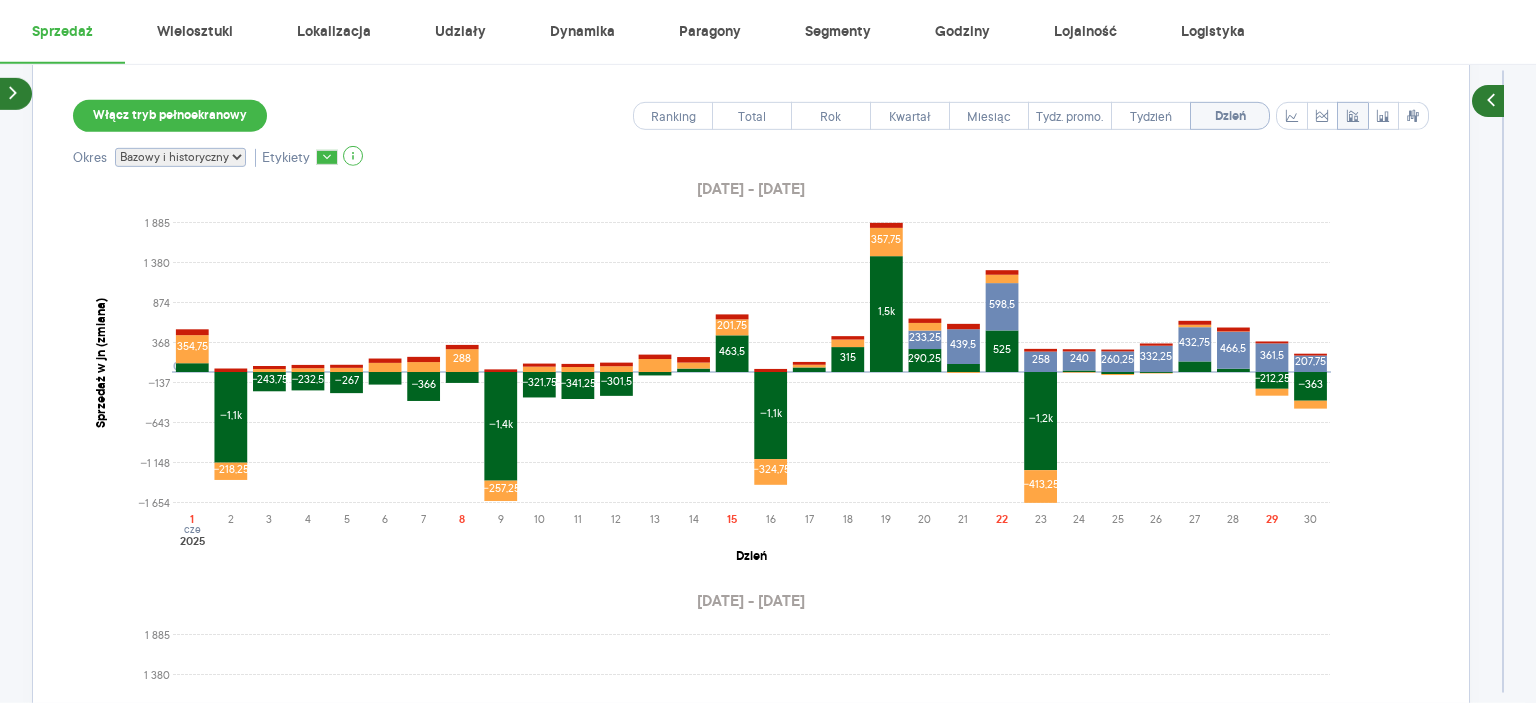 scroll, scrollTop: 628, scrollLeft: 0, axis: vertical 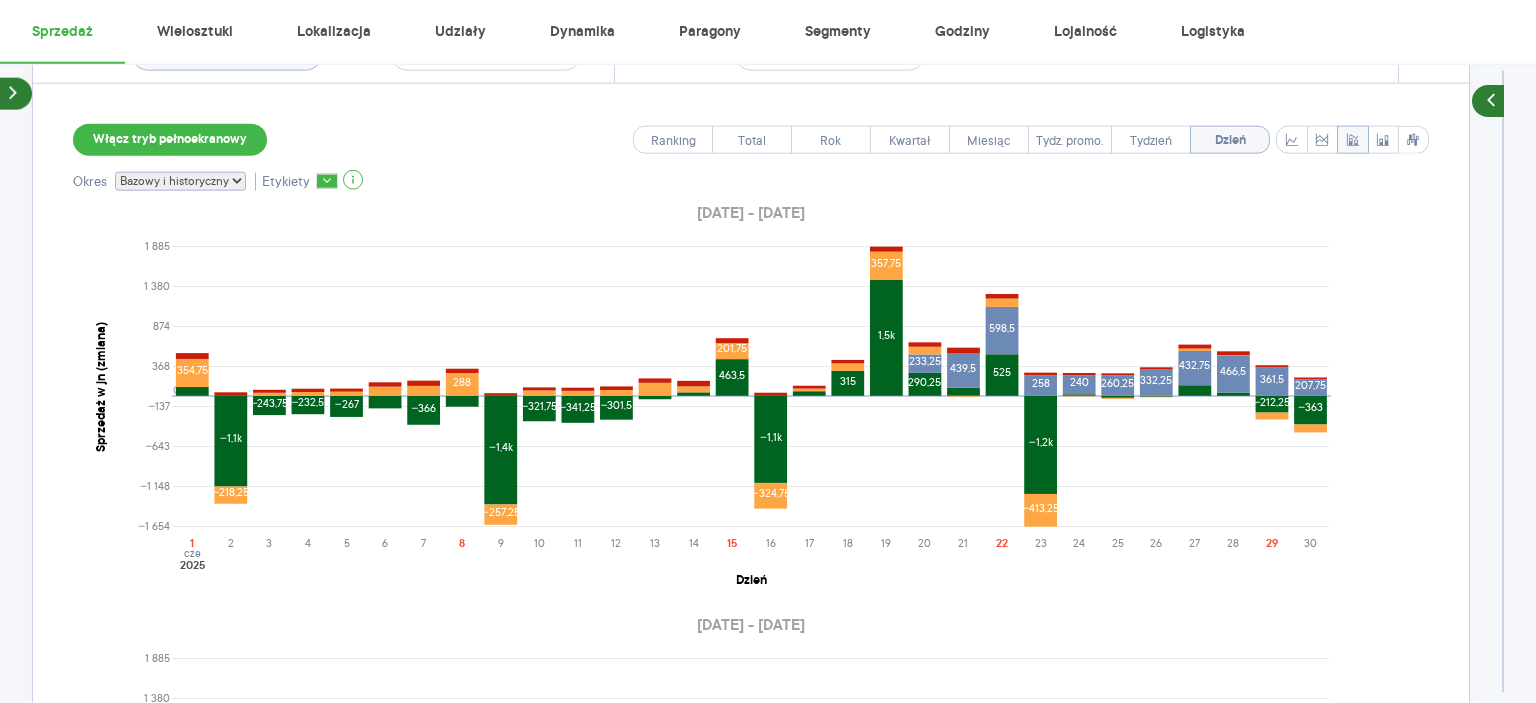 click on "Bazowy i historyczny Bazowy Historyczny" at bounding box center [180, 181] 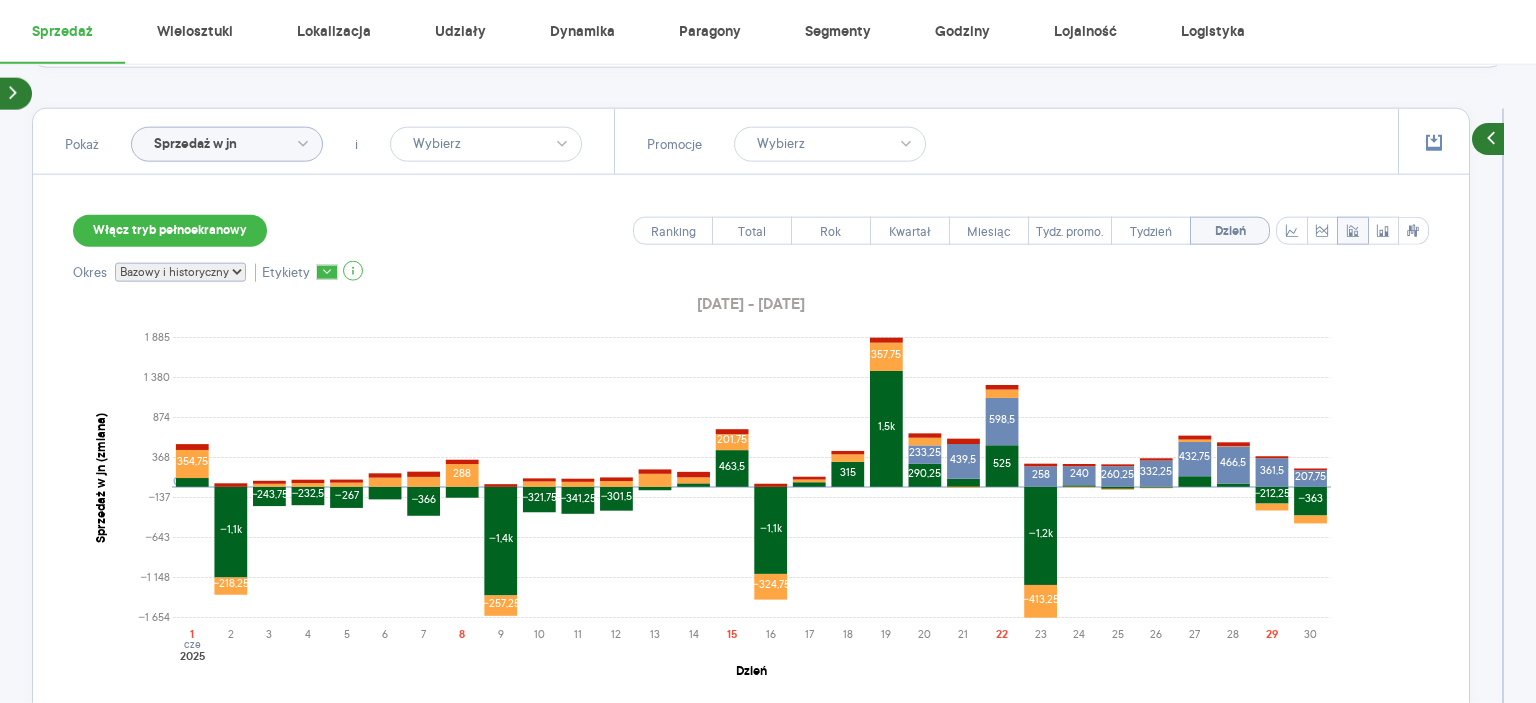 scroll, scrollTop: 506, scrollLeft: 0, axis: vertical 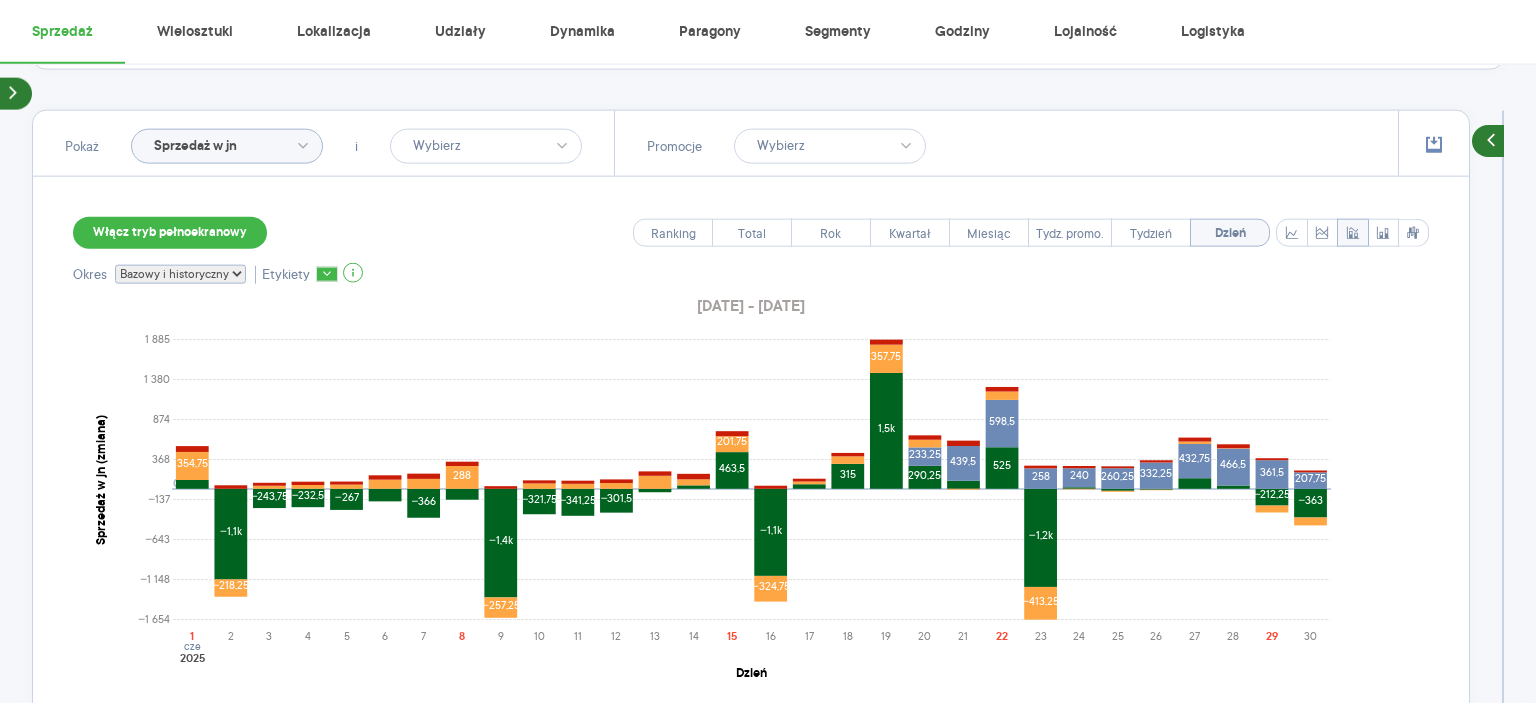 click on "Sprzedaż w jn" 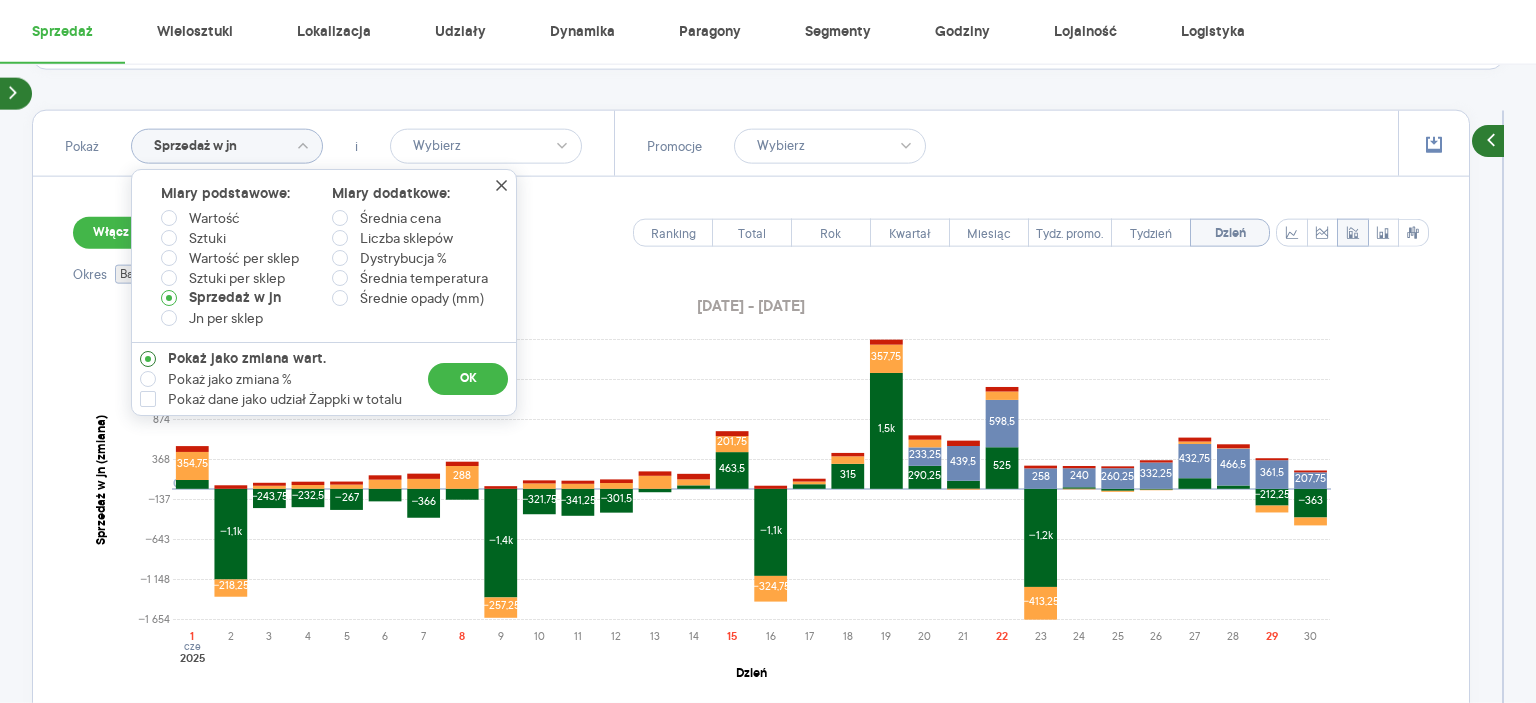 click at bounding box center [148, 359] 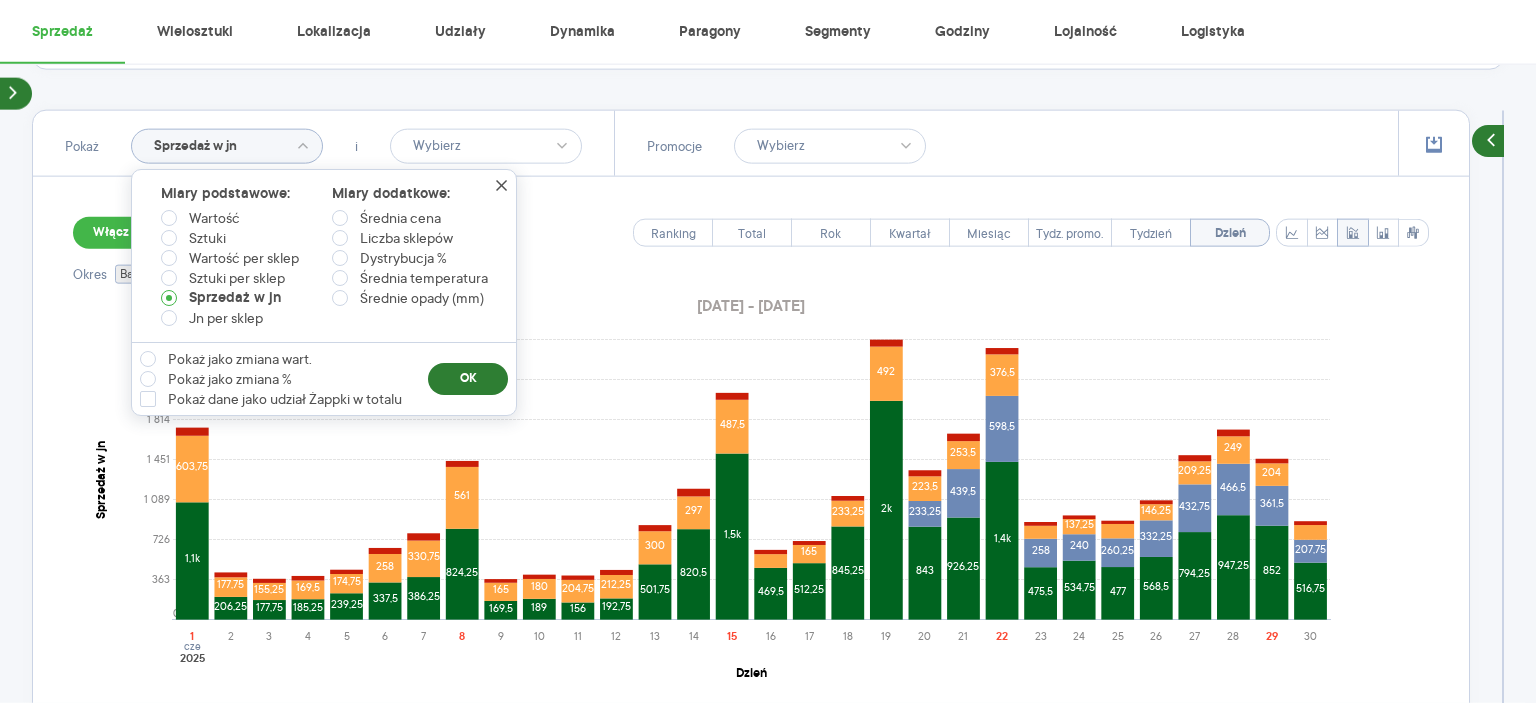click on "OK" at bounding box center (468, 379) 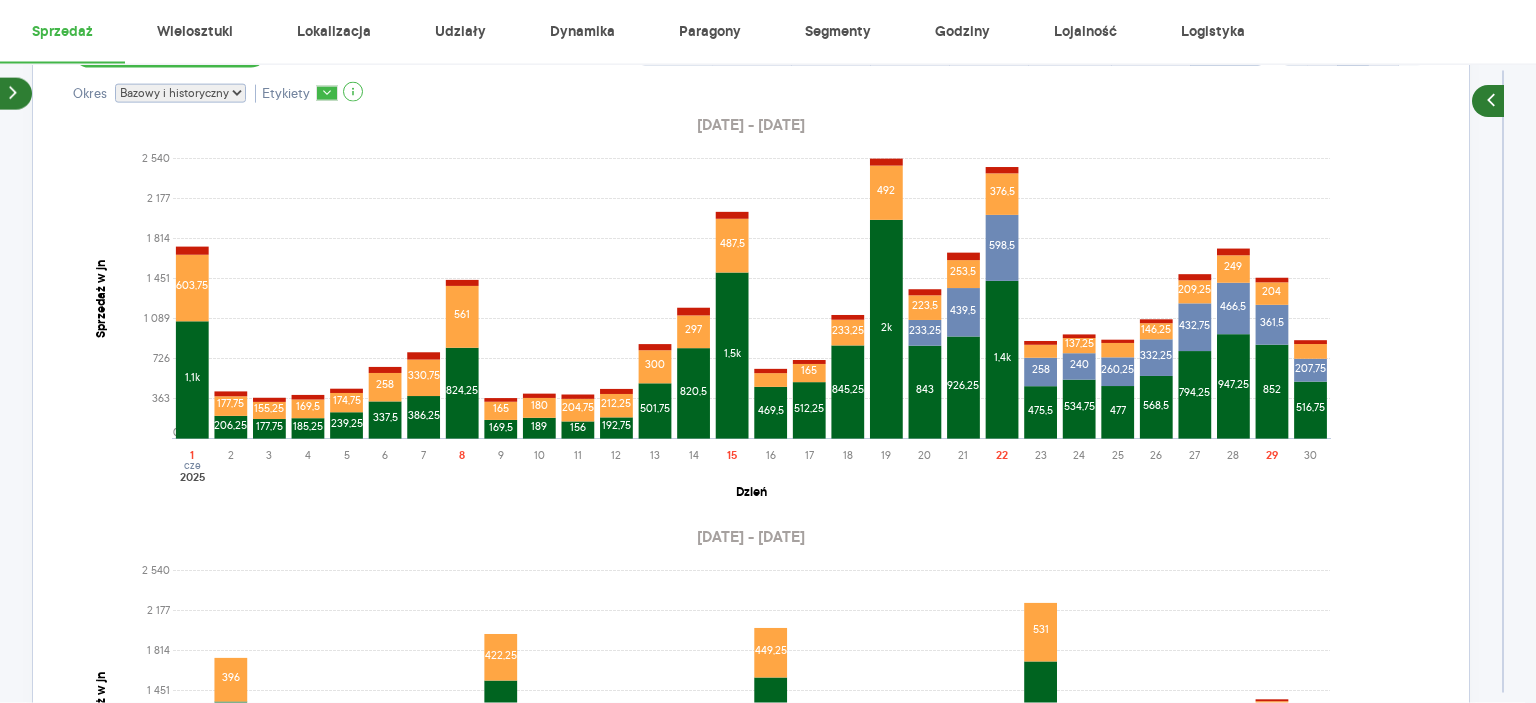 scroll, scrollTop: 692, scrollLeft: 0, axis: vertical 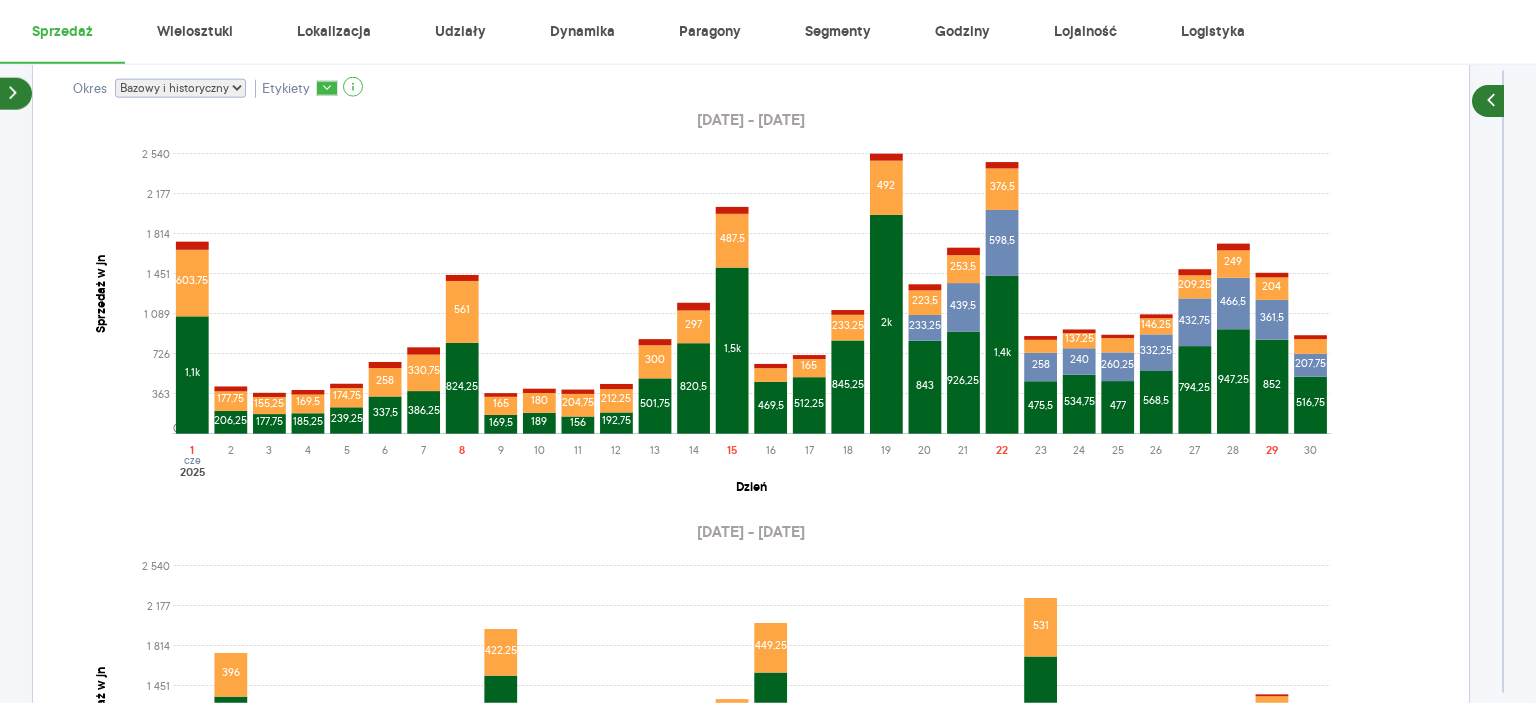 click on "Pokaż Sprzedaż w jn i Promocje Włącz tryb pełnoekranowy Ranking Total Rok Kwartał Miesiąc [GEOGRAPHIC_DATA] promo. Tydzień Dzień Okres Bazowy i historyczny Bazowy Historyczny Etykiety [DATE] - [DATE] 0 363 726 1 089 1 451 1 814 2 177 2 540 Sprzedaż w jn 1 2 3 4 5 6 7 8 9 10 11 12 13 14 15 16 17 18 19 20 21 22 23 24 25 26 27 28 29 [DATE] Dzień 1,1k 206,25 177,75 185,25 239,25 337,5 386,25 824,25 169,5 189 156 192,75 501,75 820,5 1,5k 469,5 512,25 845,25 2k 843 926,25 1,4k 475,5 534,75 477 568,5 794,25 947,25 852 516,75 233,25 439,5 598,5 258 240 260,25 332,25 432,75 466,5 361,5 207,75 603,75 177,75 155,25 169,5 174,75 258 330,75 561 165 180 204,75 212,25 300 297 487,5 165 233,25 492 223,5 253,5 376,5 137,25 146,25 209,25 249 204 [DATE] - [DATE] 0 363 726 1 089 1 451 1 814 2 177 2 540 Sprzedaż w jn 1 2 3 4 5 6 7 8 9 10 11 12 13 14 15 16 17 18 19 20 21 22 23 24 25 26 27 28 29 [DATE] Dzień 953,25 1,4k 421,5 417,75 506,25 496,5 752,25 962,25 1,5k 510,75 497,25 494,25 545,25 777 1k 1,6k" at bounding box center (768, 491) 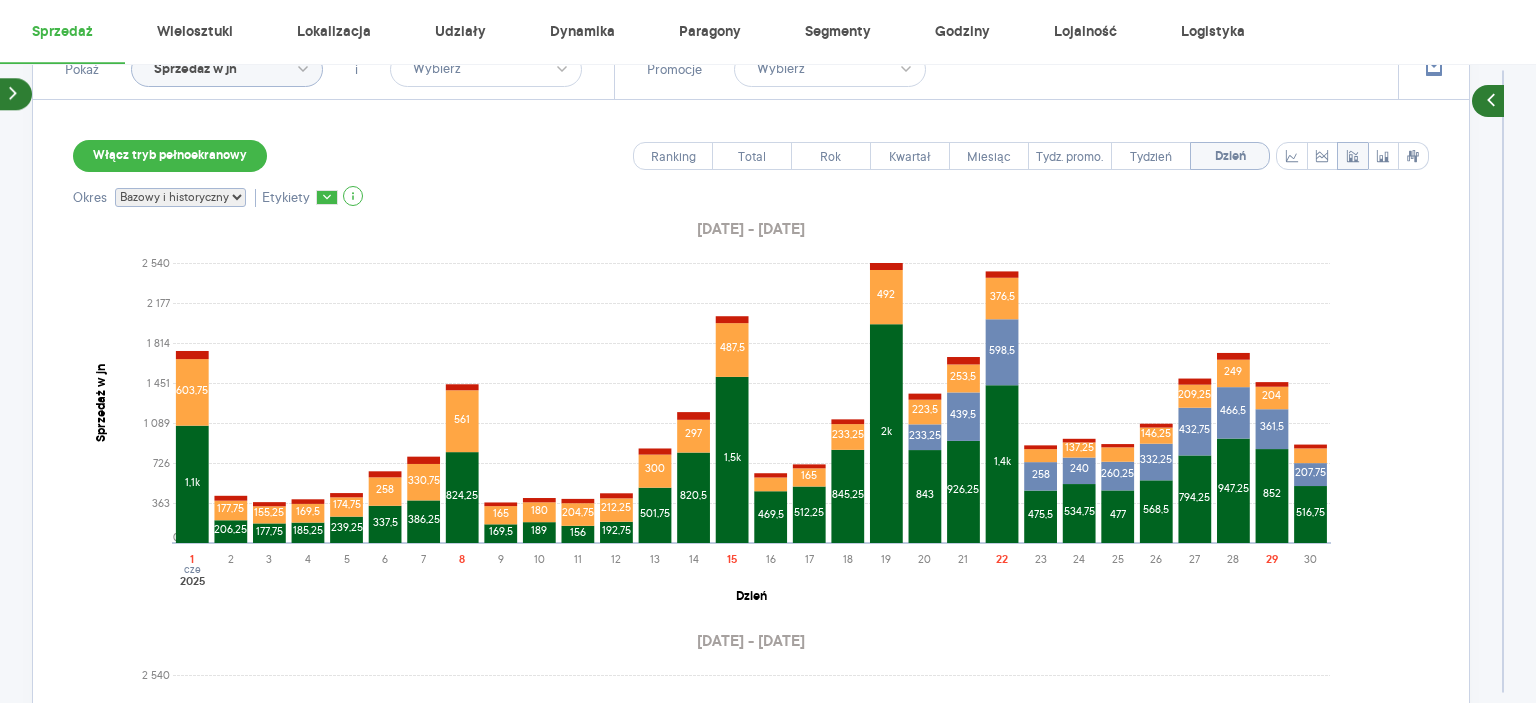 scroll, scrollTop: 549, scrollLeft: 0, axis: vertical 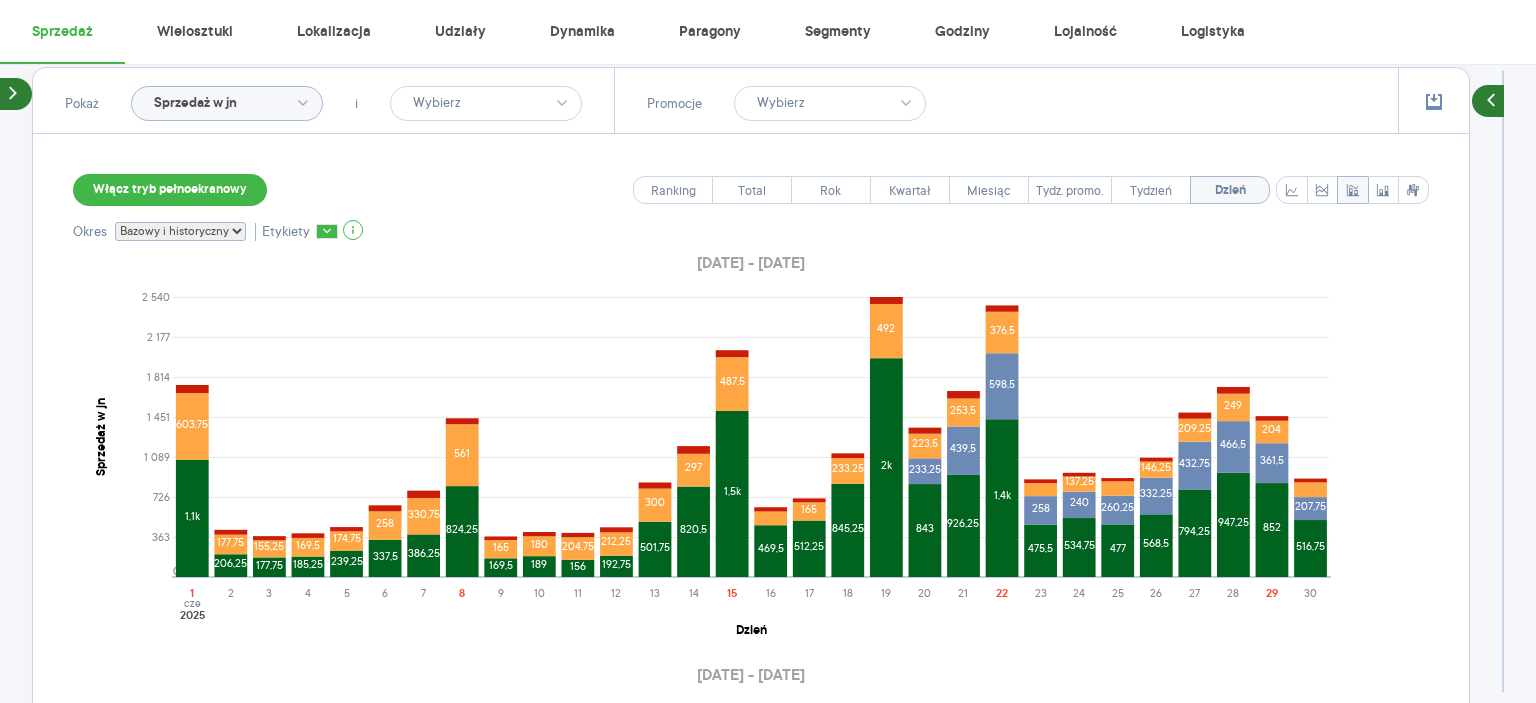 click on "Pokaż Sprzedaż w jn i Promocje Włącz tryb pełnoekranowy Ranking Total Rok Kwartał Miesiąc [GEOGRAPHIC_DATA] promo. Tydzień Dzień Okres Bazowy i historyczny Bazowy Historyczny Etykiety [DATE] - [DATE] 0 363 726 1 089 1 451 1 814 2 177 2 540 Sprzedaż w jn 1 2 3 4 5 6 7 8 9 10 11 12 13 14 15 16 17 18 19 20 21 22 23 24 25 26 27 28 29 [DATE] Dzień 1,1k 206,25 177,75 185,25 239,25 337,5 386,25 824,25 169,5 189 156 192,75 501,75 820,5 1,5k 469,5 512,25 845,25 2k 843 926,25 1,4k 475,5 534,75 477 568,5 794,25 947,25 852 516,75 233,25 439,5 598,5 258 240 260,25 332,25 432,75 466,5 361,5 207,75 603,75 177,75 155,25 169,5 174,75 258 330,75 561 165 180 204,75 212,25 300 297 487,5 165 233,25 492 223,5 253,5 376,5 137,25 146,25 209,25 249 204 [DATE] - [DATE] 0 363 726 1 089 1 451 1 814 2 177 2 540 Sprzedaż w jn 1 2 3 4 5 6 7 8 9 10 11 12 13 14 15 16 17 18 19 20 21 22 23 24 25 26 27 28 29 [DATE] Dzień 953,25 1,4k 421,5 417,75 506,25 496,5 752,25 962,25 1,5k 510,75 497,25 494,25 545,25 777 1k 1,6k" at bounding box center (768, 634) 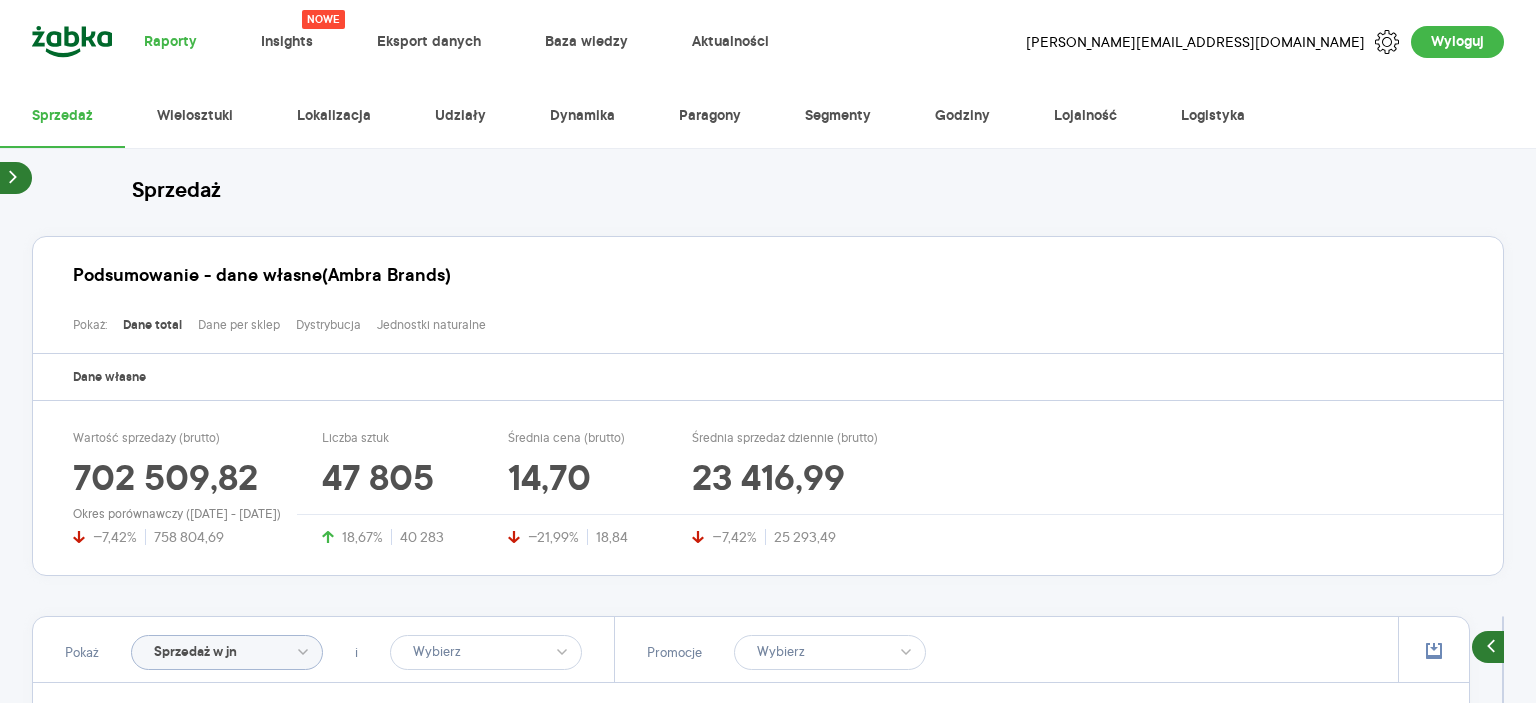 click 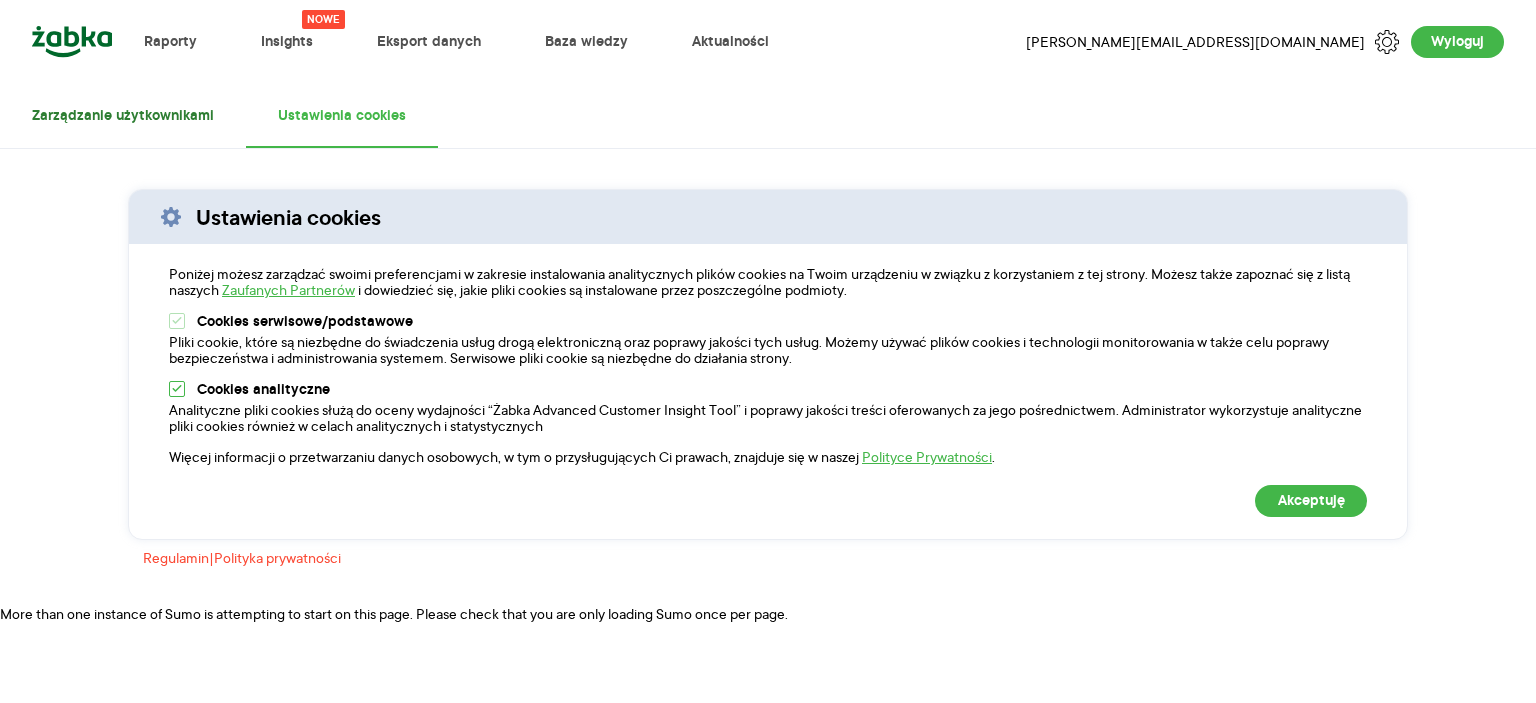 click on "Zarządzanie użytkownikami" at bounding box center (123, 116) 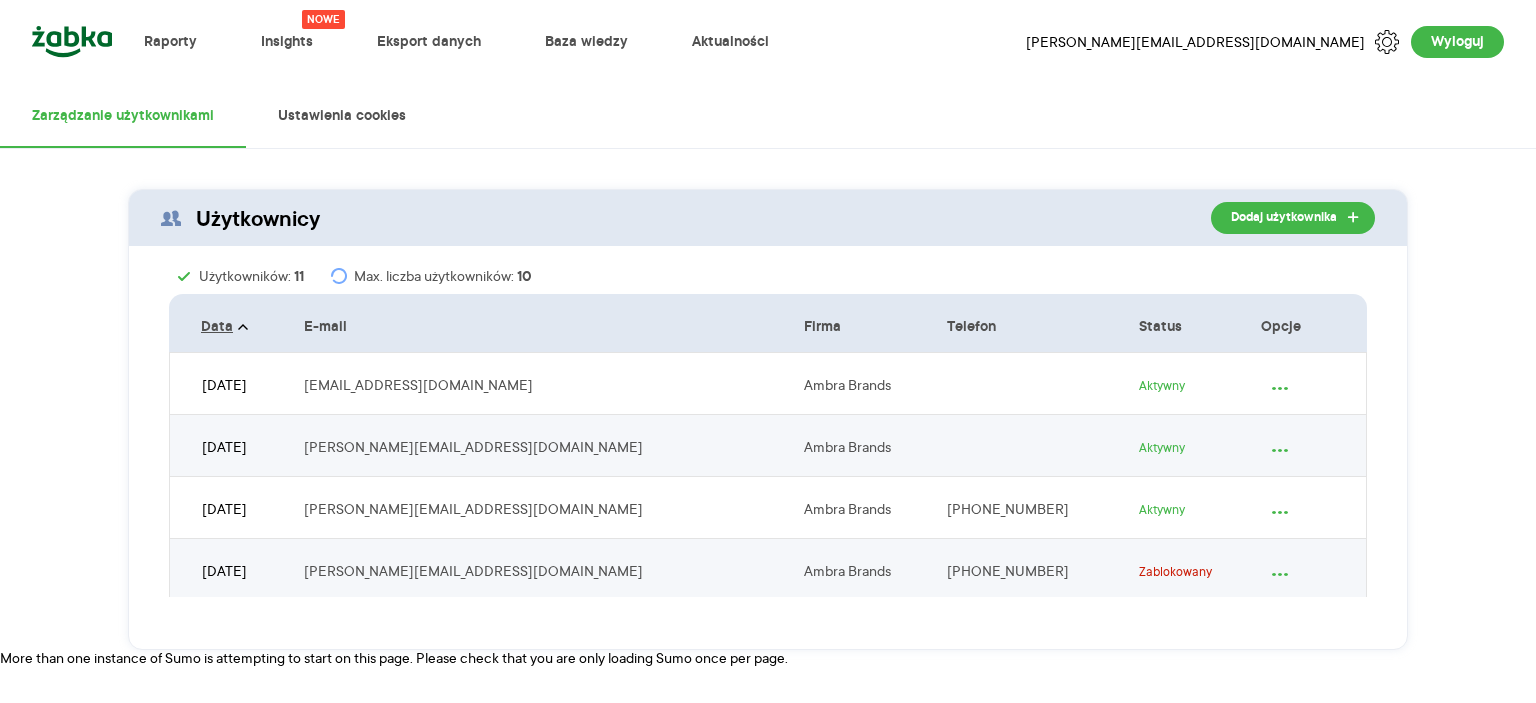 drag, startPoint x: 1361, startPoint y: 347, endPoint x: 1362, endPoint y: 366, distance: 19.026299 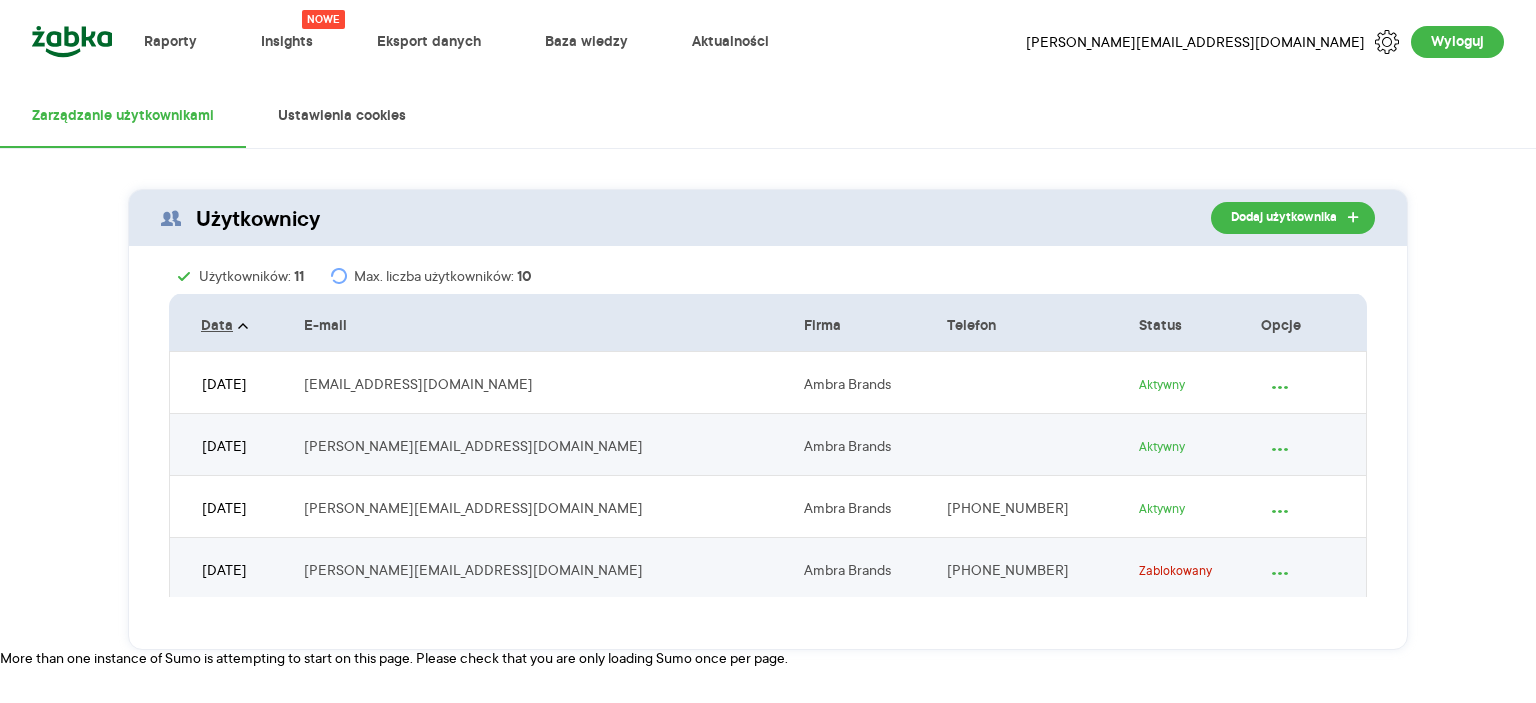 scroll, scrollTop: 0, scrollLeft: 0, axis: both 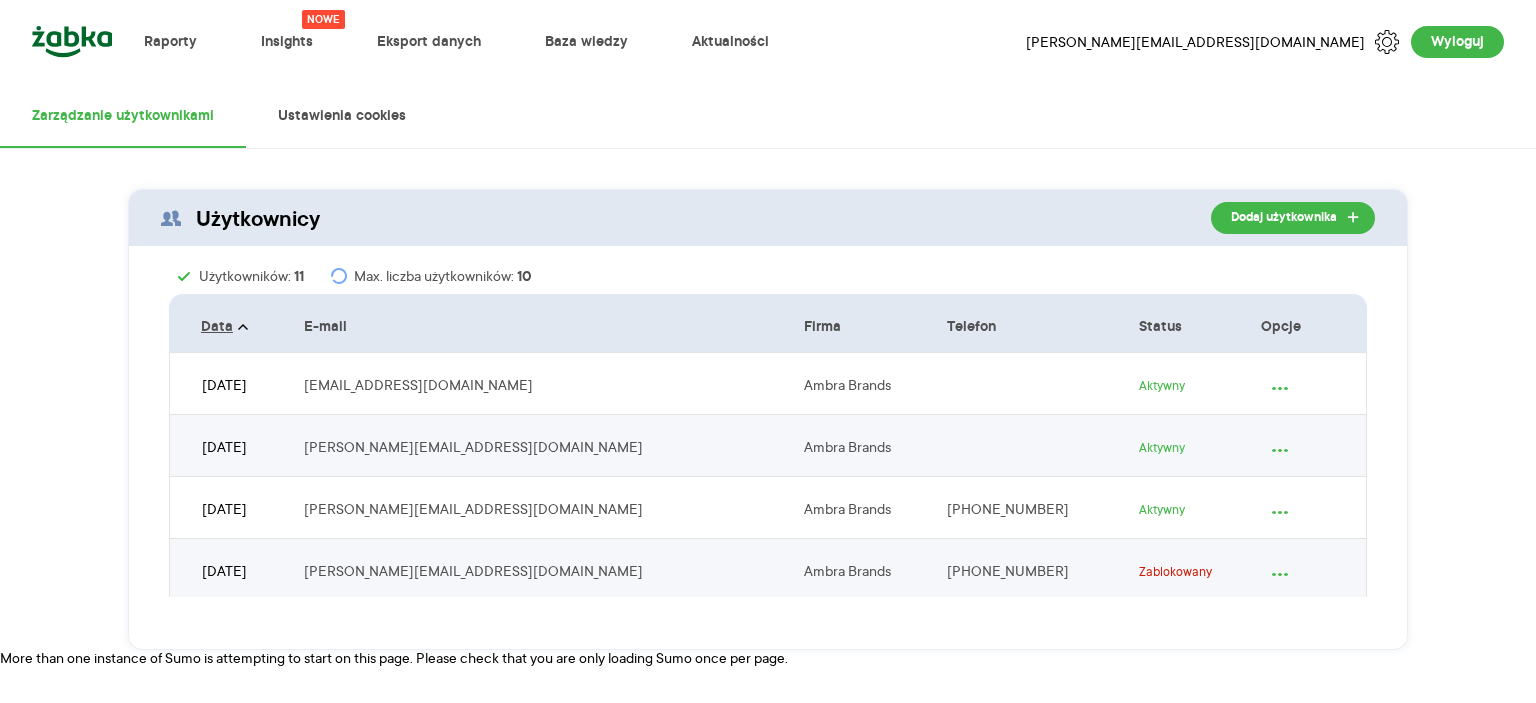 click on "Raporty Nowe Insights Eksport danych Baza wiedzy Aktualności [PERSON_NAME][EMAIL_ADDRESS][DOMAIN_NAME] Wyloguj Zarządzanie użytkownikami Ustawienia cookies Użytkownicy Dodaj użytkownika   Użytkowników: 11 Max. liczba użytkowników: 10 Data E-mail Firma Telefon Status Opcje [DATE] [EMAIL_ADDRESS][DOMAIN_NAME] Ambra Brands Aktywny ... [DATE] [PERSON_NAME][EMAIL_ADDRESS][DOMAIN_NAME] Ambra Brands Aktywny ... [DATE] [PERSON_NAME][EMAIL_ADDRESS][DOMAIN_NAME] Ambra Brands [PHONE_NUMBER] Aktywny ... [DATE] [PERSON_NAME][EMAIL_ADDRESS][DOMAIN_NAME] Ambra Brands [PHONE_NUMBER] Zablokowany ... [DATE] [PERSON_NAME][EMAIL_ADDRESS][DOMAIN_NAME] Ambra Brands [PHONE_NUMBER] Zablokowany ... [DATE] [PERSON_NAME][EMAIL_ADDRESS][DOMAIN_NAME] Ambra Brands [PHONE_NUMBER] Zablokowany ... [DATE] [PERSON_NAME][EMAIL_ADDRESS][DOMAIN_NAME] Ambra Brands [PHONE_NUMBER] Zablokowany ... [DATE] [PERSON_NAME][EMAIL_ADDRESS][DOMAIN_NAME] Ambra Brands [PHONE_NUMBER] Aktywny ... [DATE] [PERSON_NAME][EMAIL_ADDRESS][DOMAIN_NAME] Aktywny" at bounding box center [768, 325] 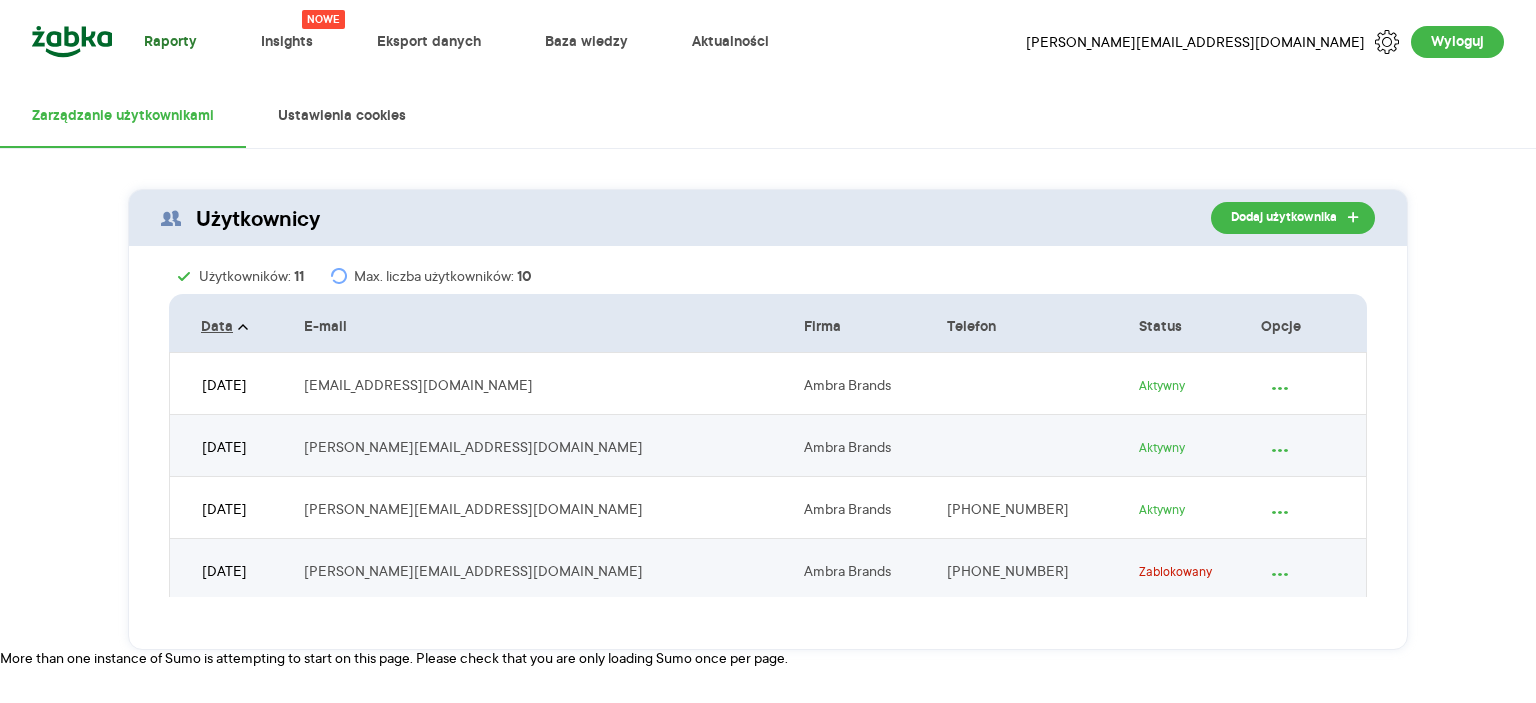 click on "Raporty" at bounding box center [170, 42] 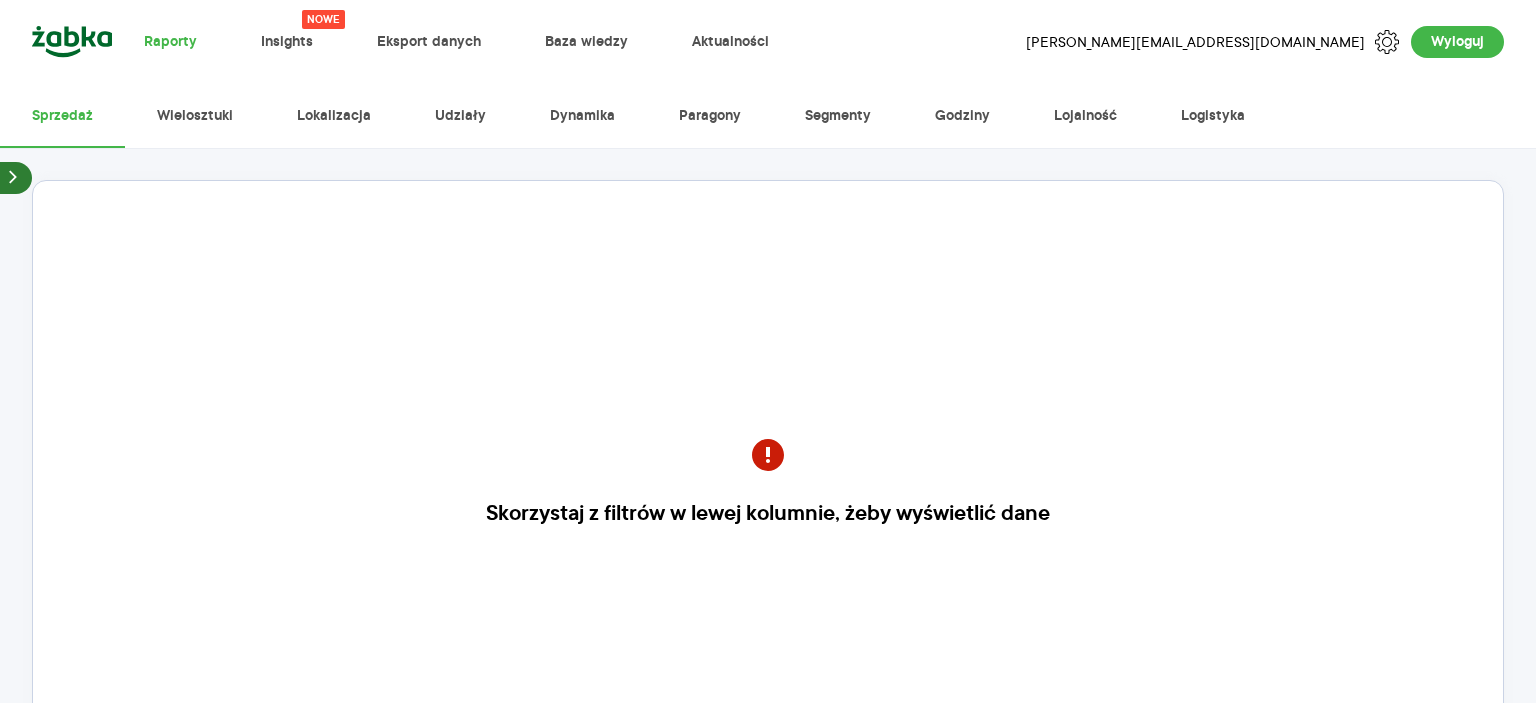 click 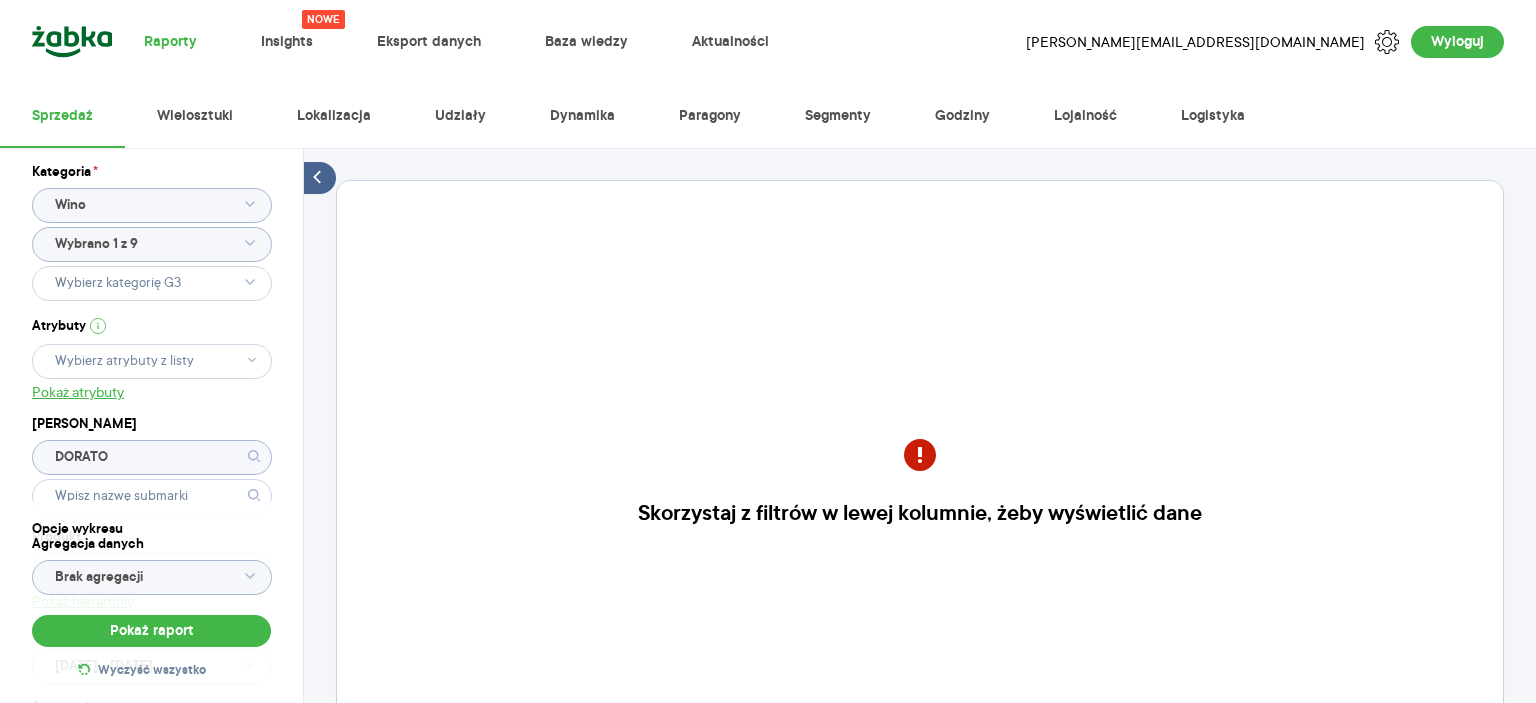 click 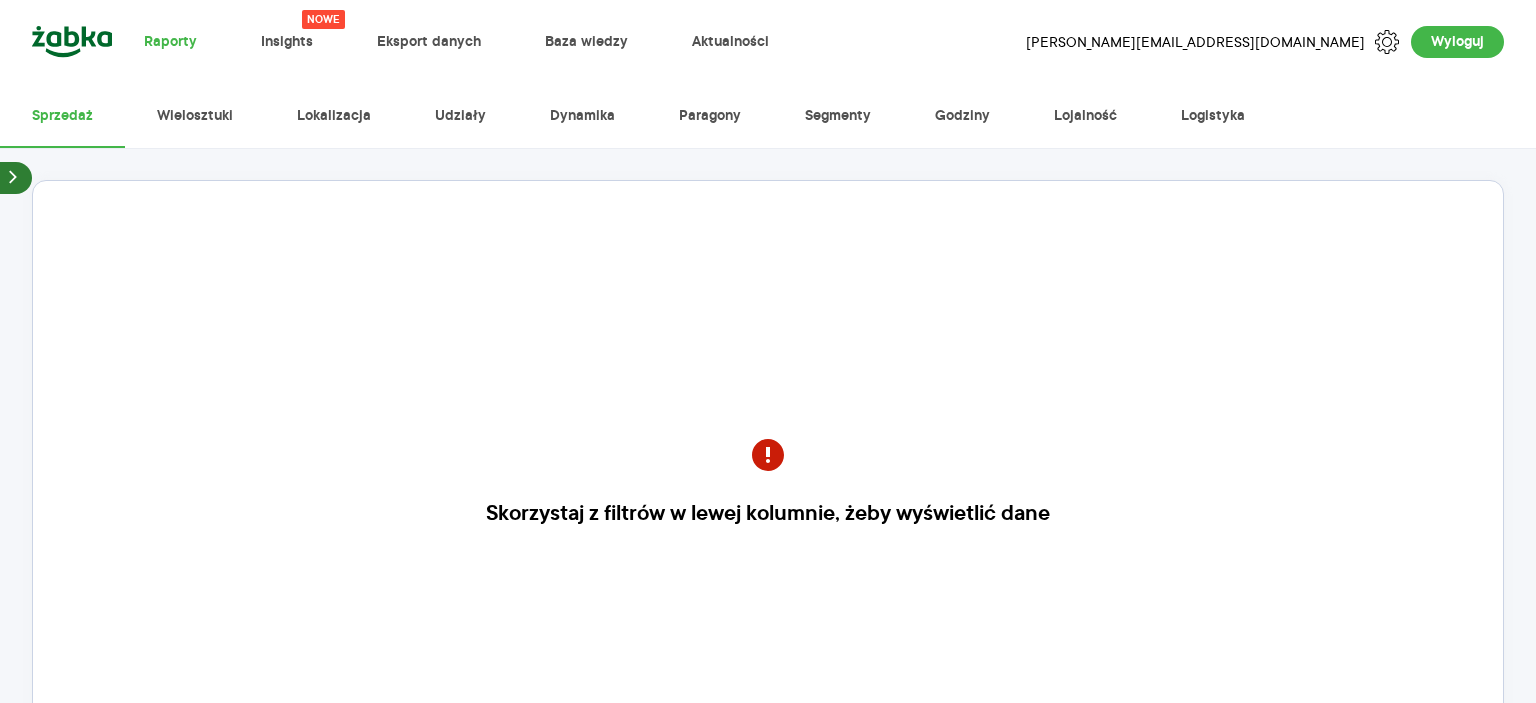 click 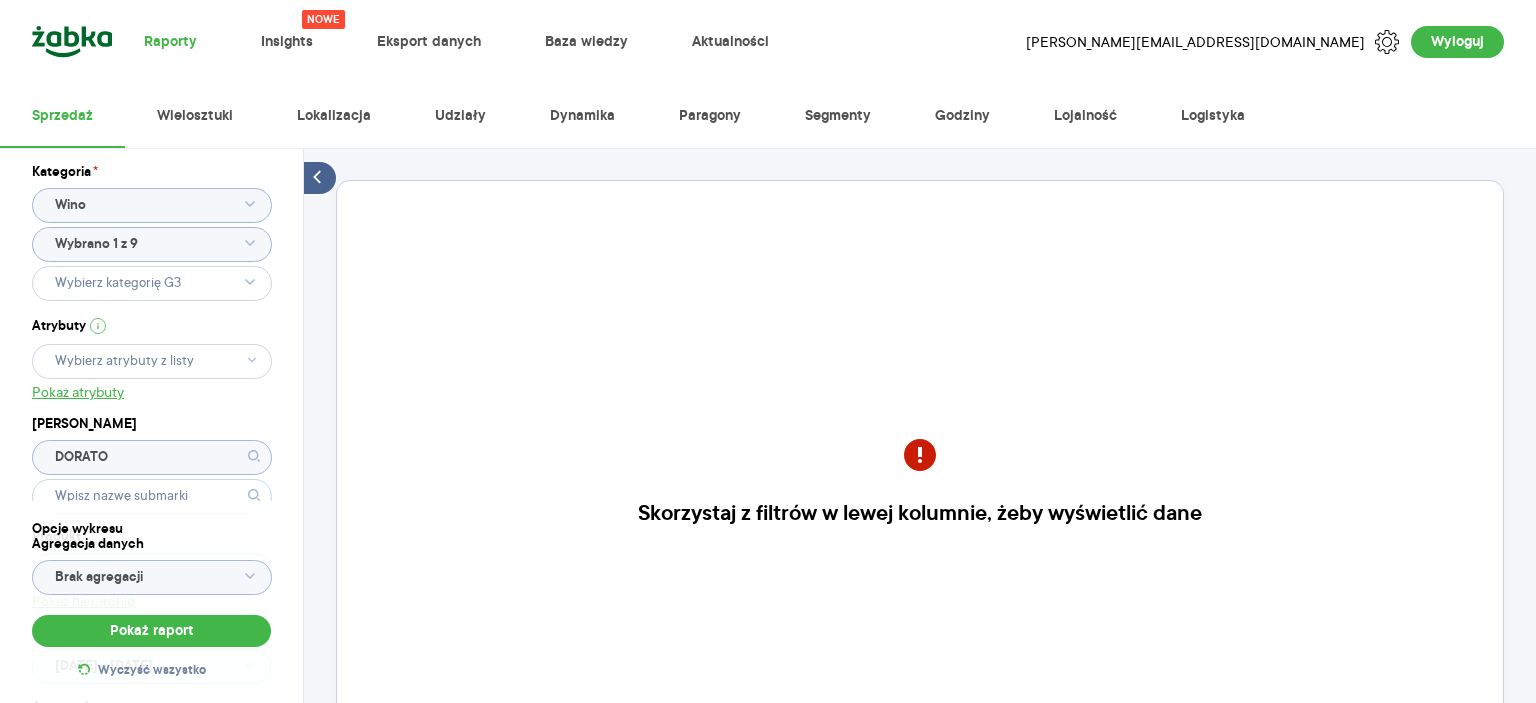 click on "Wino" 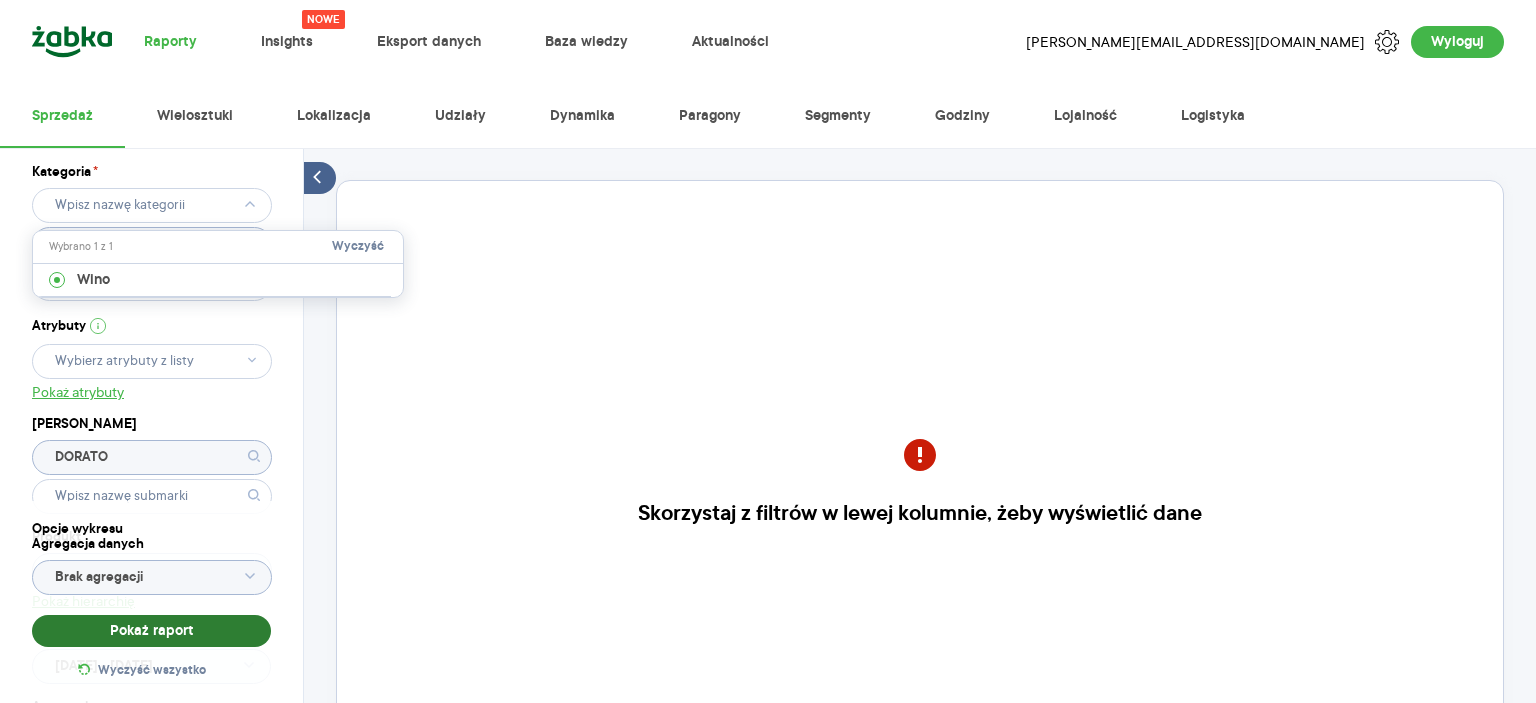 click on "Pokaż raport" at bounding box center [151, 631] 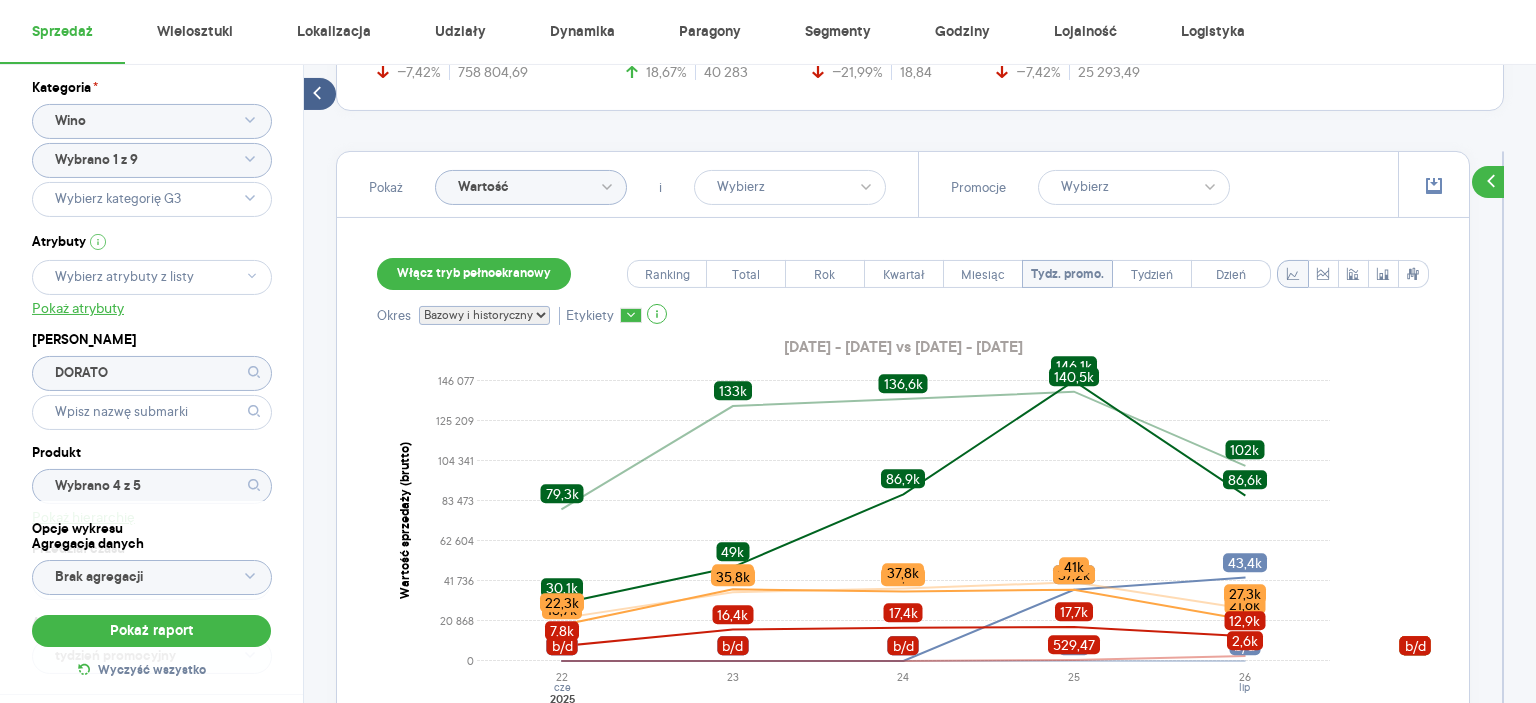 scroll, scrollTop: 468, scrollLeft: 0, axis: vertical 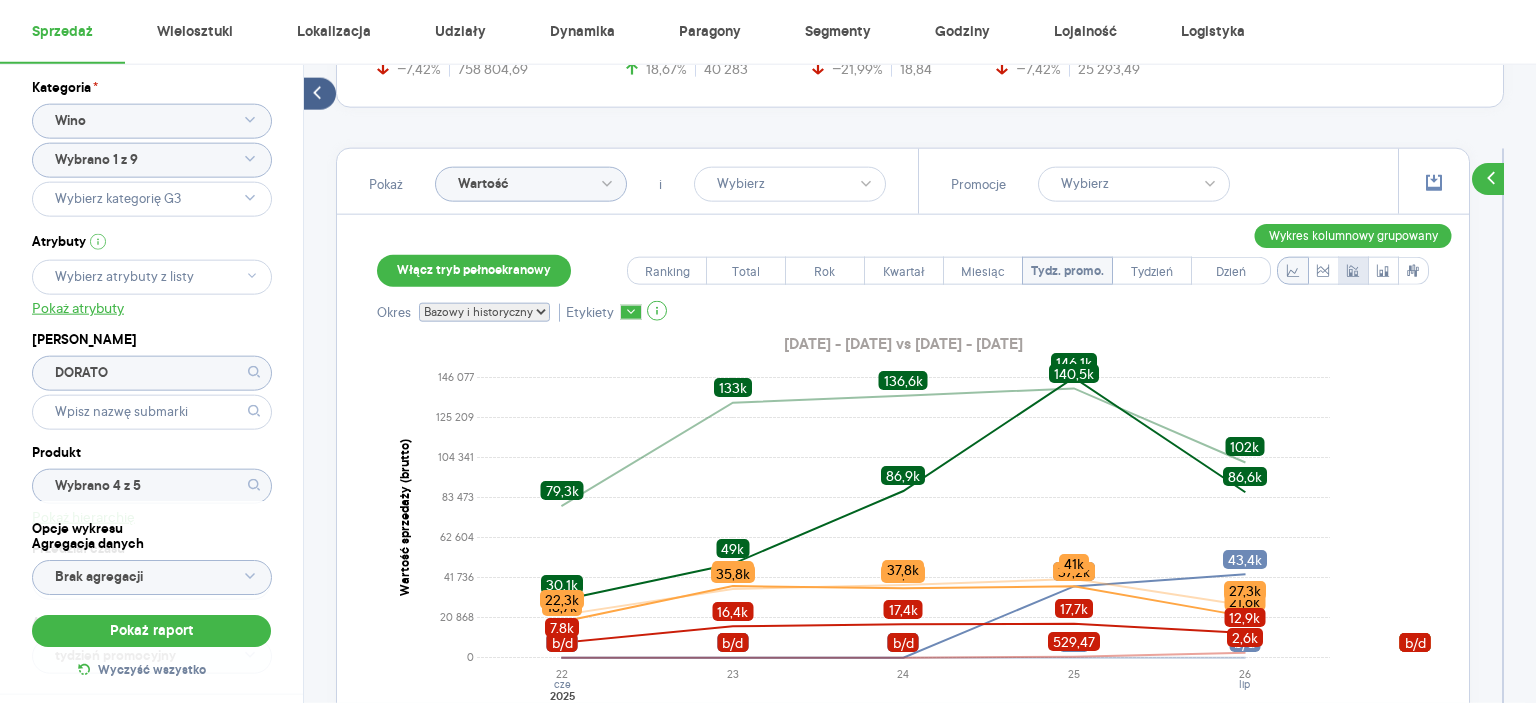 click at bounding box center [1353, 271] 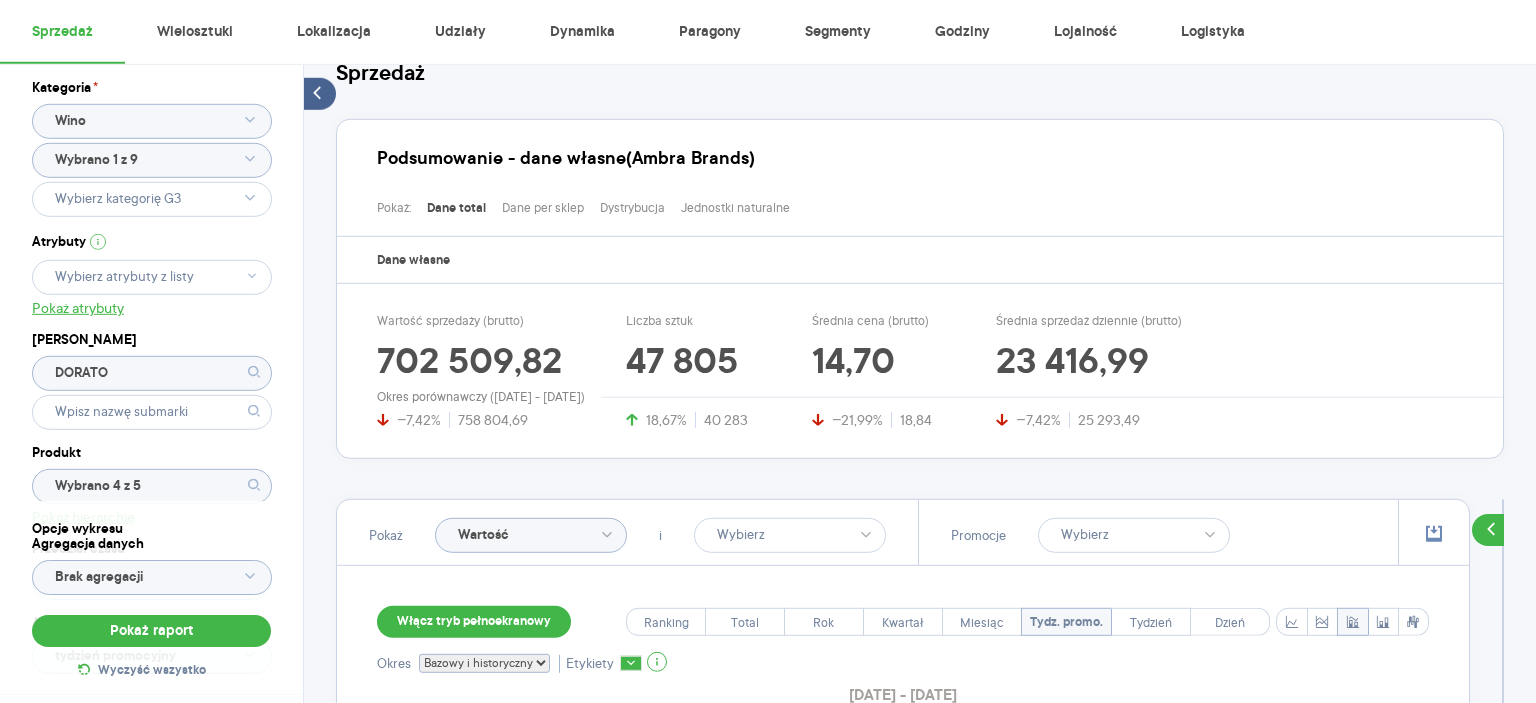 scroll, scrollTop: 0, scrollLeft: 0, axis: both 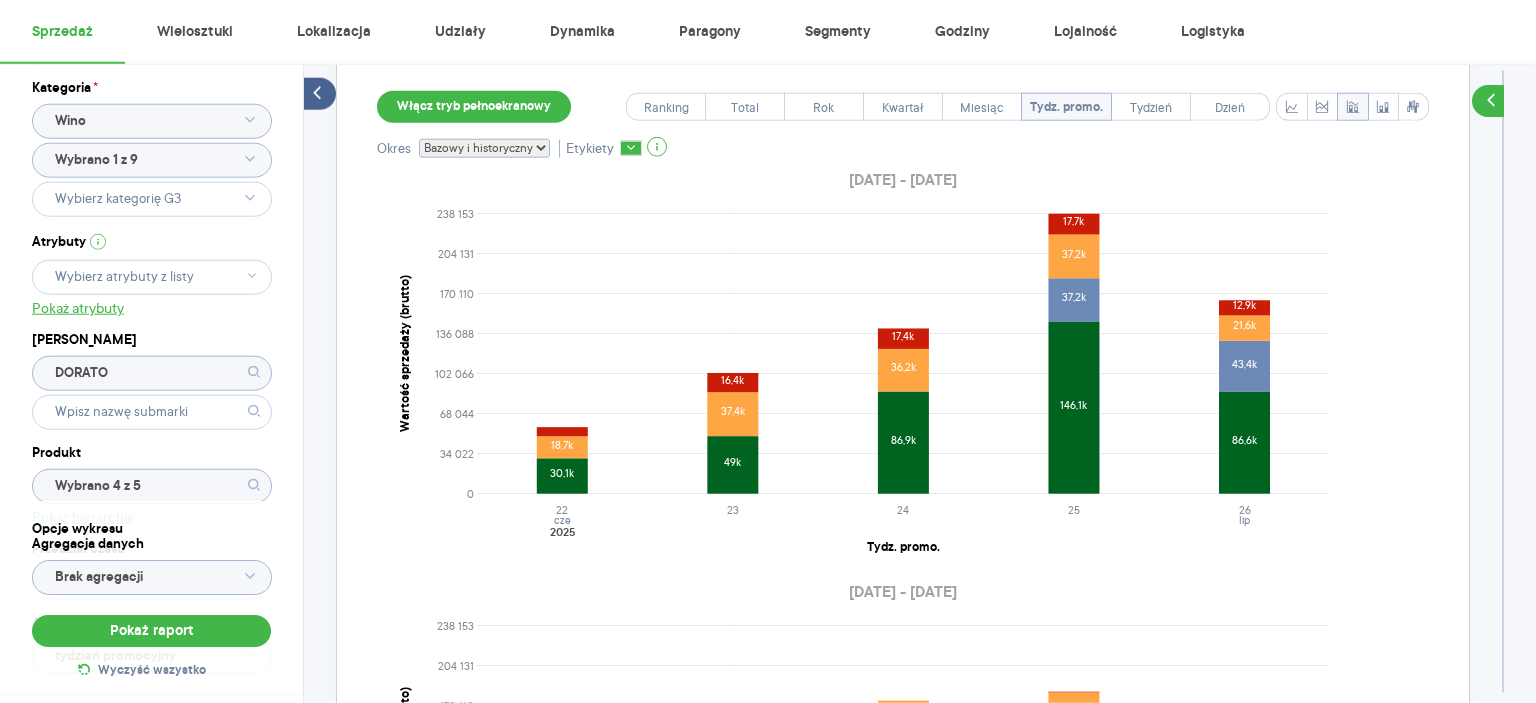 click on "Kategoria * Wino Wybrano 1 z 9 Atrybuty Pokaż atrybuty [PERSON_NAME] Produkt Wybrano 4 z 5 Pokaż hierarchię Przedział czasu [DATE] - [DATE] Agregacja czasowa tydzień promocyjny Konkurencja Dostawca Marka Produkt Kategorie referencyjne Region Rodzaje sklepów Rodzaje transakcji Wszystkie Like For Like Uwzględnij LFL Opcje wykresu Agregacja danych Brak agregacji Pokaż raport Wyczyść wszystko Sprzedaż Podsumowanie - dane własne  (Ambra Brands) Pokaż: Dane total Dane per sklep Dystrybucja Jednostki naturalne Dane własne Wartość sprzedaży (brutto) 702 509,82 −7,42% 758 804,69 Liczba sztuk 47 805 18,67% 40 283 Średnia cena (brutto) 14,70 −21,99% 18,84 Średnia sprzedaż dziennie (brutto) 23 416,99 −7,42% 25 293,49 Okres porównawczy ([DATE] - [DATE]) Pokaż Wartość i Promocje Włącz tryb pełnoekranowy Ranking Total Rok Kwartał Miesiąc Tydz. promo. Tydzień Dzień Okres Bazowy i historyczny Bazowy Historyczny Etykiety [DATE] - [DATE] 0 34 022 68 044 102 066 136 088" at bounding box center [920, 489] 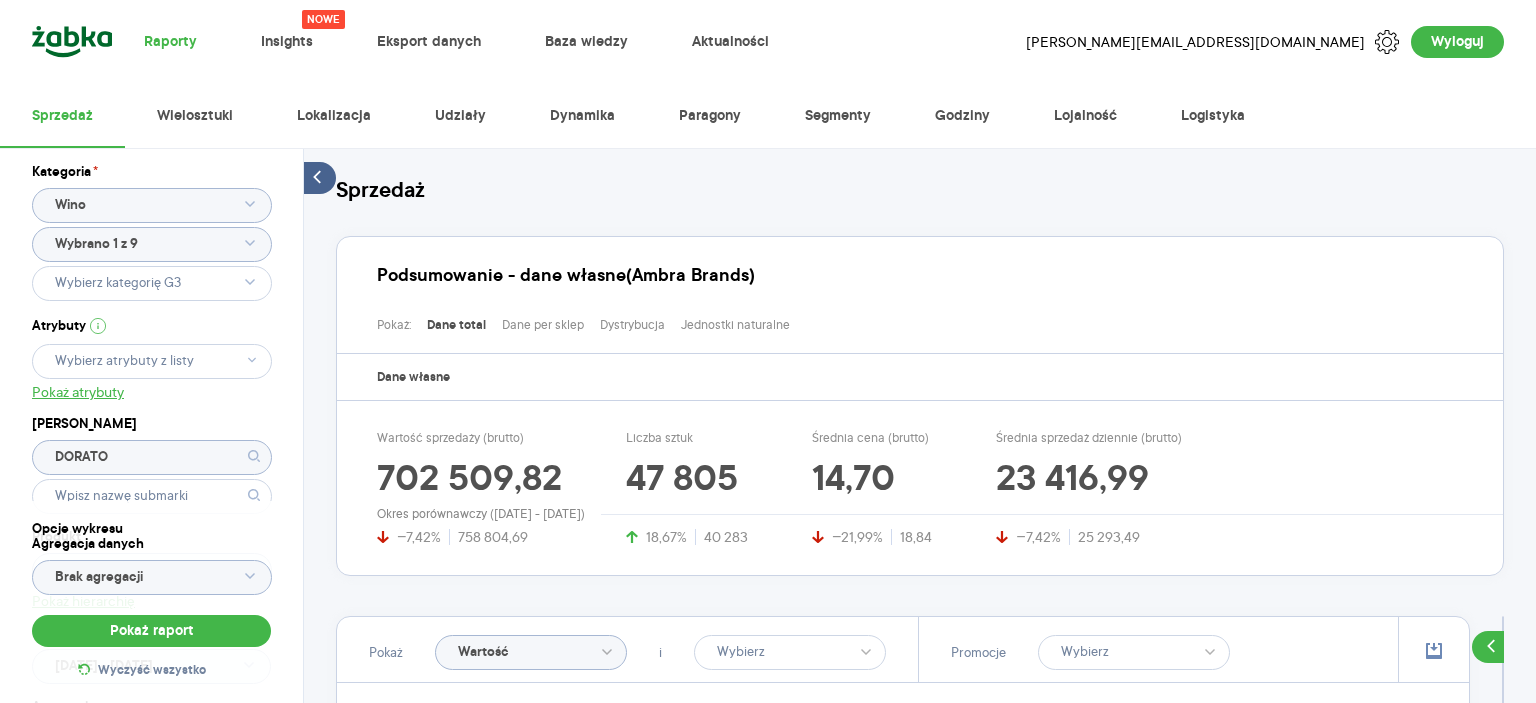 scroll, scrollTop: 327, scrollLeft: 0, axis: vertical 